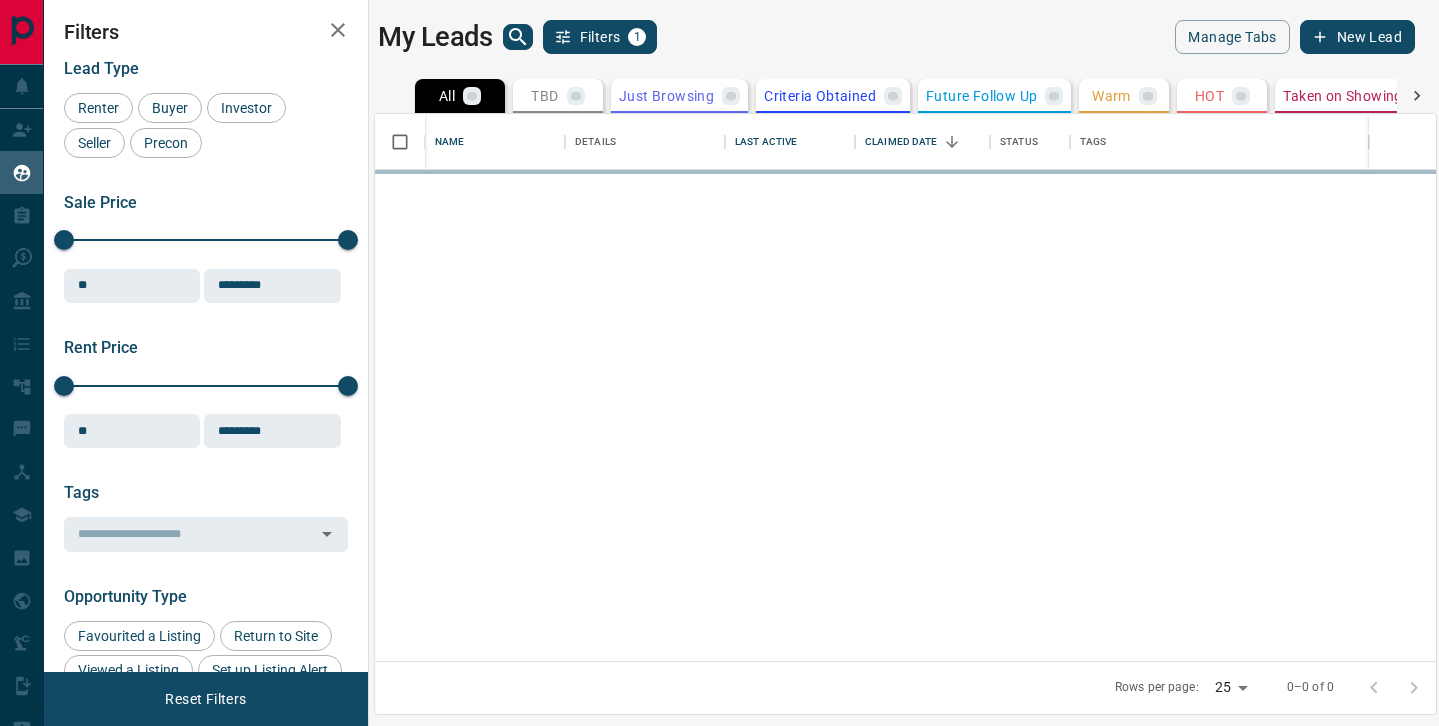 scroll, scrollTop: 0, scrollLeft: 0, axis: both 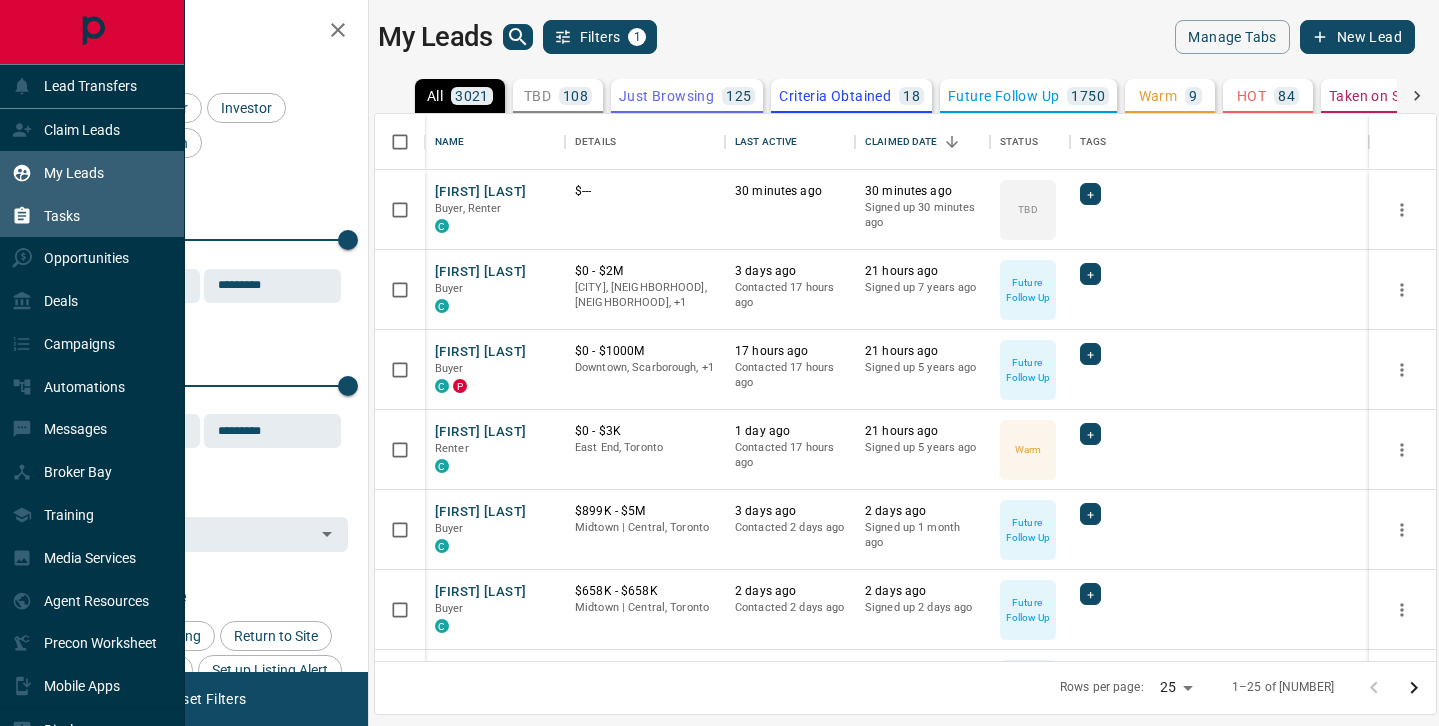 click on "Tasks" at bounding box center [46, 215] 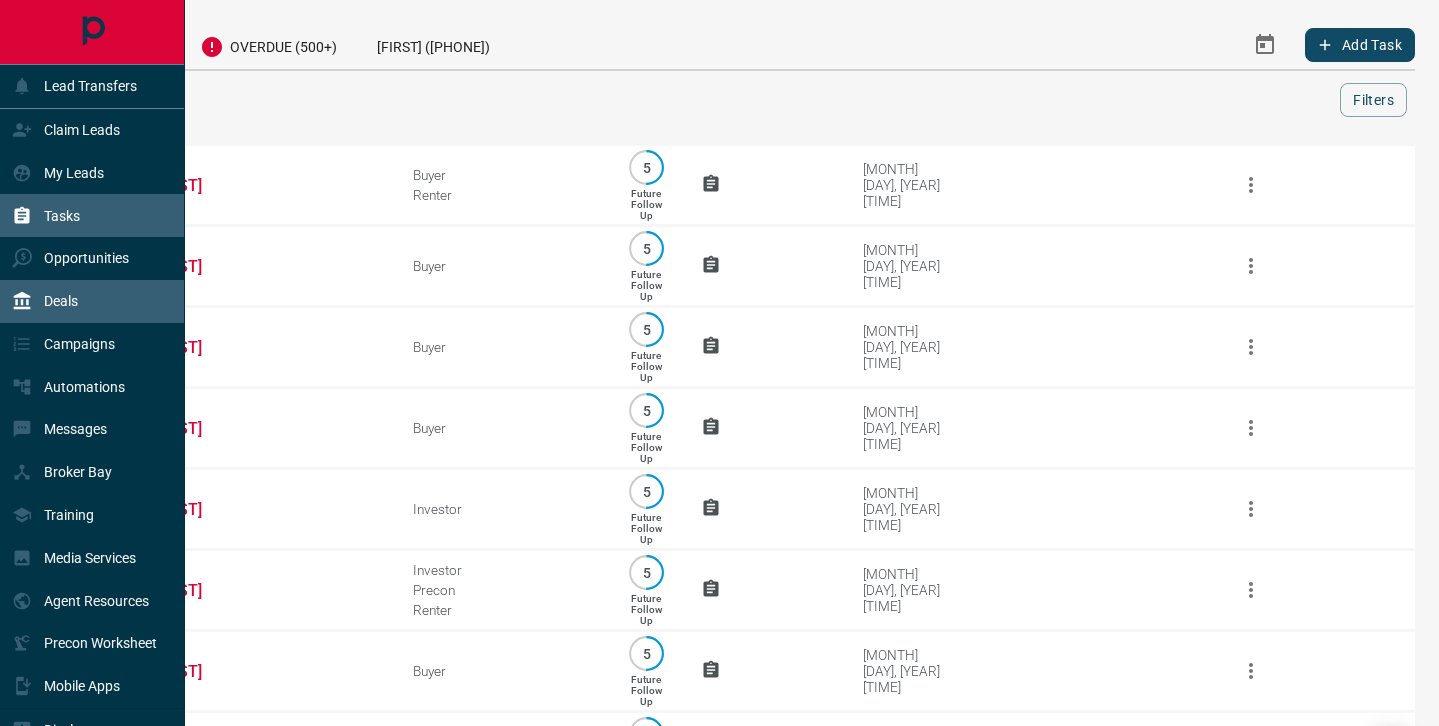 click on "Deals" at bounding box center [61, 301] 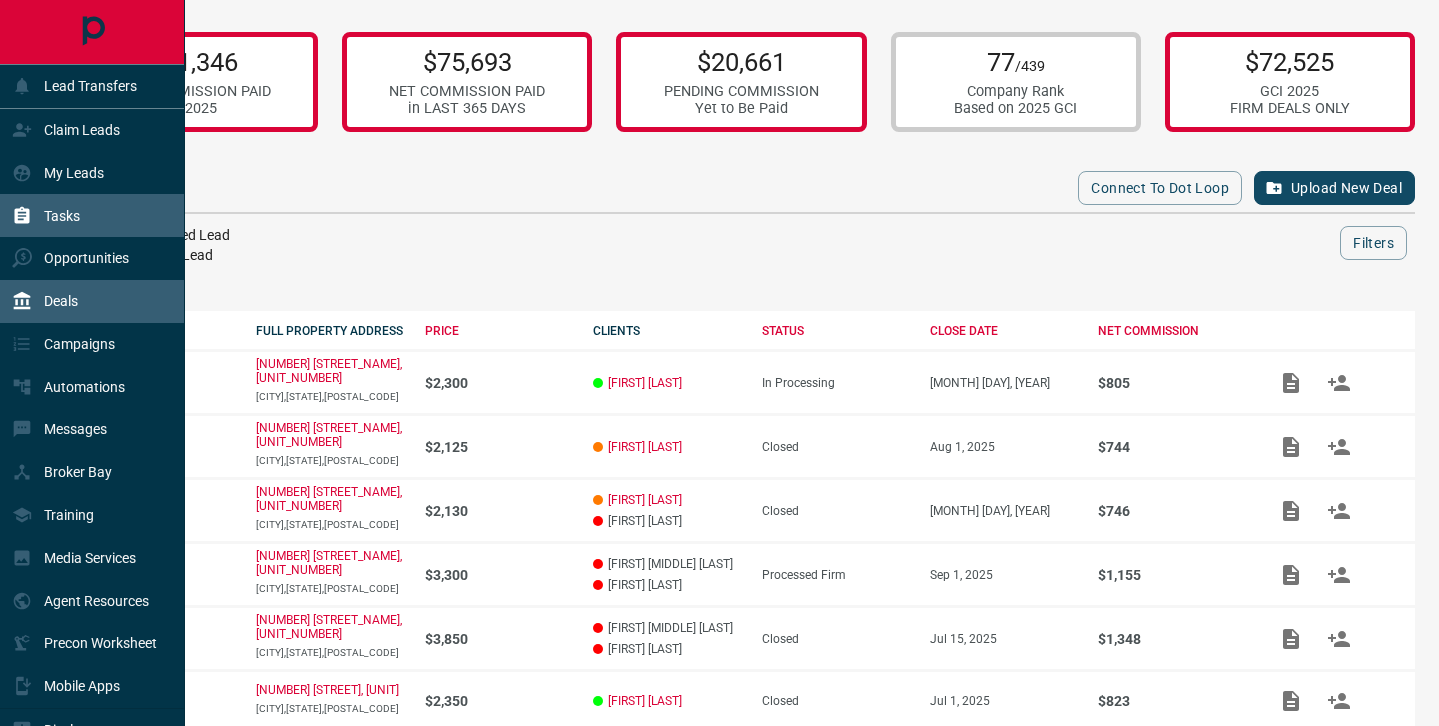 click on "Tasks" at bounding box center (62, 216) 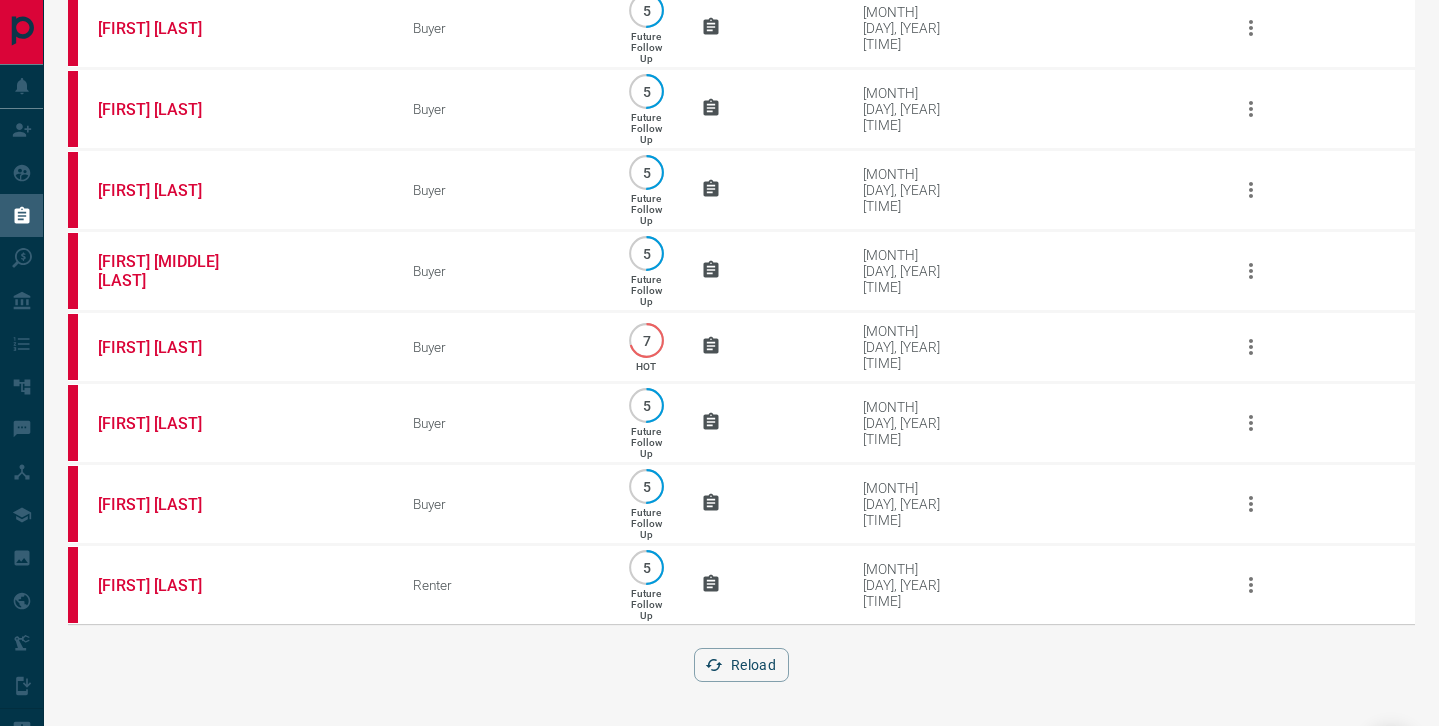 scroll, scrollTop: 0, scrollLeft: 0, axis: both 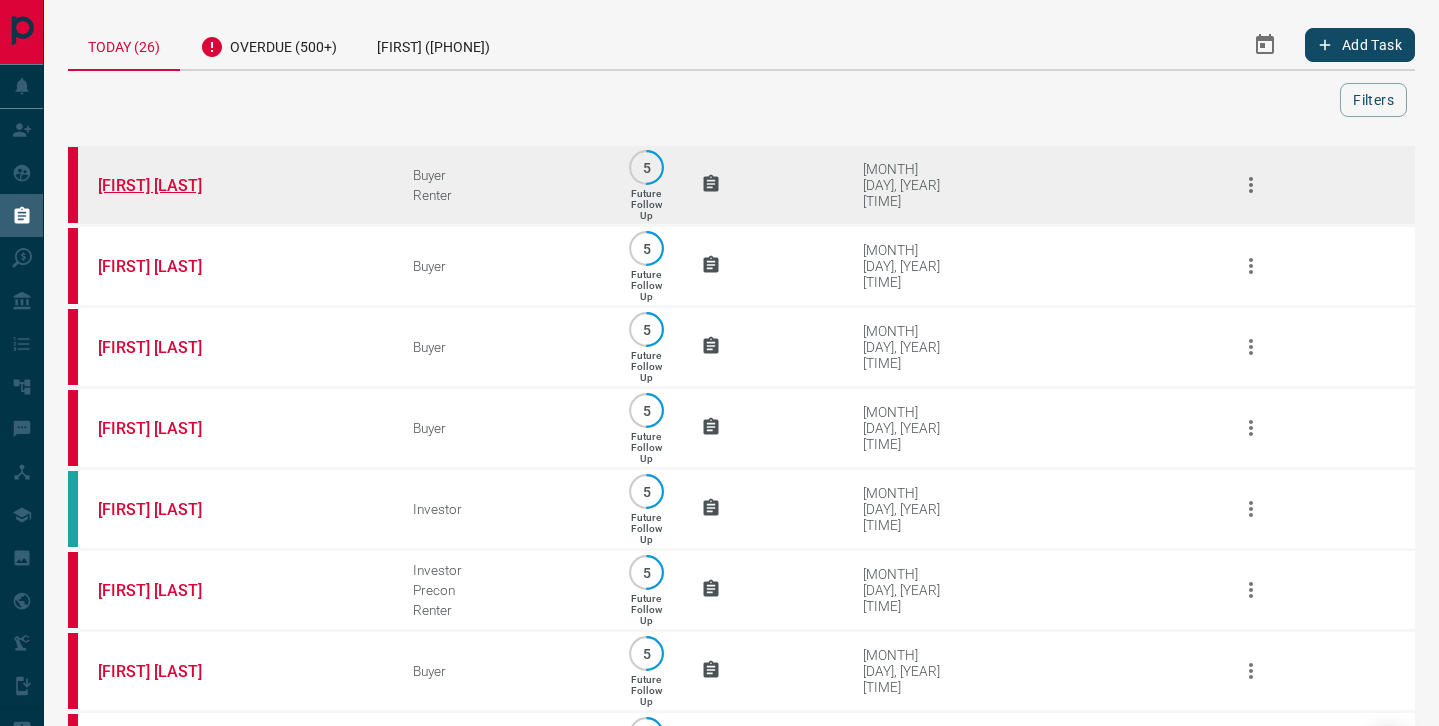 click on "[FIRST] [LAST]" at bounding box center (173, 185) 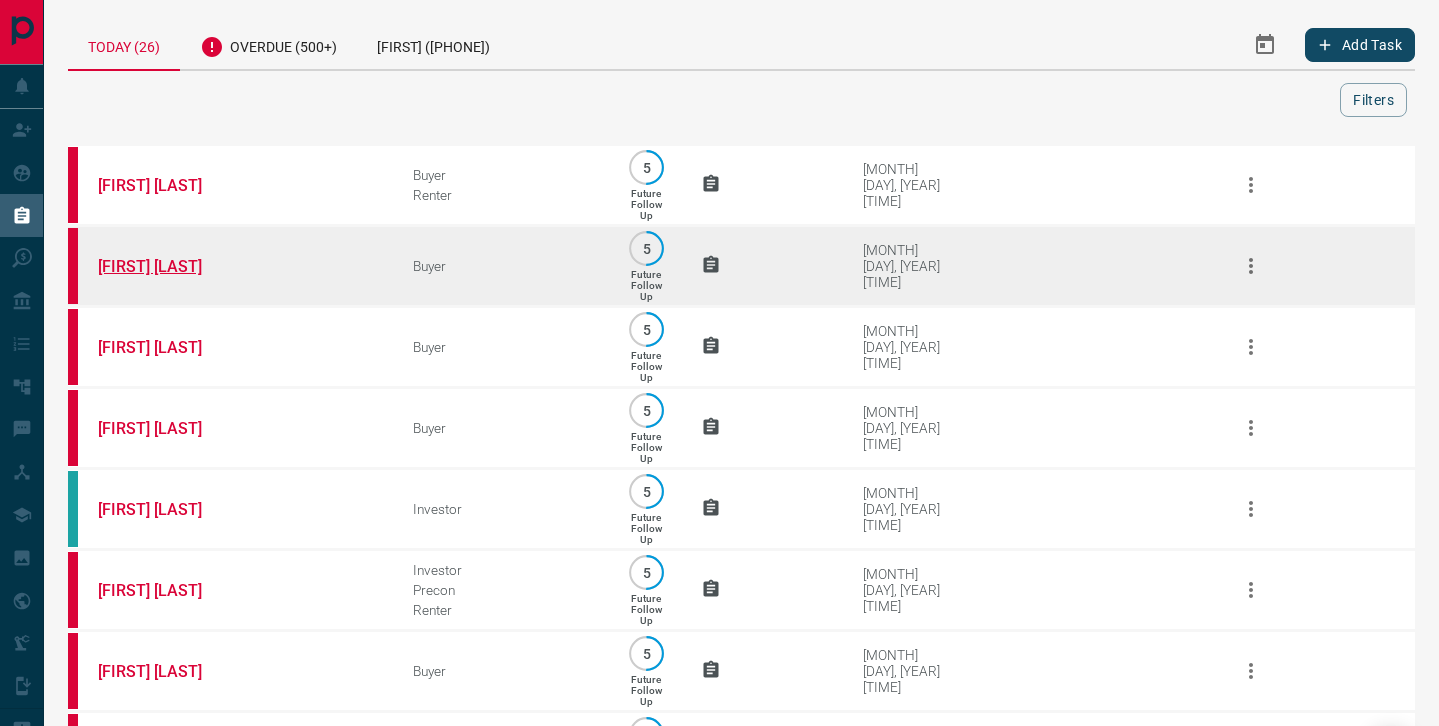 click on "[FIRST] [LAST]" at bounding box center (173, 266) 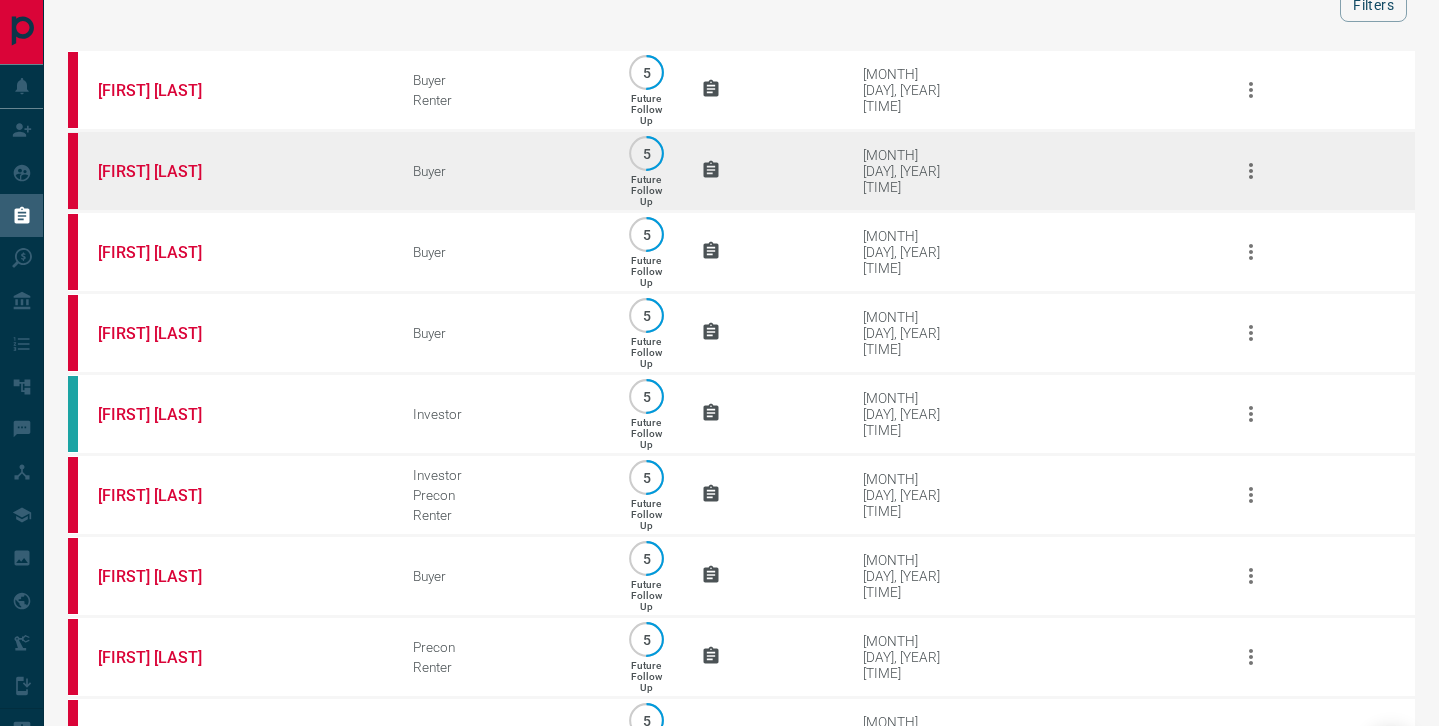 scroll, scrollTop: 106, scrollLeft: 0, axis: vertical 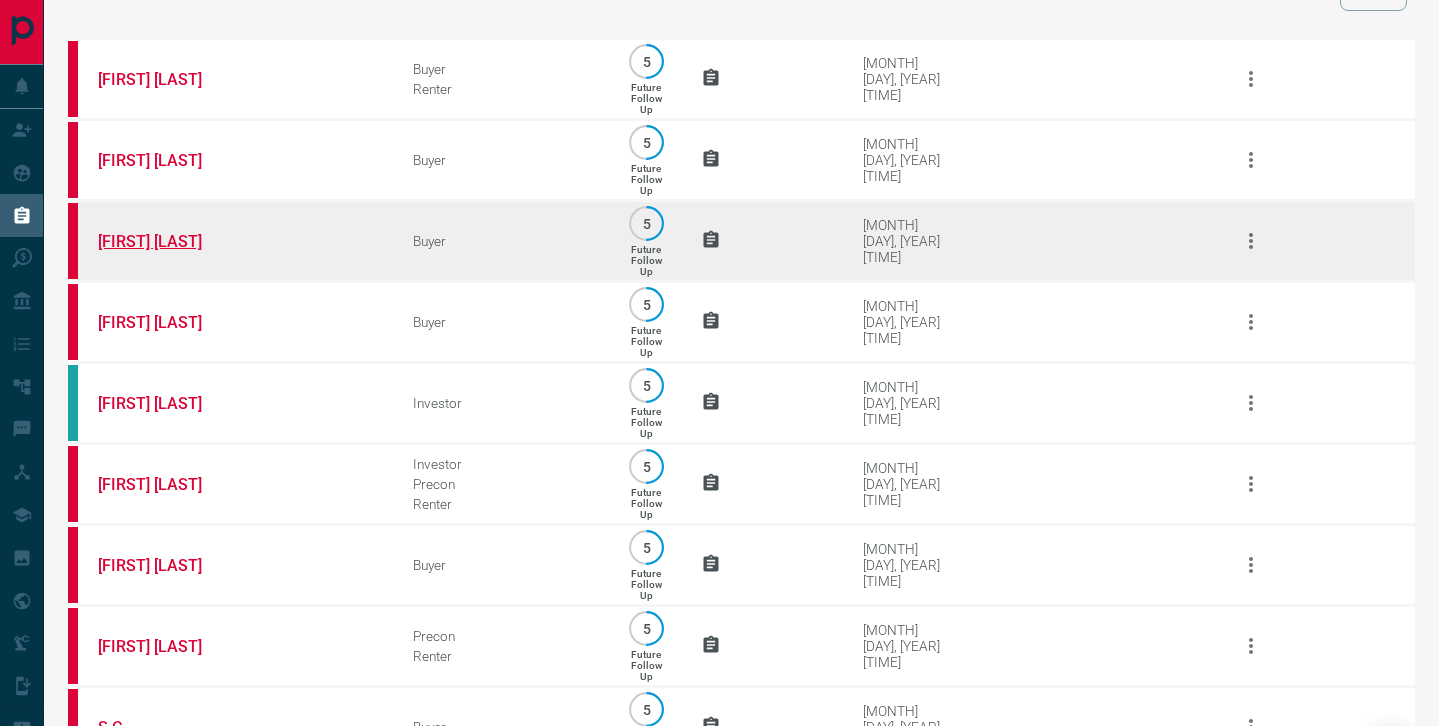 click on "[FIRST] [LAST]" at bounding box center [173, 241] 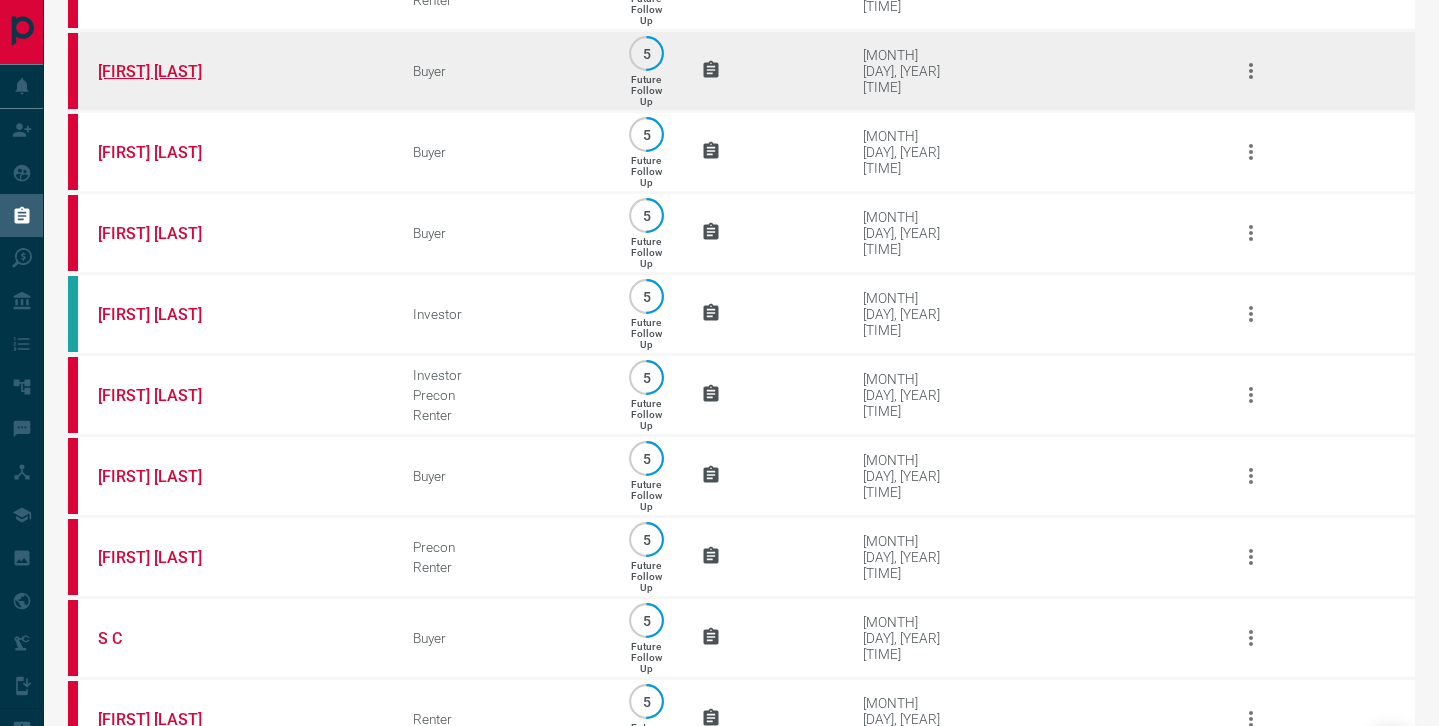 scroll, scrollTop: 222, scrollLeft: 0, axis: vertical 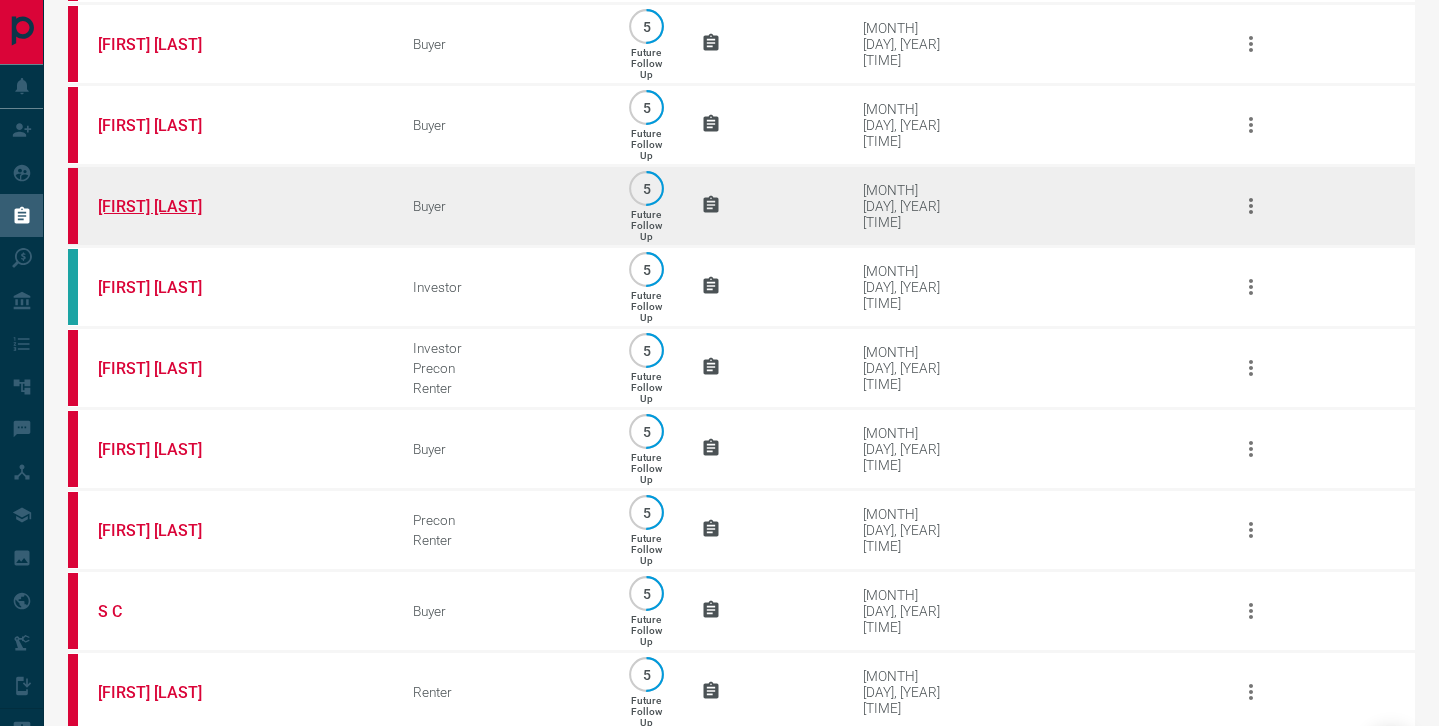 click on "[FIRST] [LAST]" at bounding box center [173, 206] 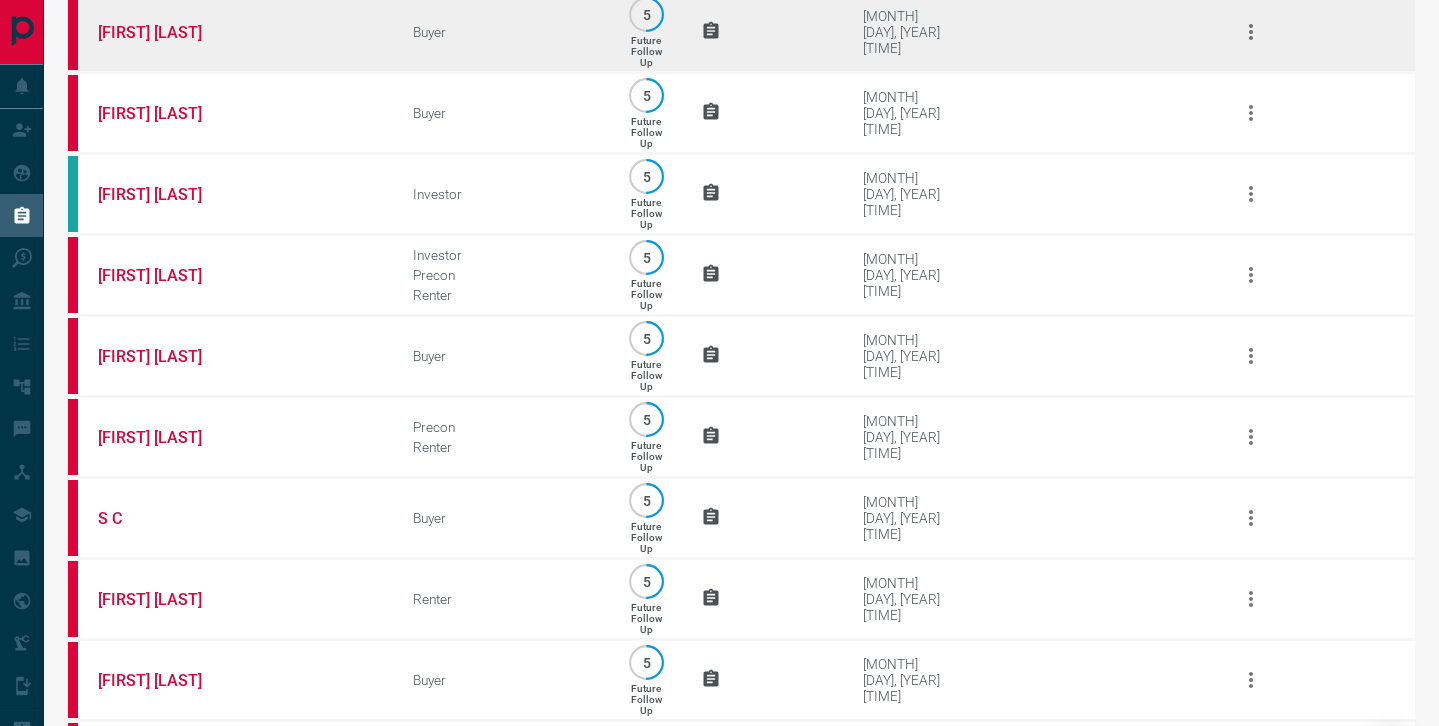 scroll, scrollTop: 328, scrollLeft: 0, axis: vertical 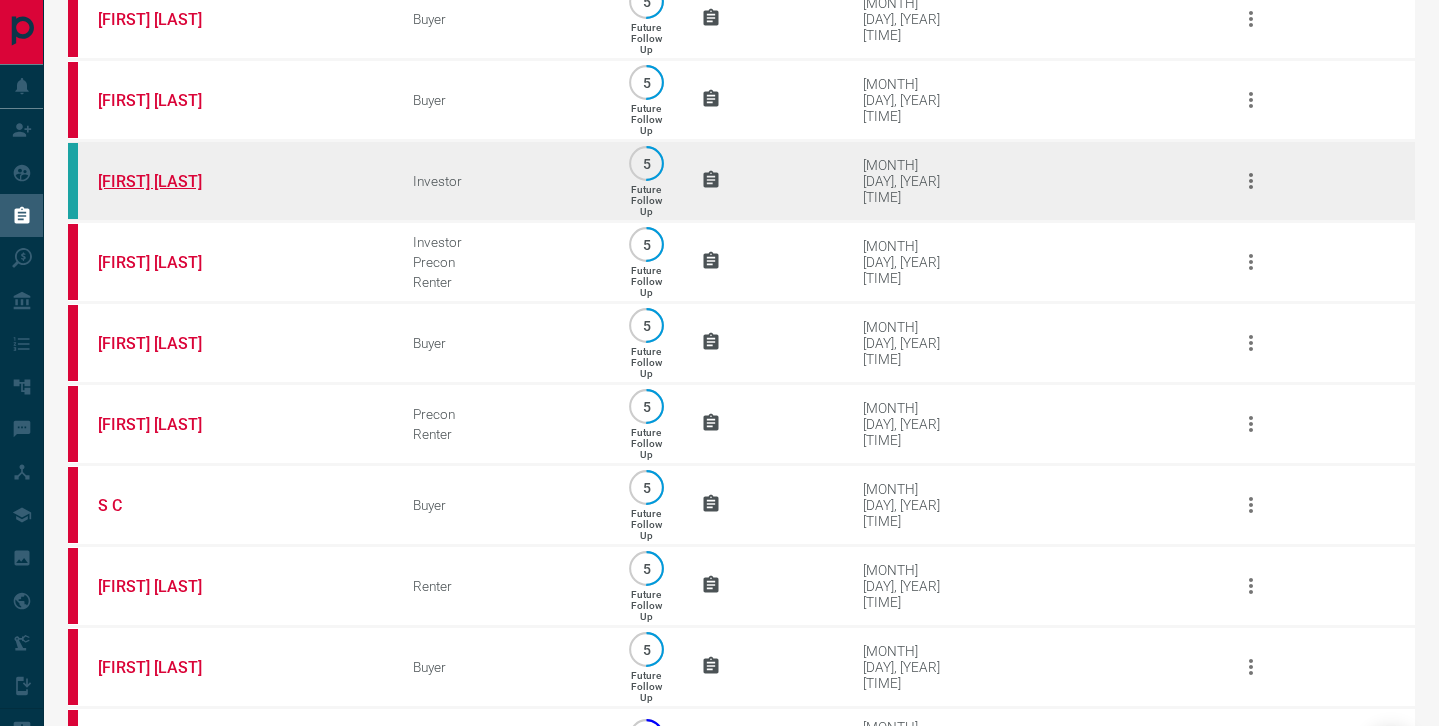 click on "[FIRST] [LAST]" at bounding box center [173, 181] 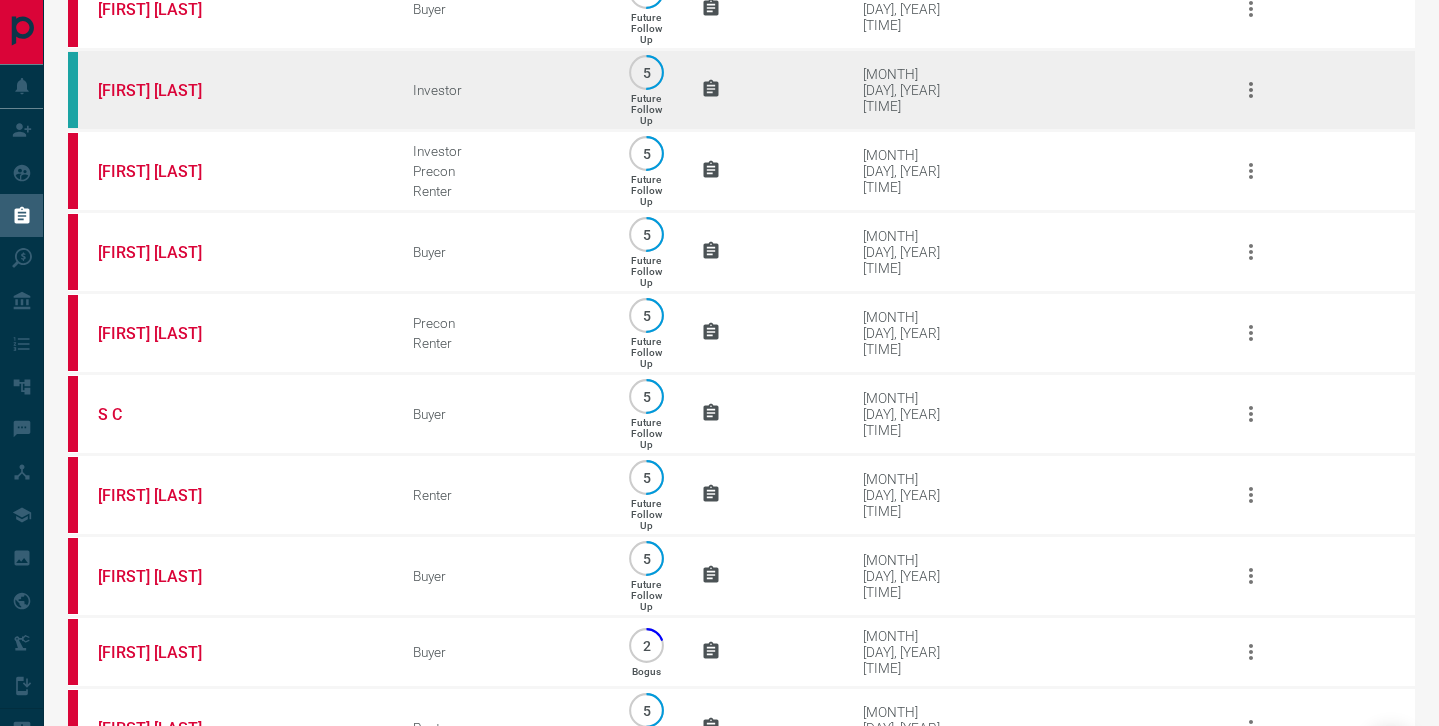 scroll, scrollTop: 420, scrollLeft: 0, axis: vertical 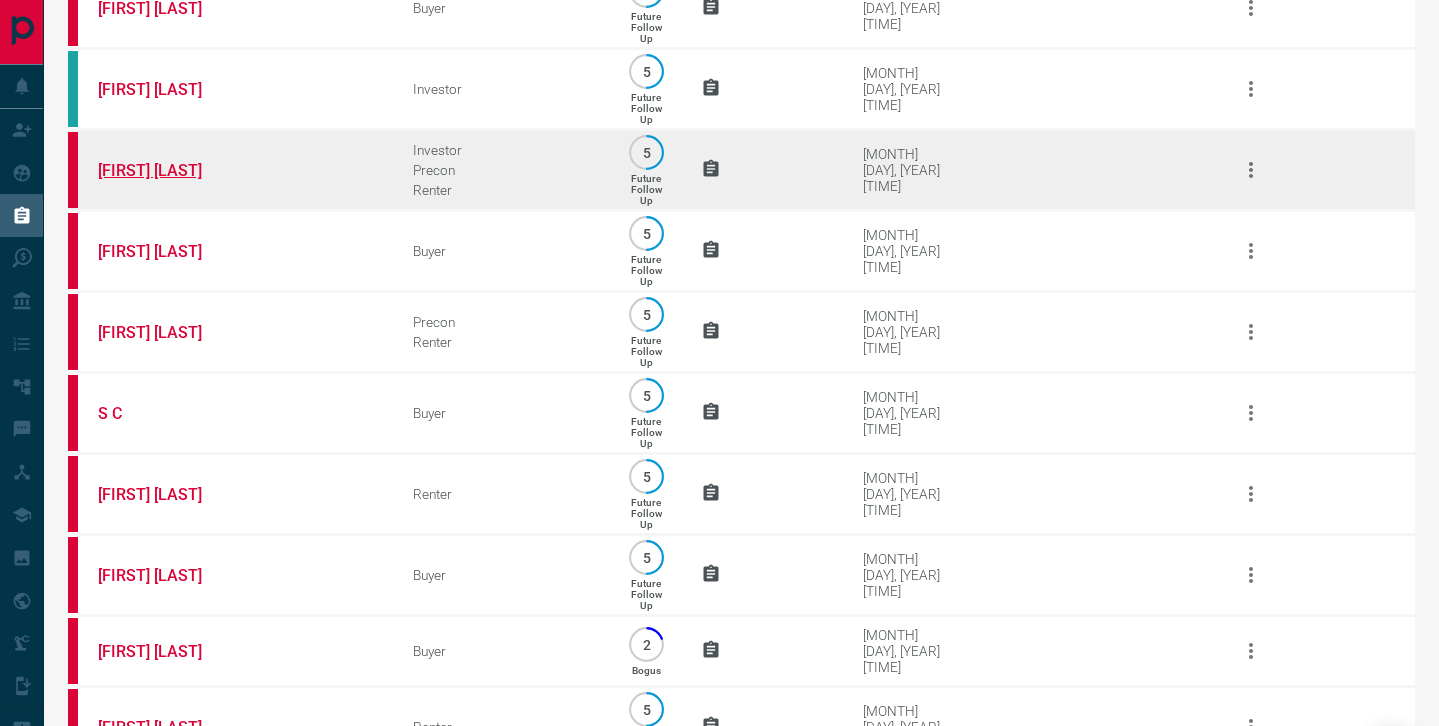 click on "[FIRST] [LAST]" at bounding box center (173, 170) 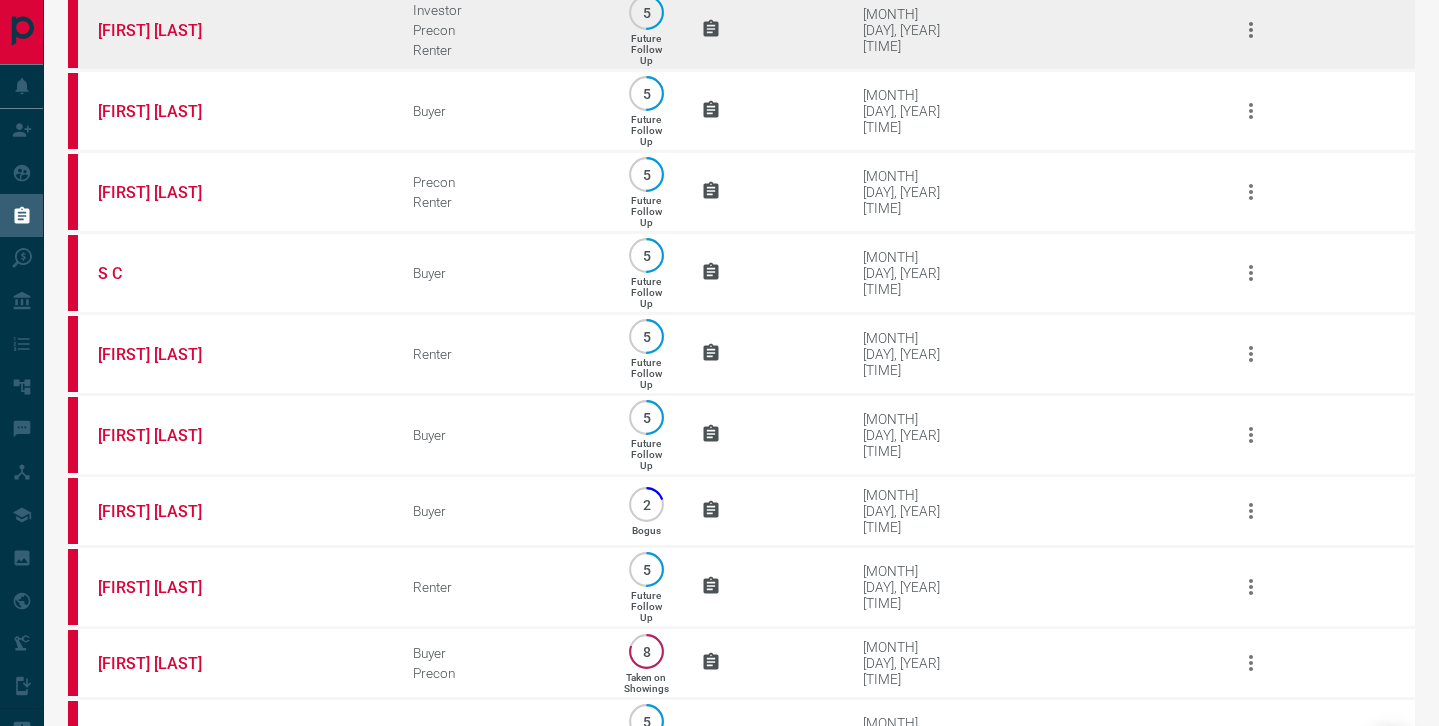 scroll, scrollTop: 559, scrollLeft: 0, axis: vertical 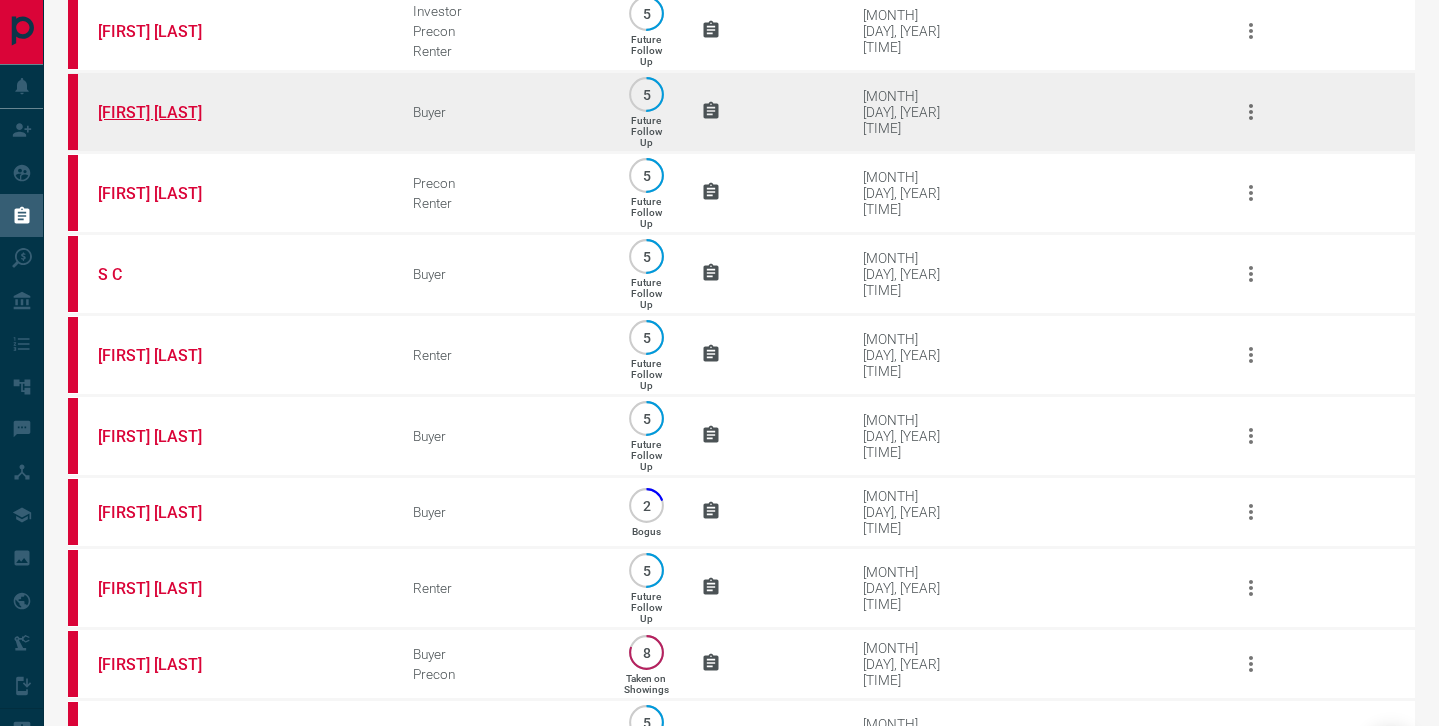 click on "[FIRST] [LAST]" at bounding box center [173, 112] 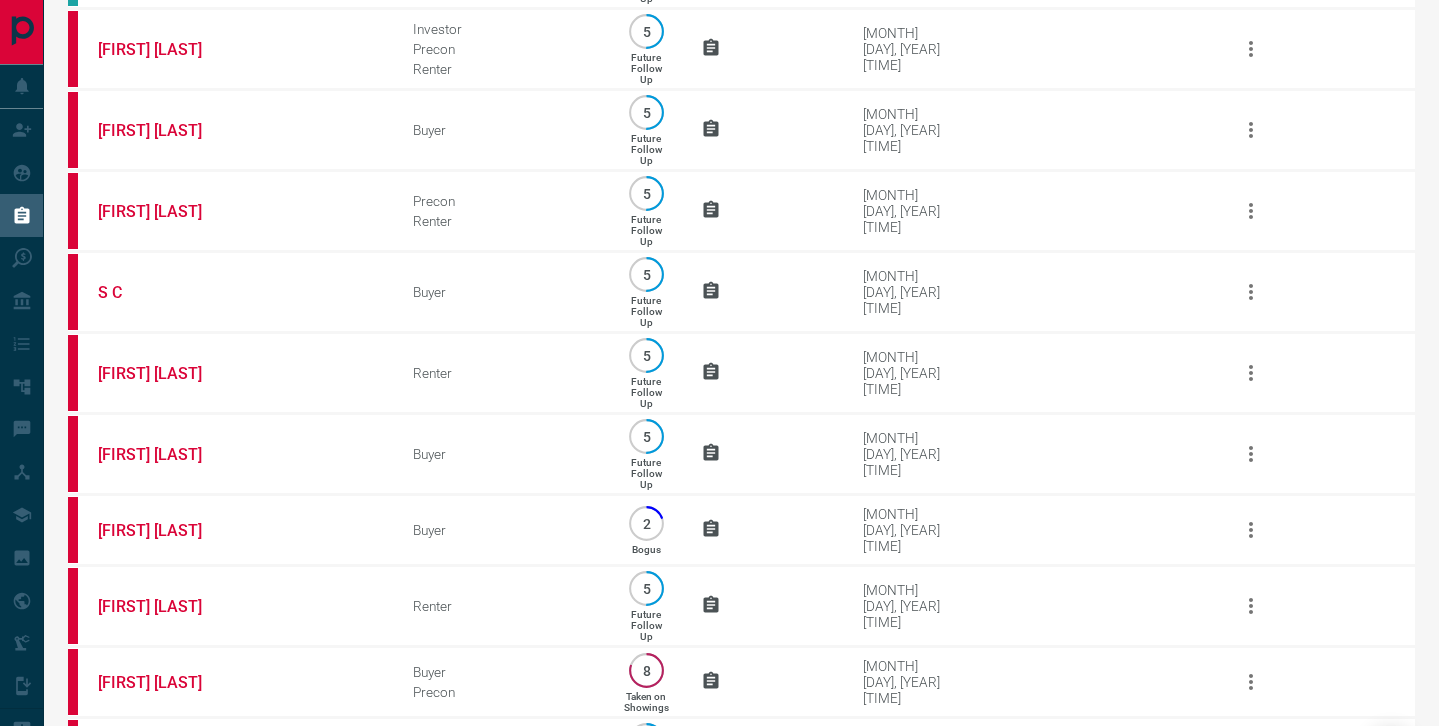 scroll, scrollTop: 542, scrollLeft: 0, axis: vertical 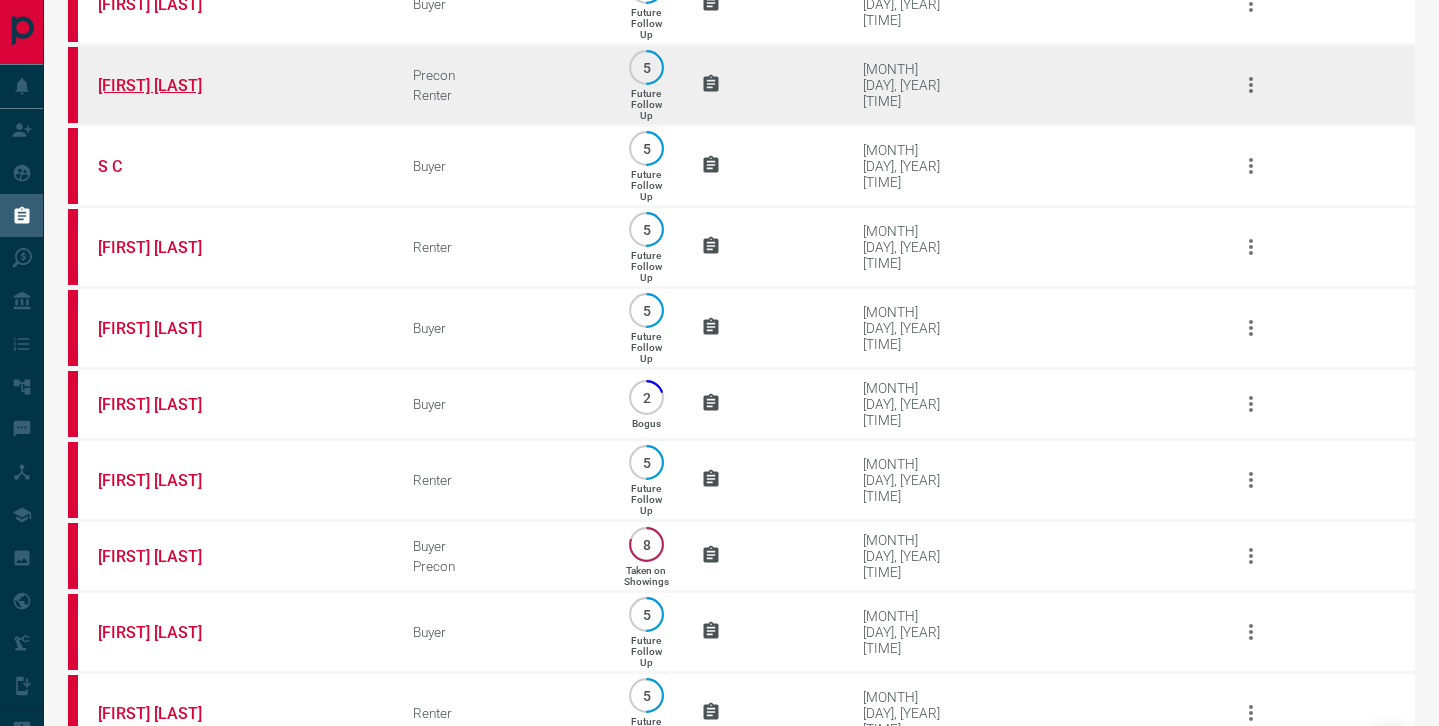 click on "[FIRST] [LAST]" at bounding box center (173, 85) 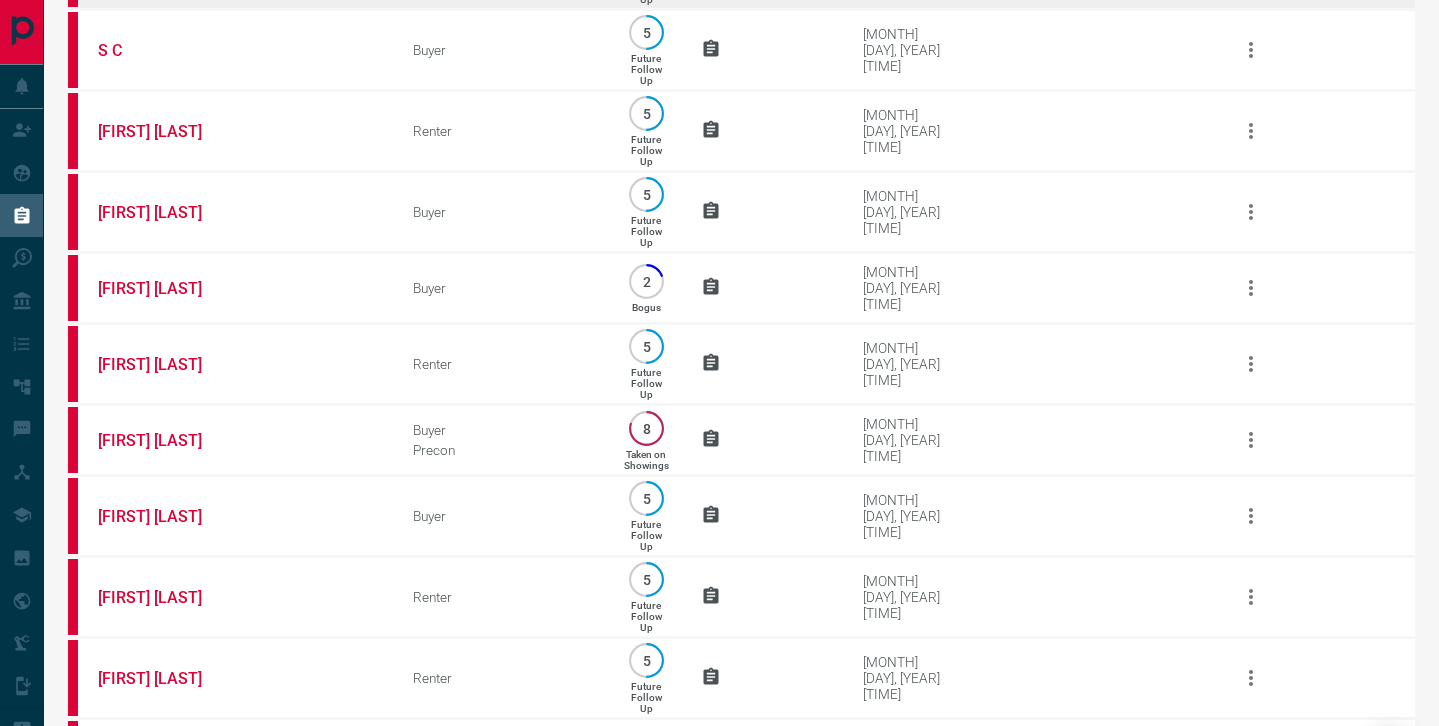 scroll, scrollTop: 784, scrollLeft: 0, axis: vertical 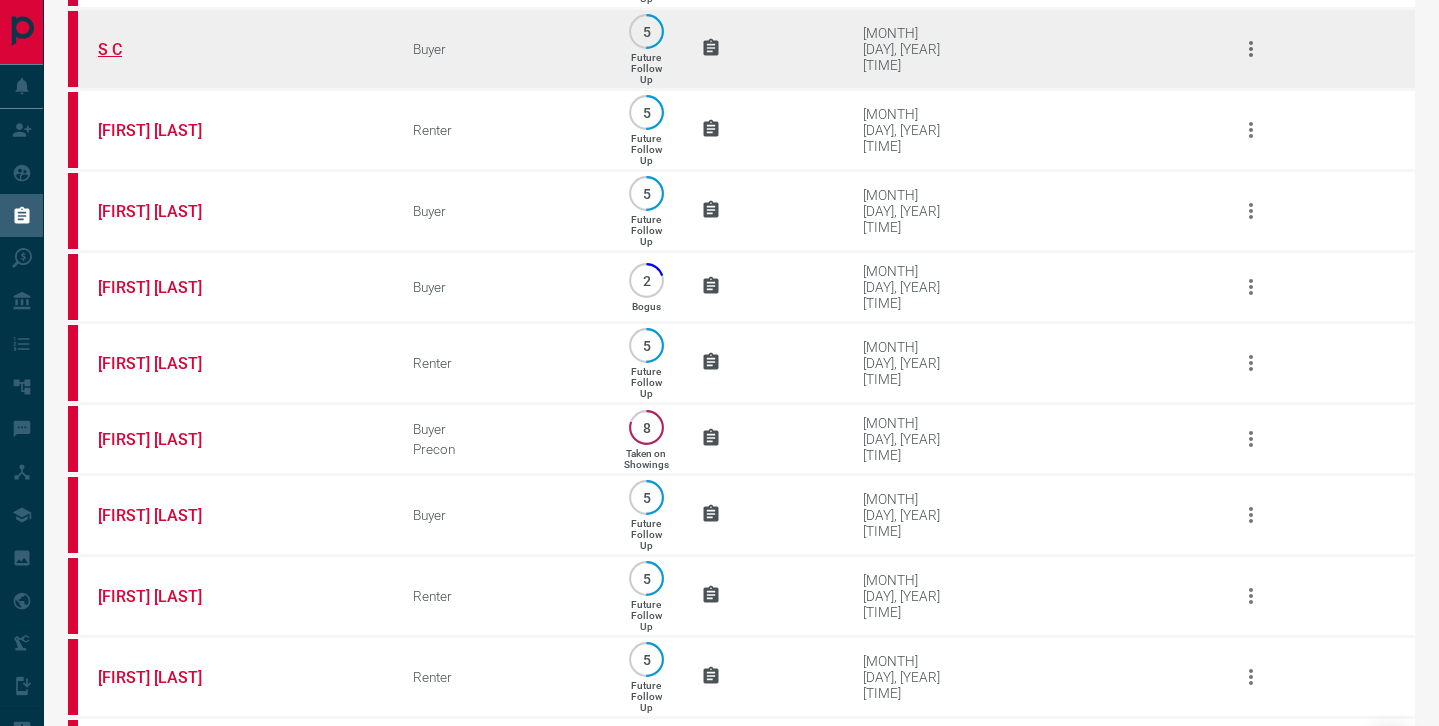 click on "S C" at bounding box center (173, 49) 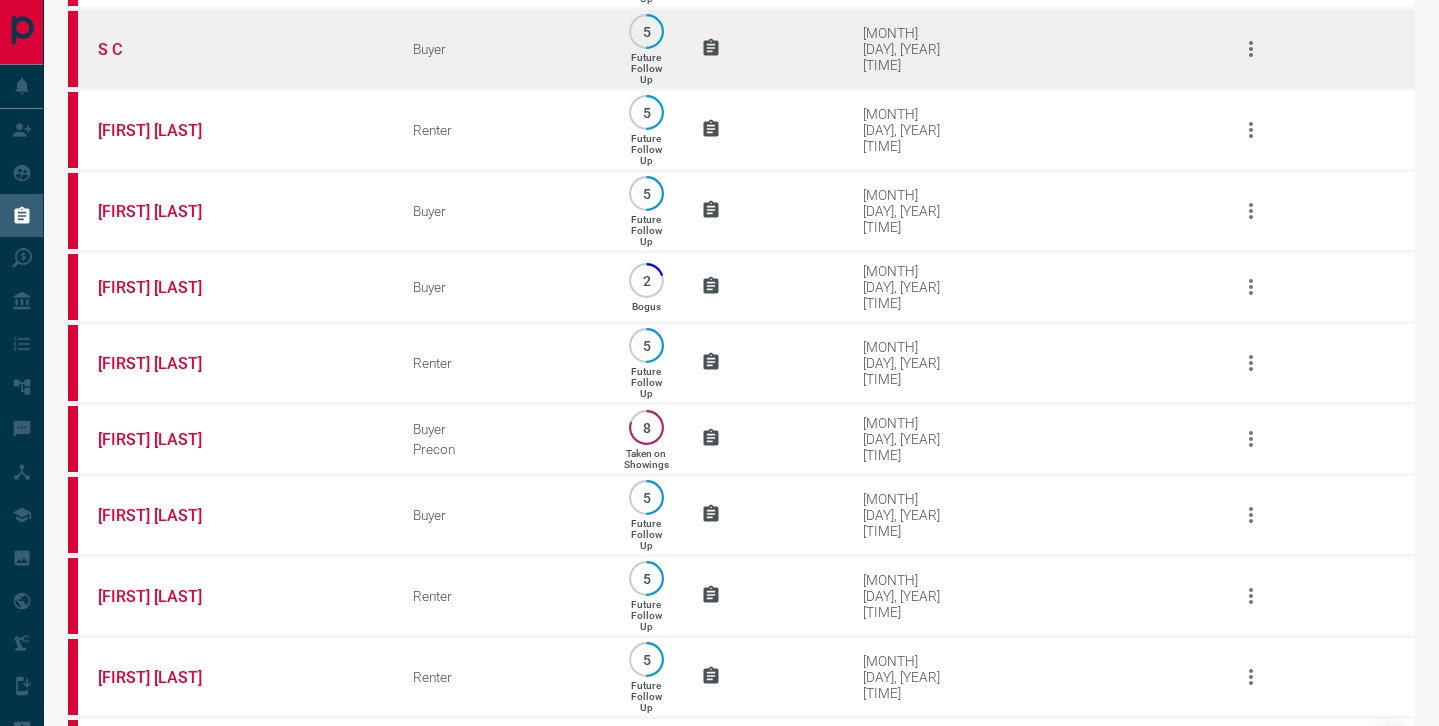 scroll, scrollTop: 823, scrollLeft: 0, axis: vertical 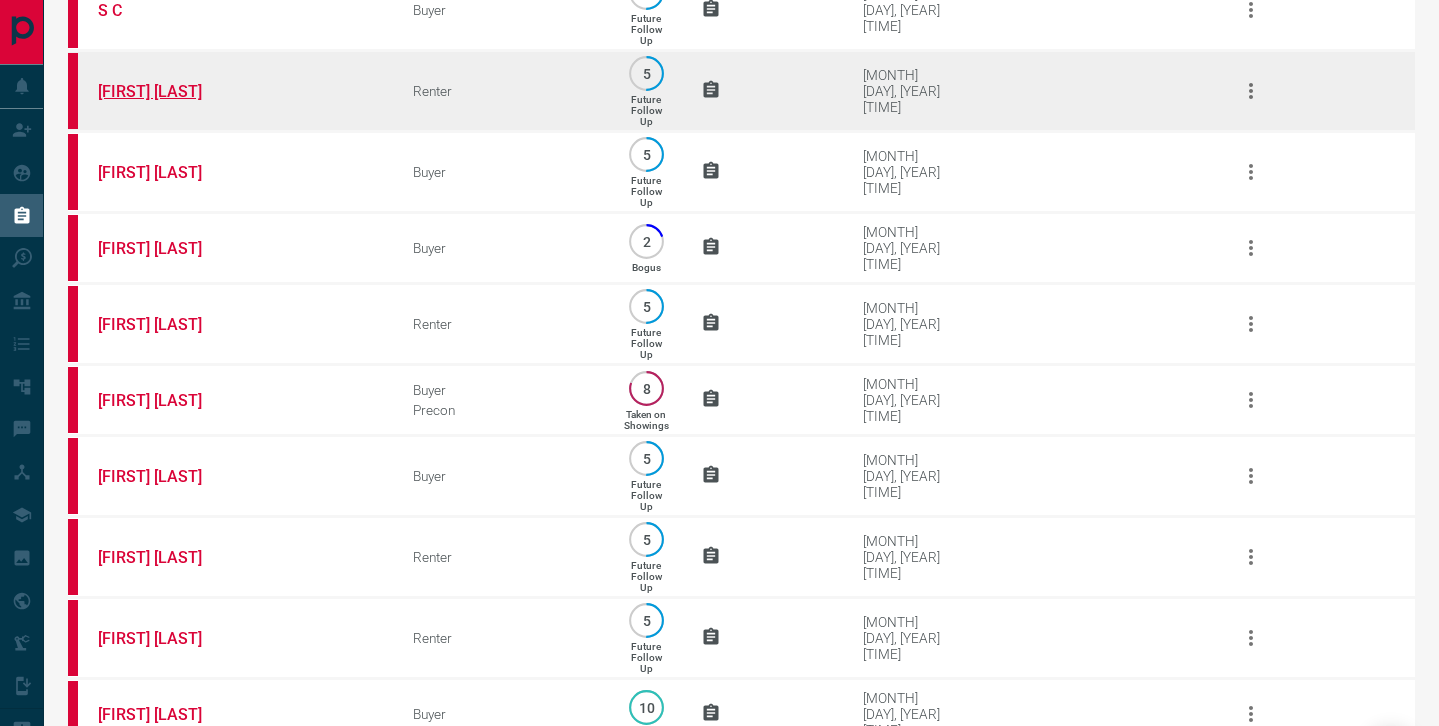 click on "[FIRST] [LAST]" at bounding box center (173, 91) 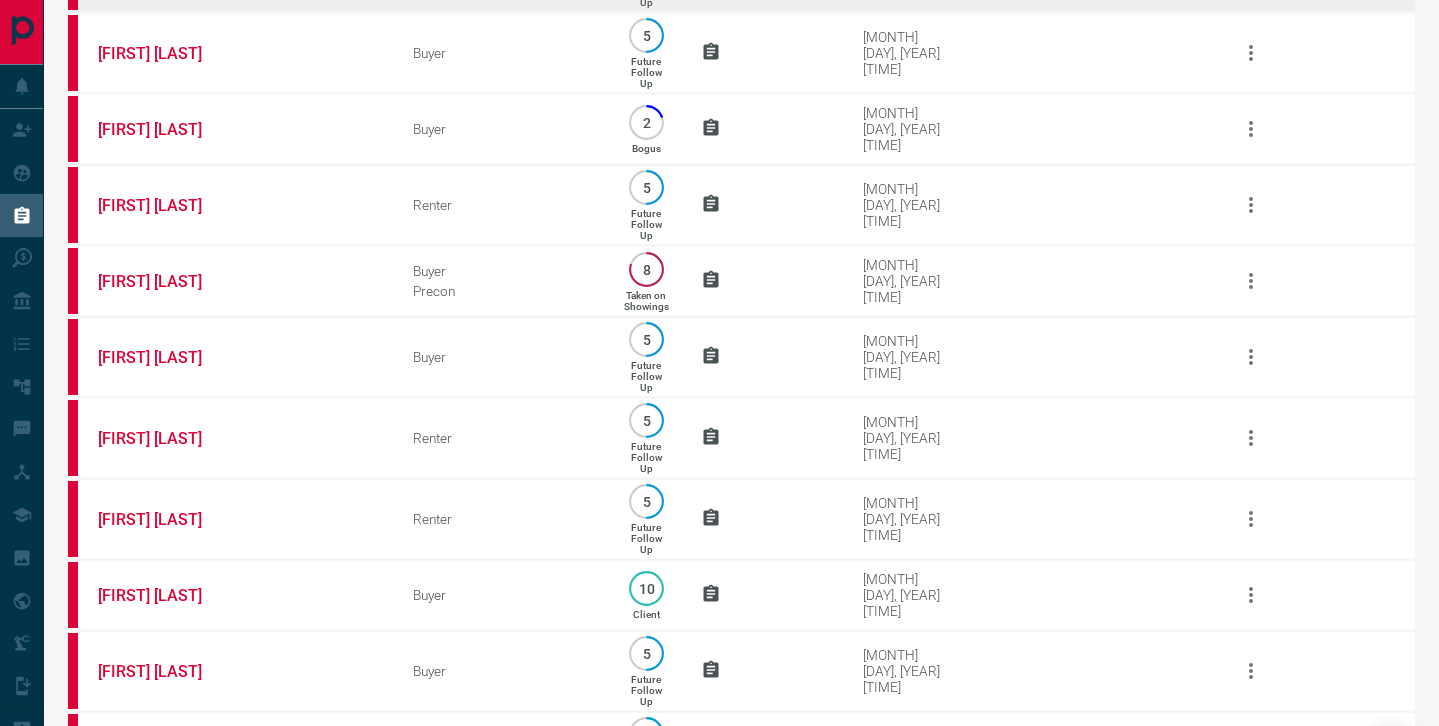 scroll, scrollTop: 929, scrollLeft: 0, axis: vertical 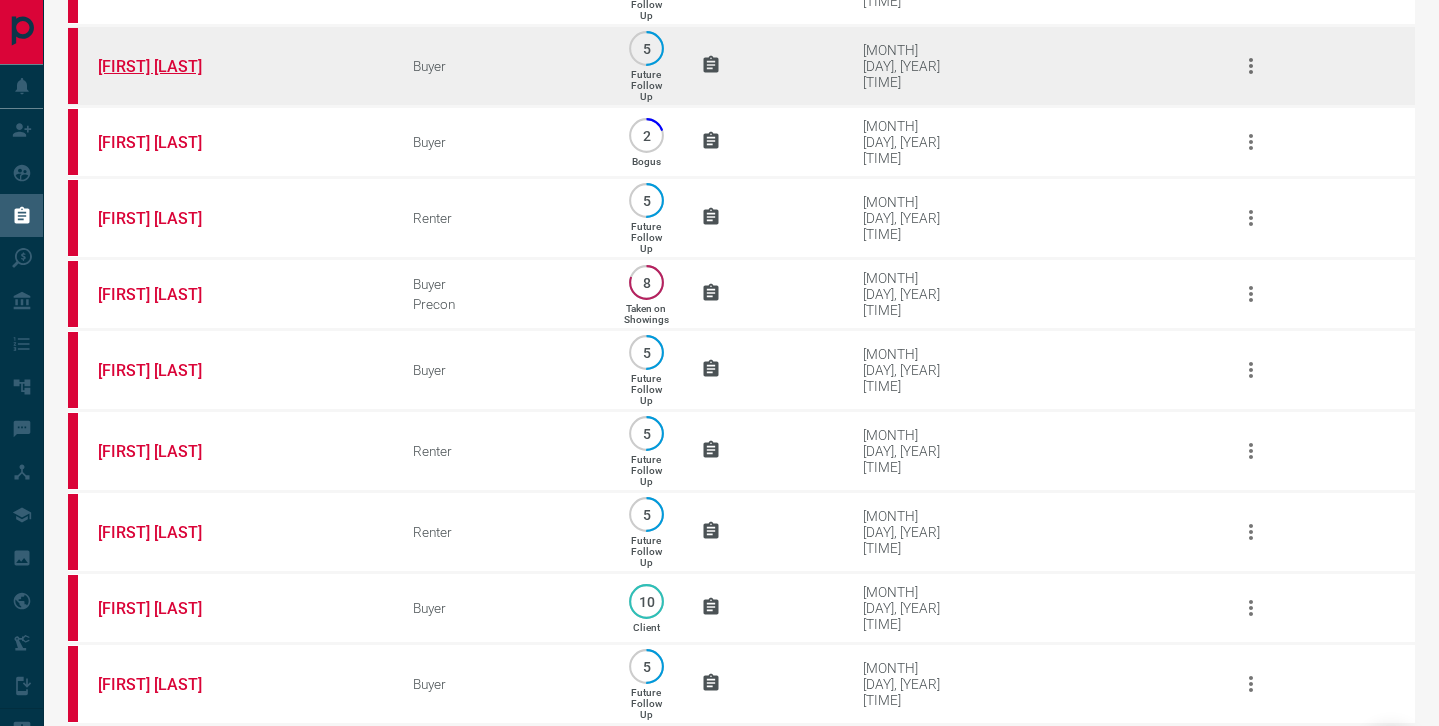 click on "[FIRST] [LAST]" at bounding box center [173, 66] 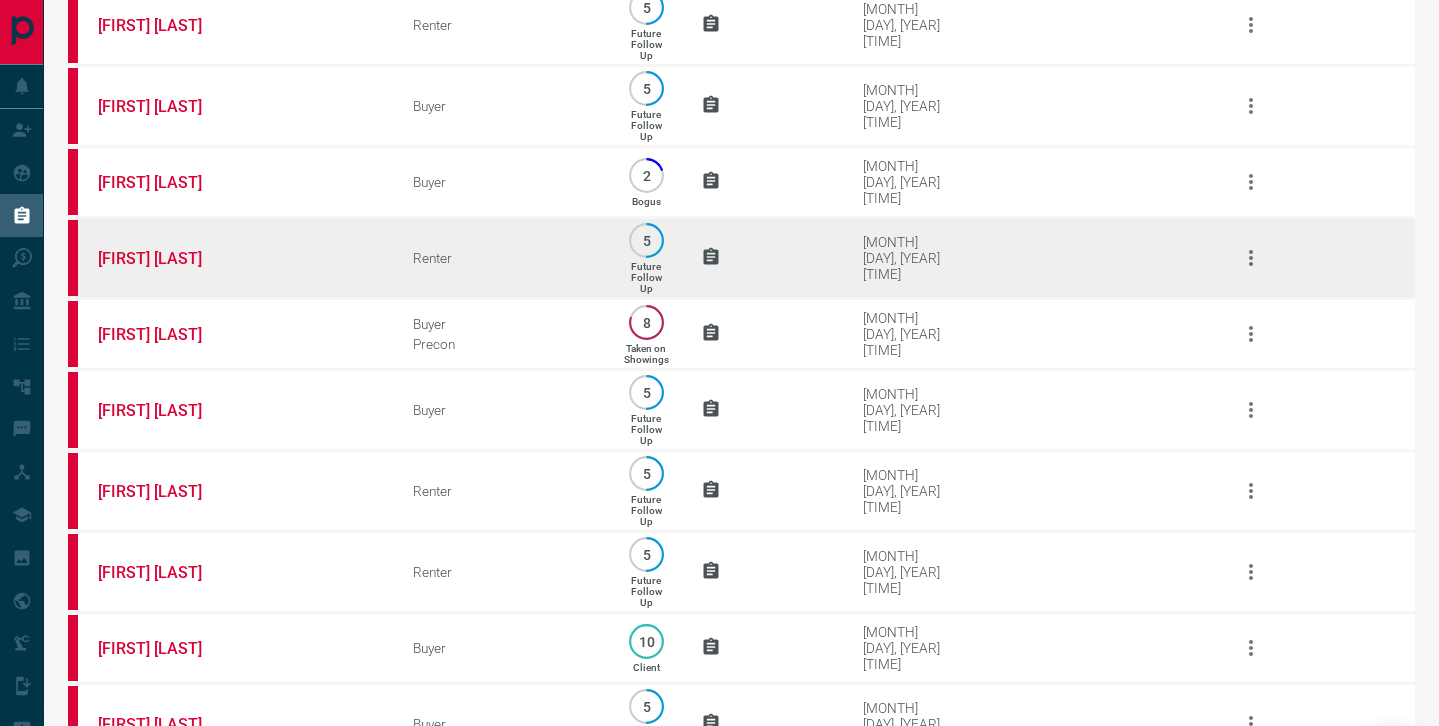 scroll, scrollTop: 875, scrollLeft: 0, axis: vertical 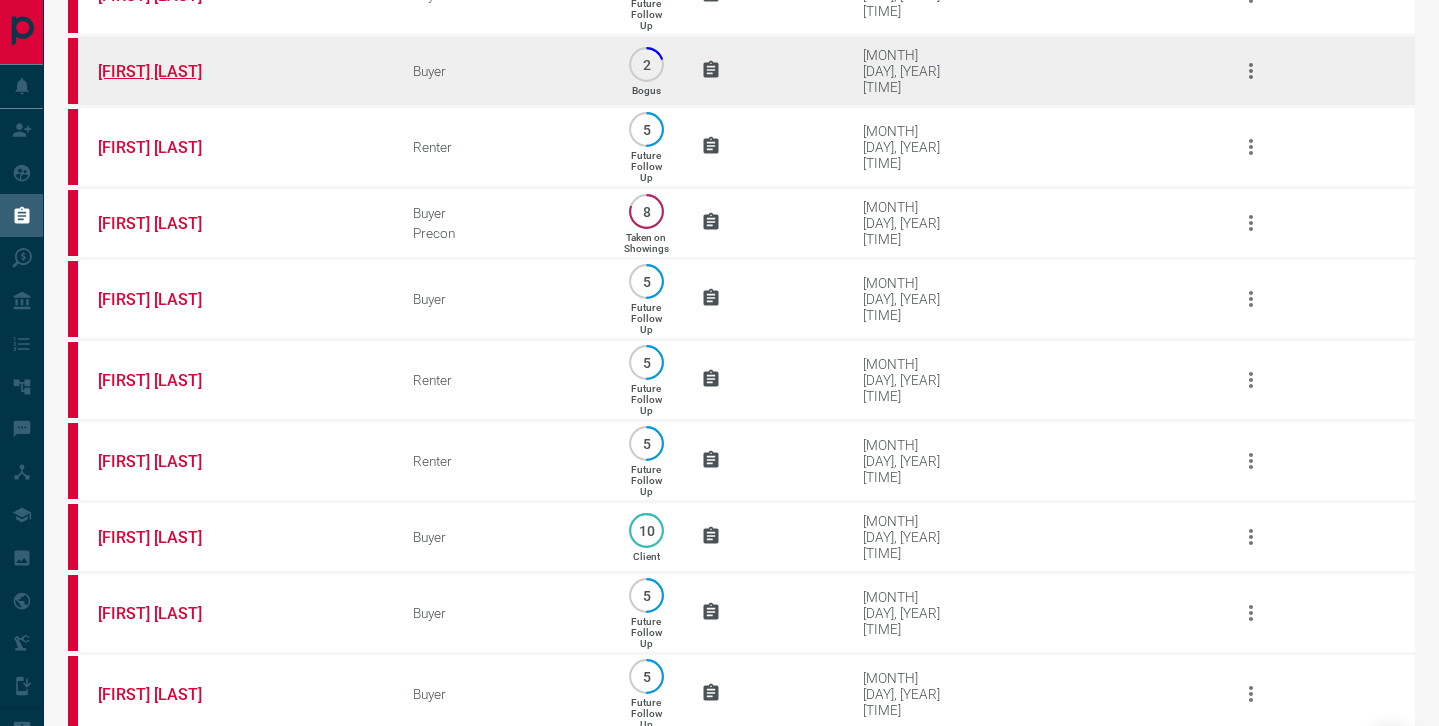 click on "[FIRST] [LAST]" at bounding box center [173, 71] 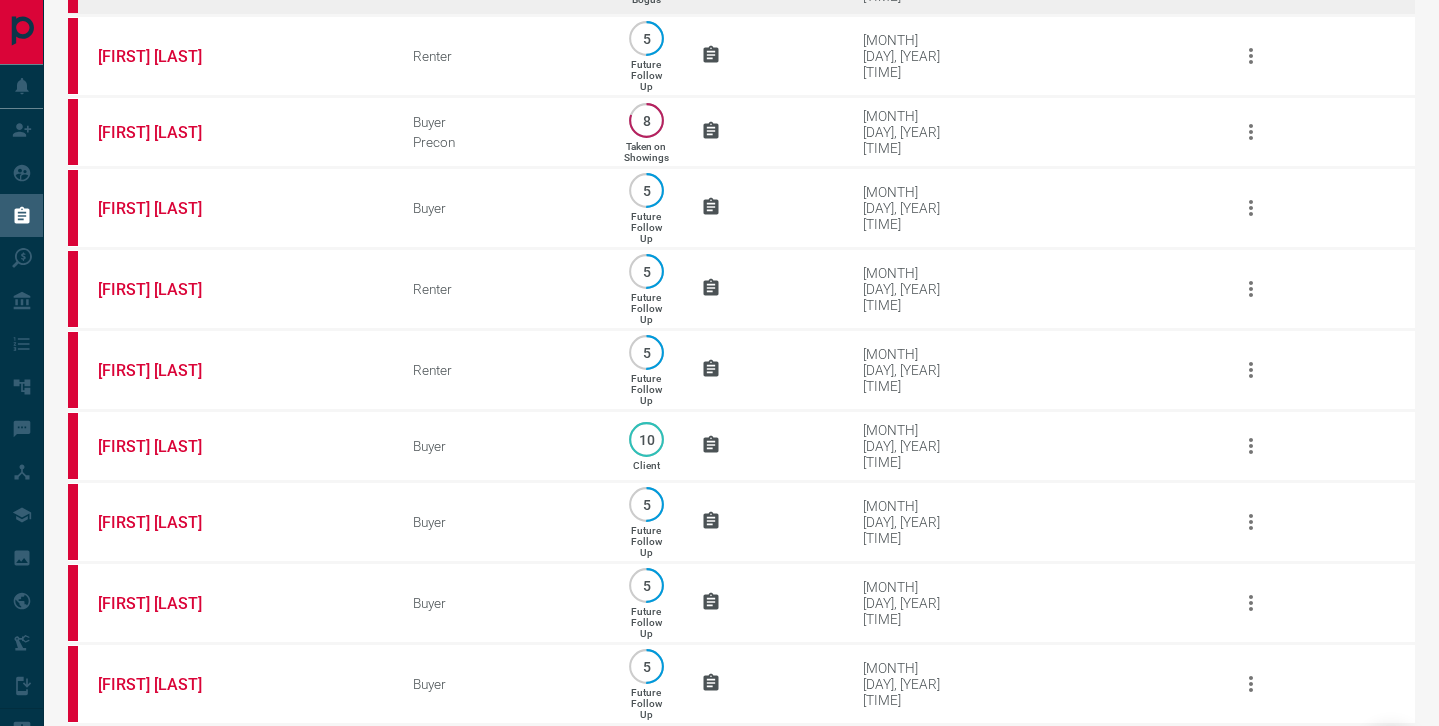 scroll, scrollTop: 1095, scrollLeft: 0, axis: vertical 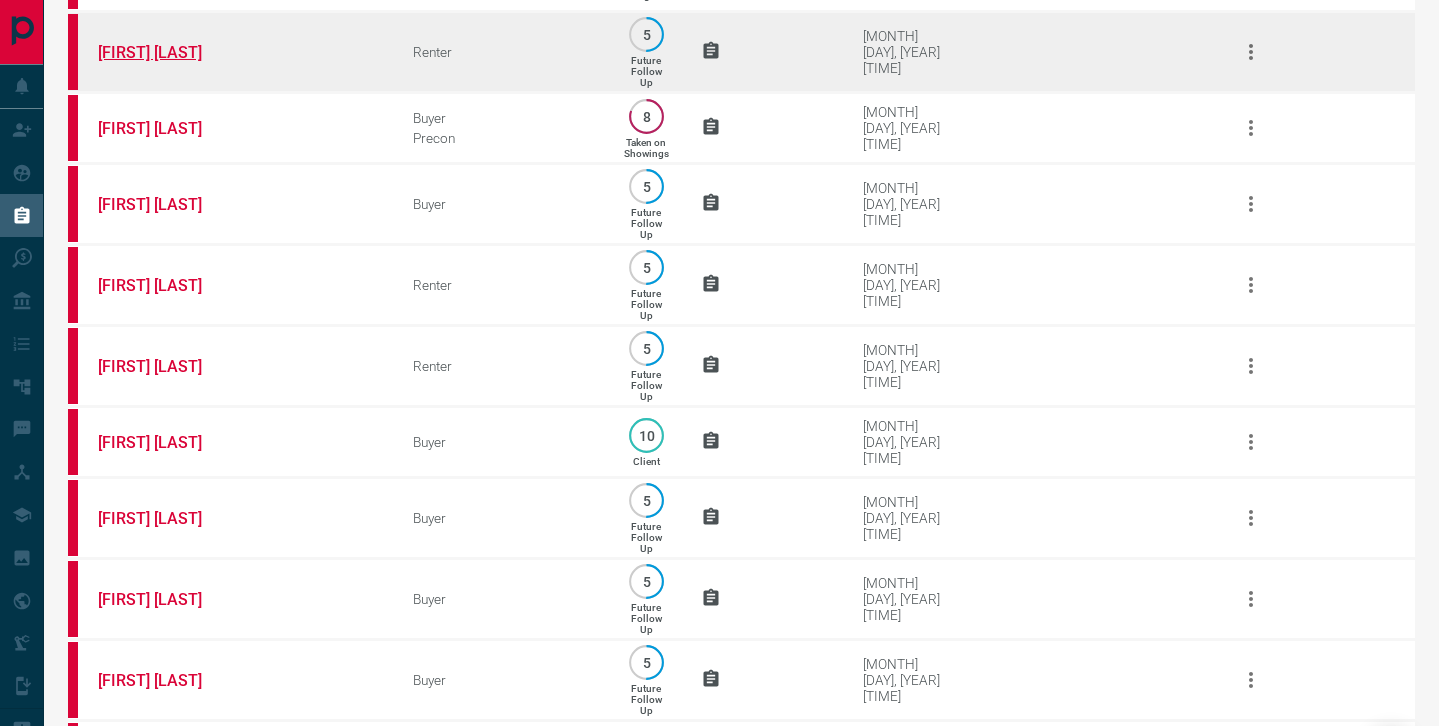 click on "[FIRST] [LAST]" at bounding box center (173, 52) 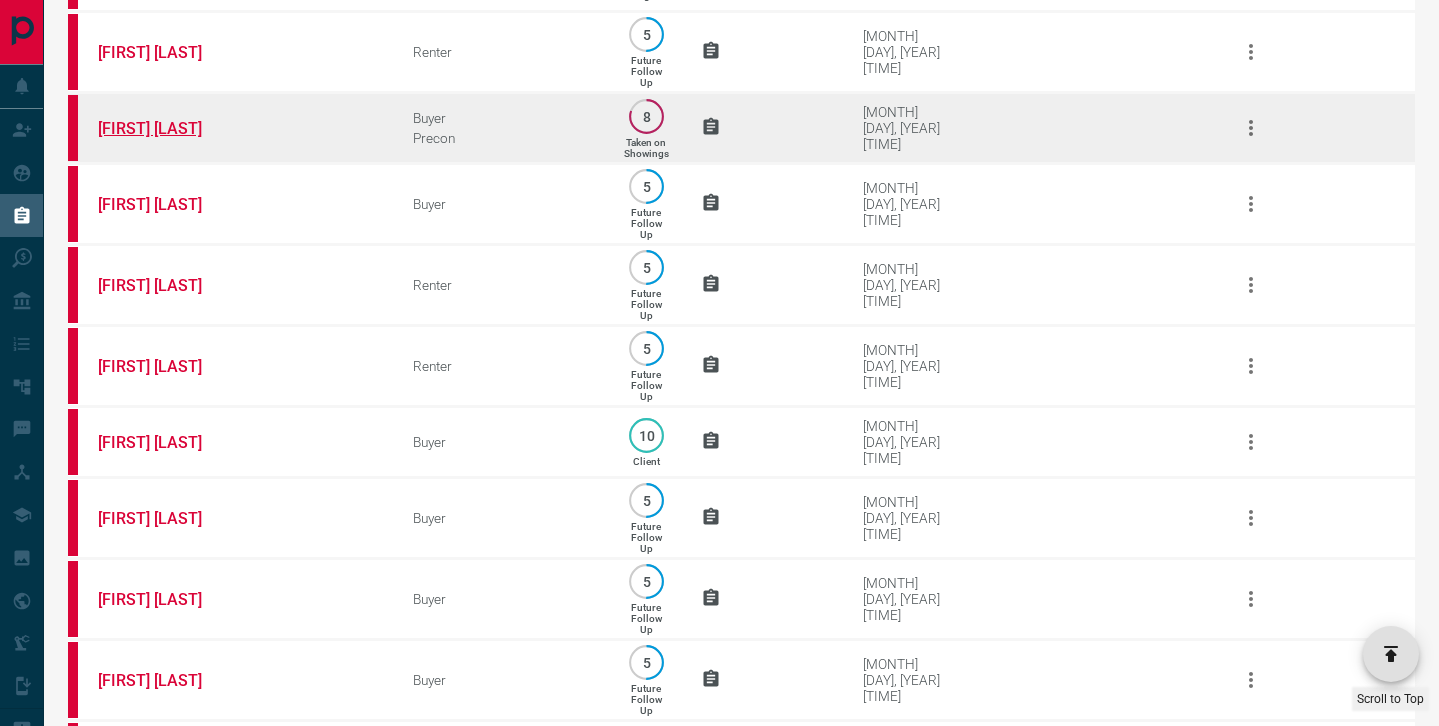 click on "[FIRST] [LAST]" at bounding box center [173, 128] 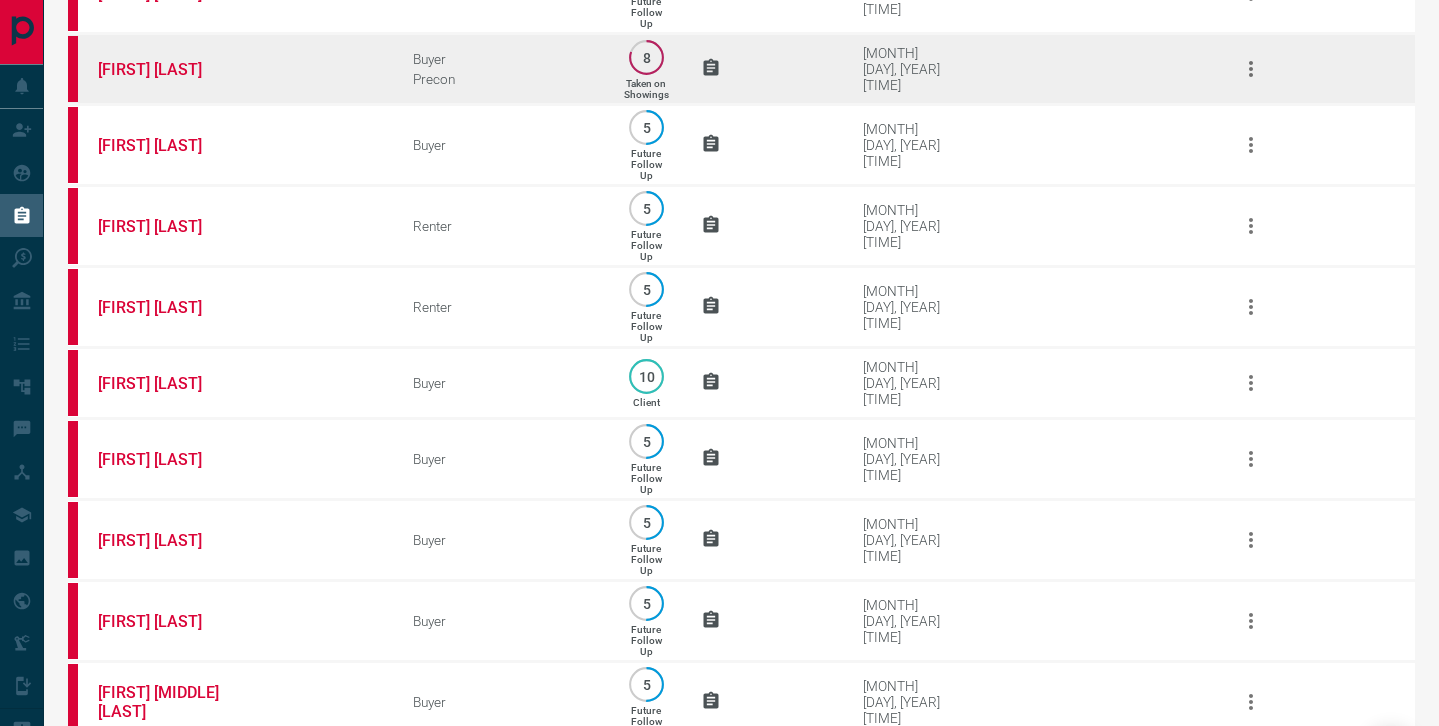 scroll, scrollTop: 1158, scrollLeft: 0, axis: vertical 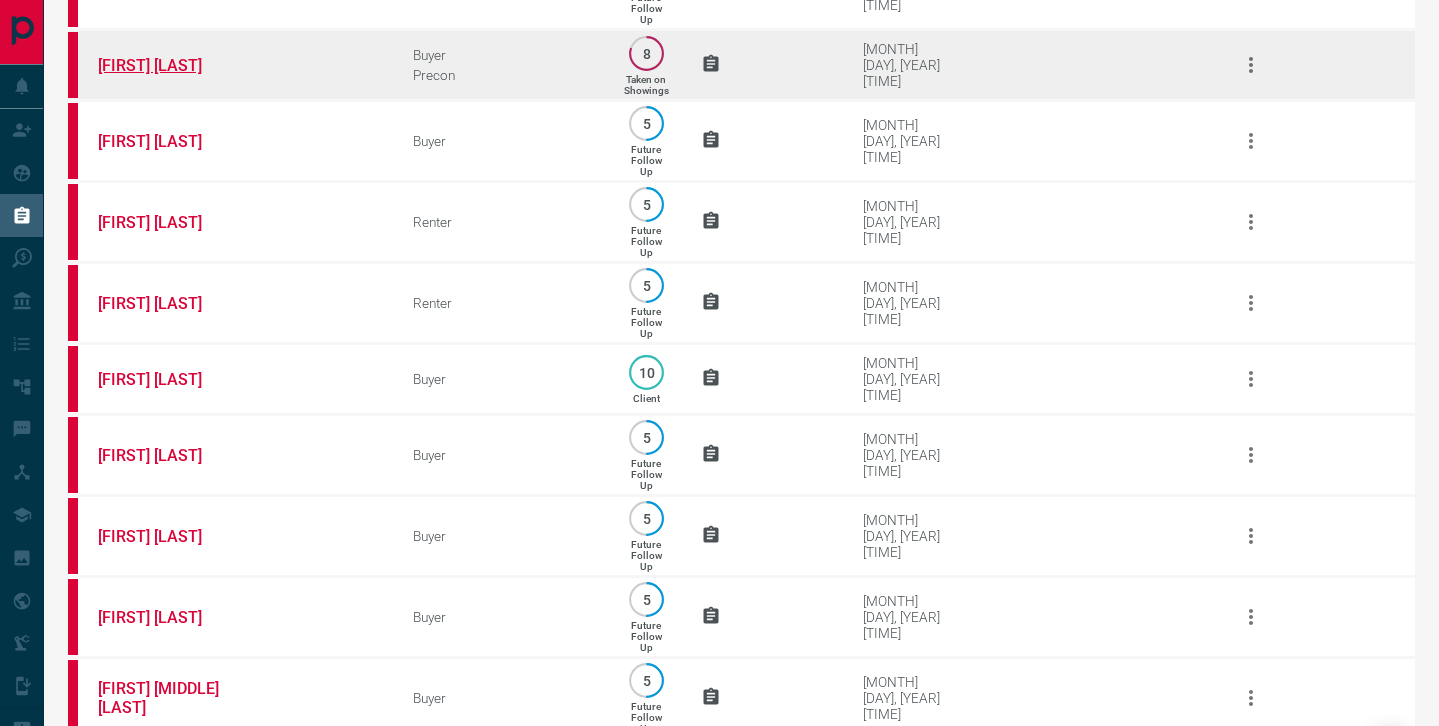 click on "[FIRST] [LAST]" at bounding box center [173, 65] 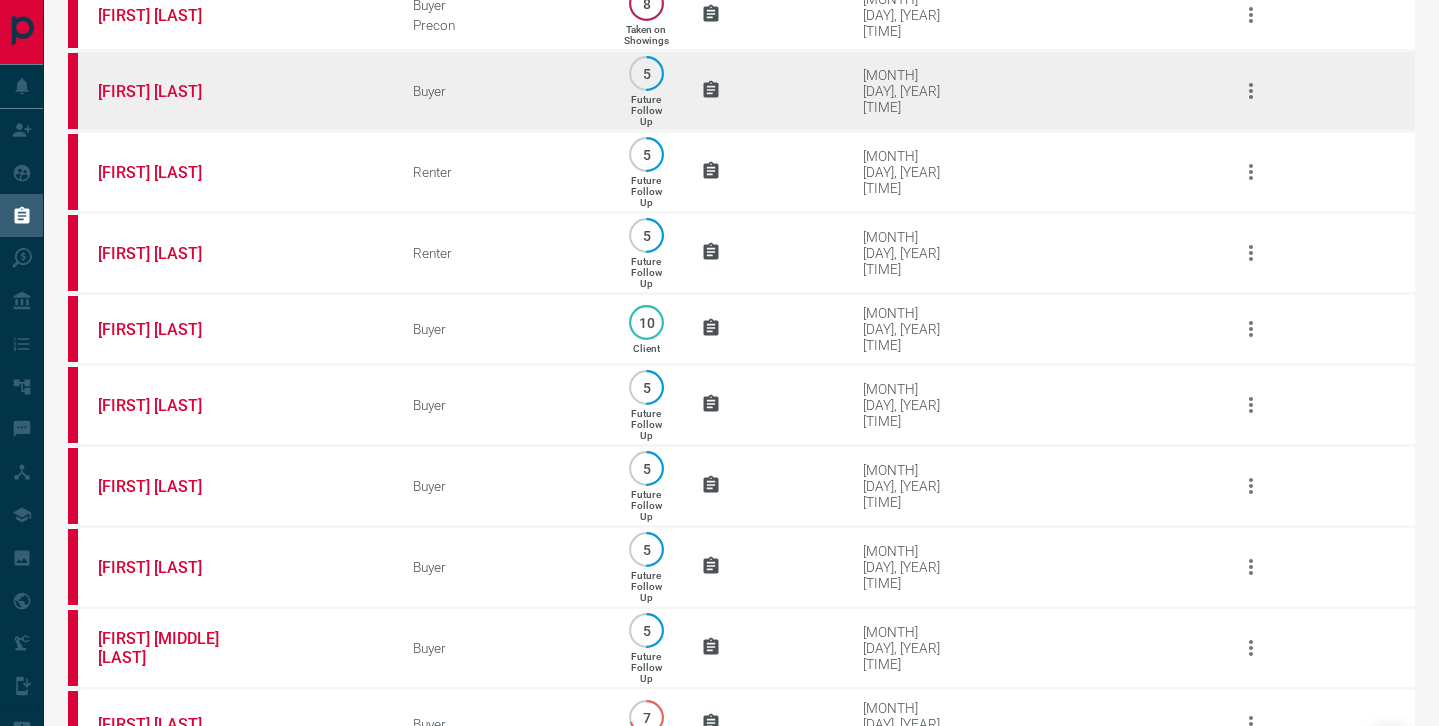 scroll, scrollTop: 1215, scrollLeft: 0, axis: vertical 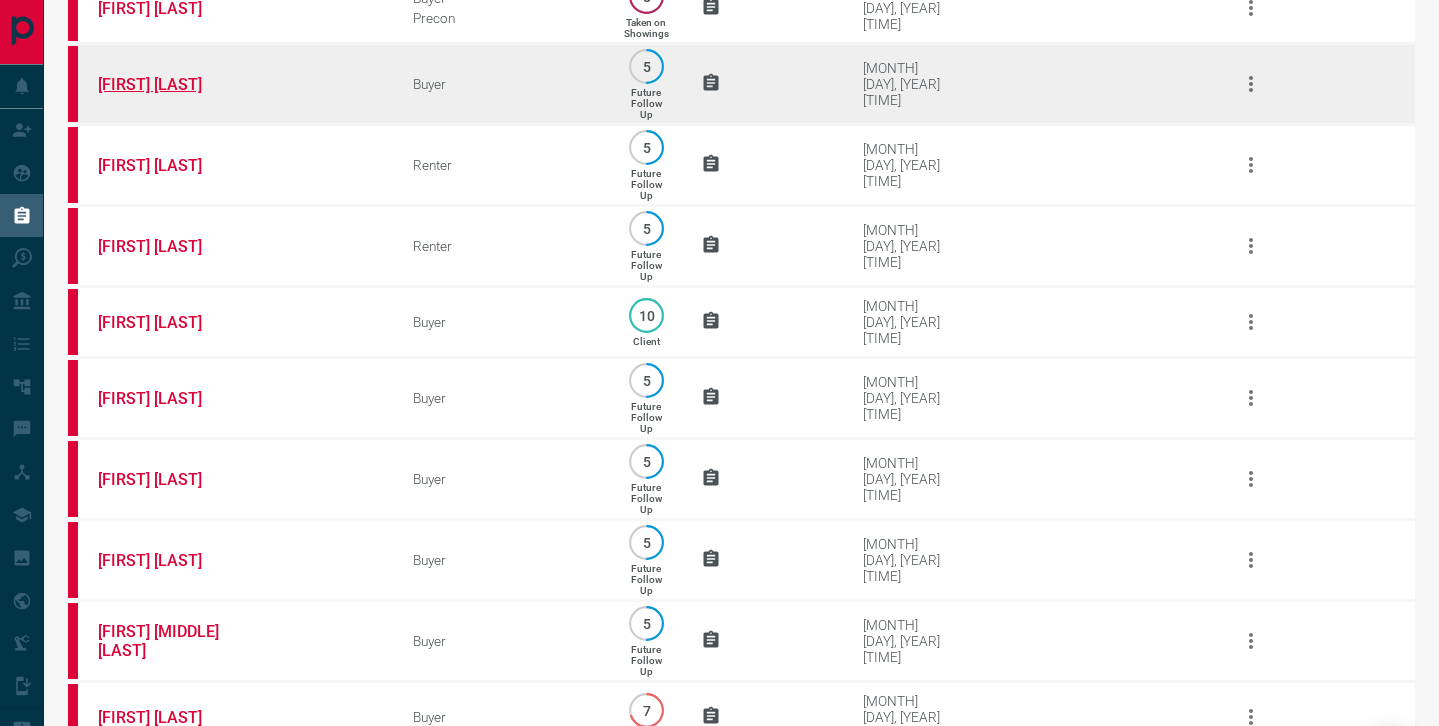 click on "[FIRST] [LAST]" at bounding box center [173, 84] 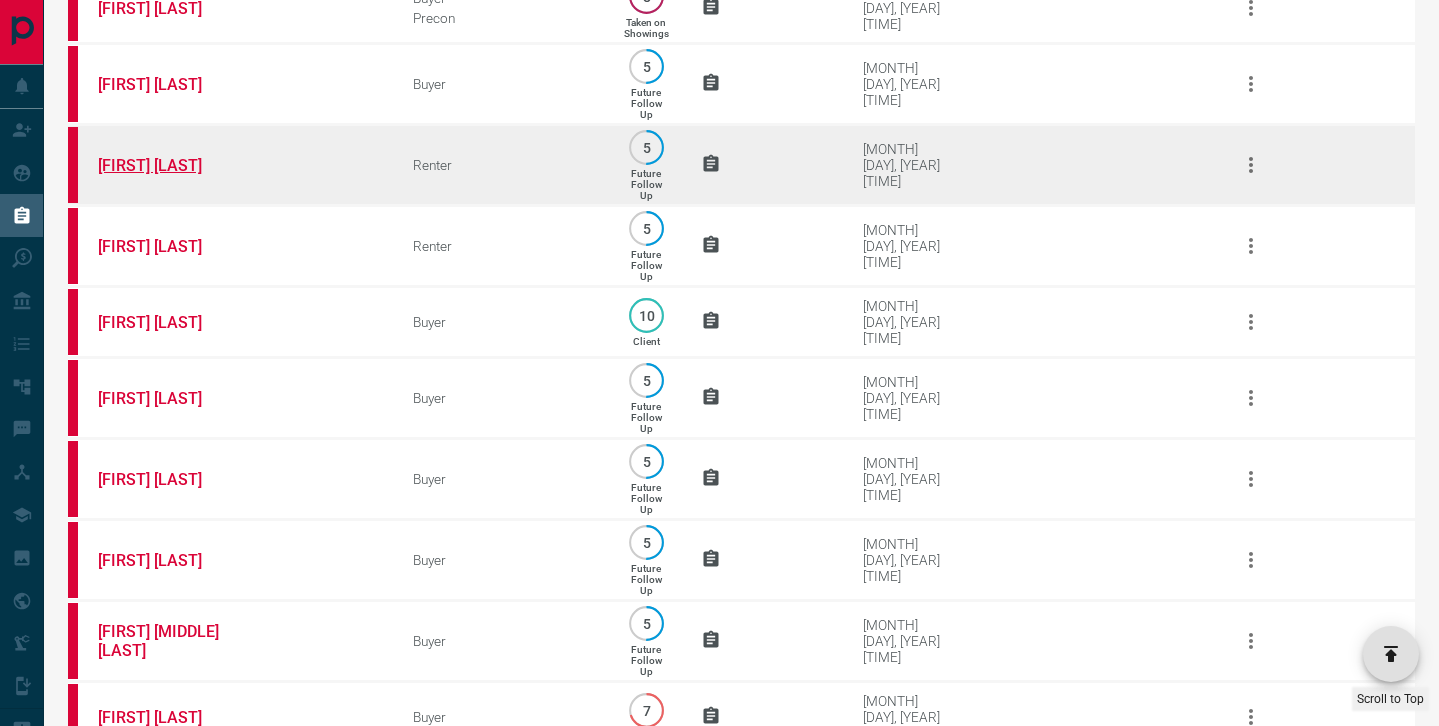 click on "[FIRST] [LAST]" at bounding box center (173, 165) 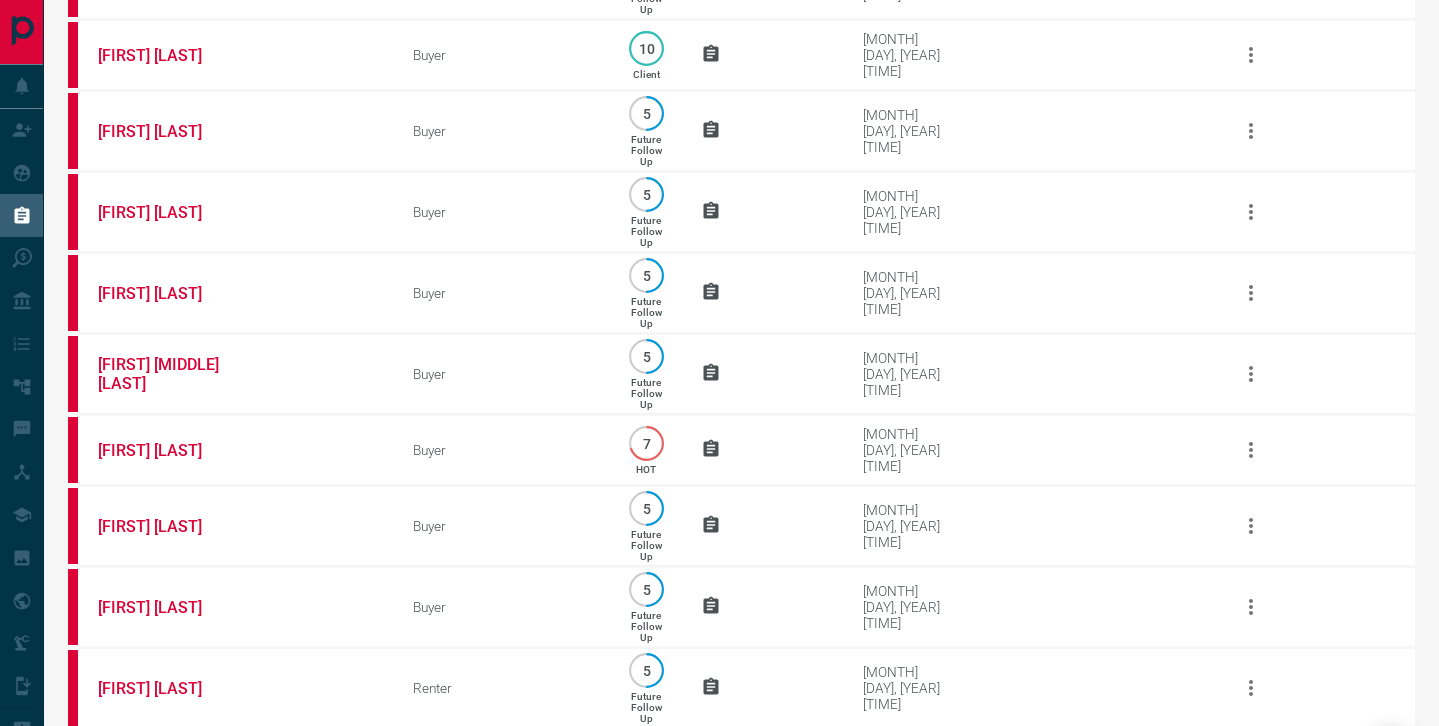 scroll, scrollTop: 1449, scrollLeft: 0, axis: vertical 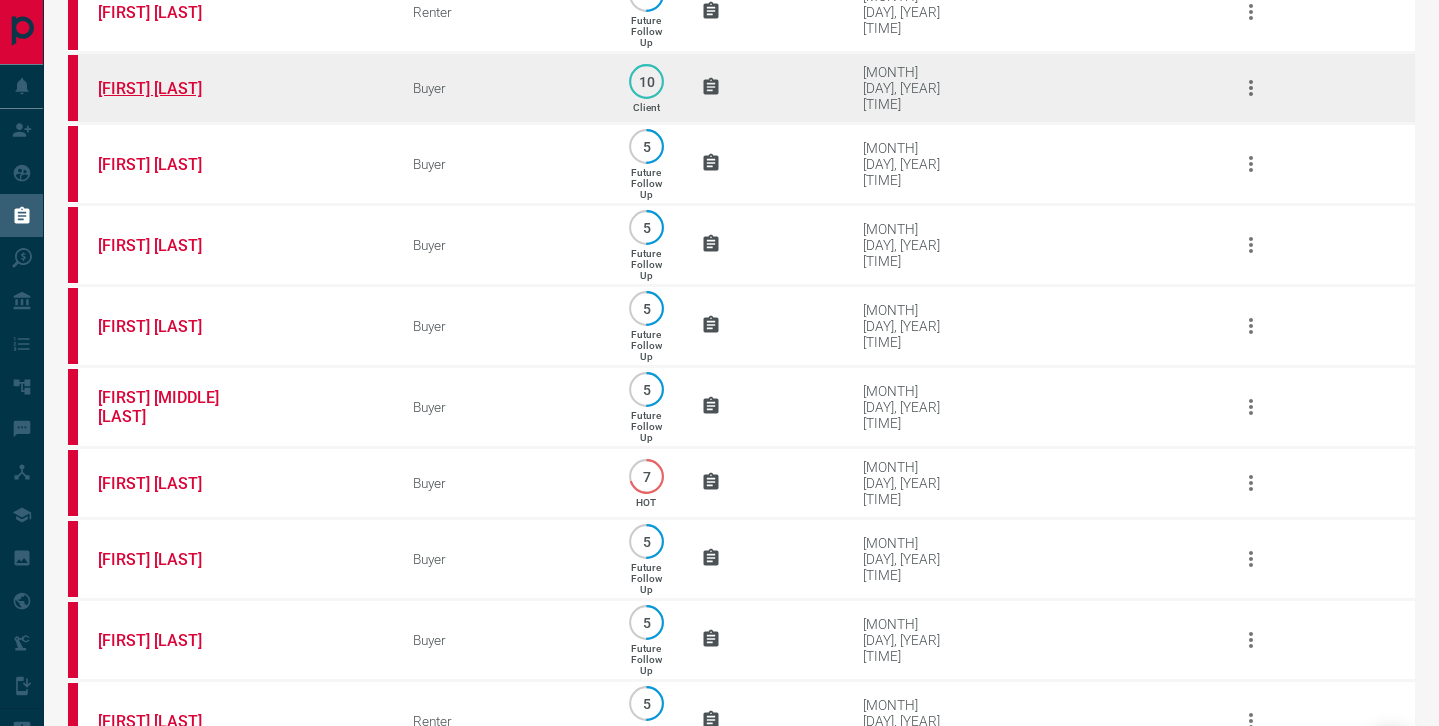 click on "[FIRST] [LAST]" at bounding box center [173, 88] 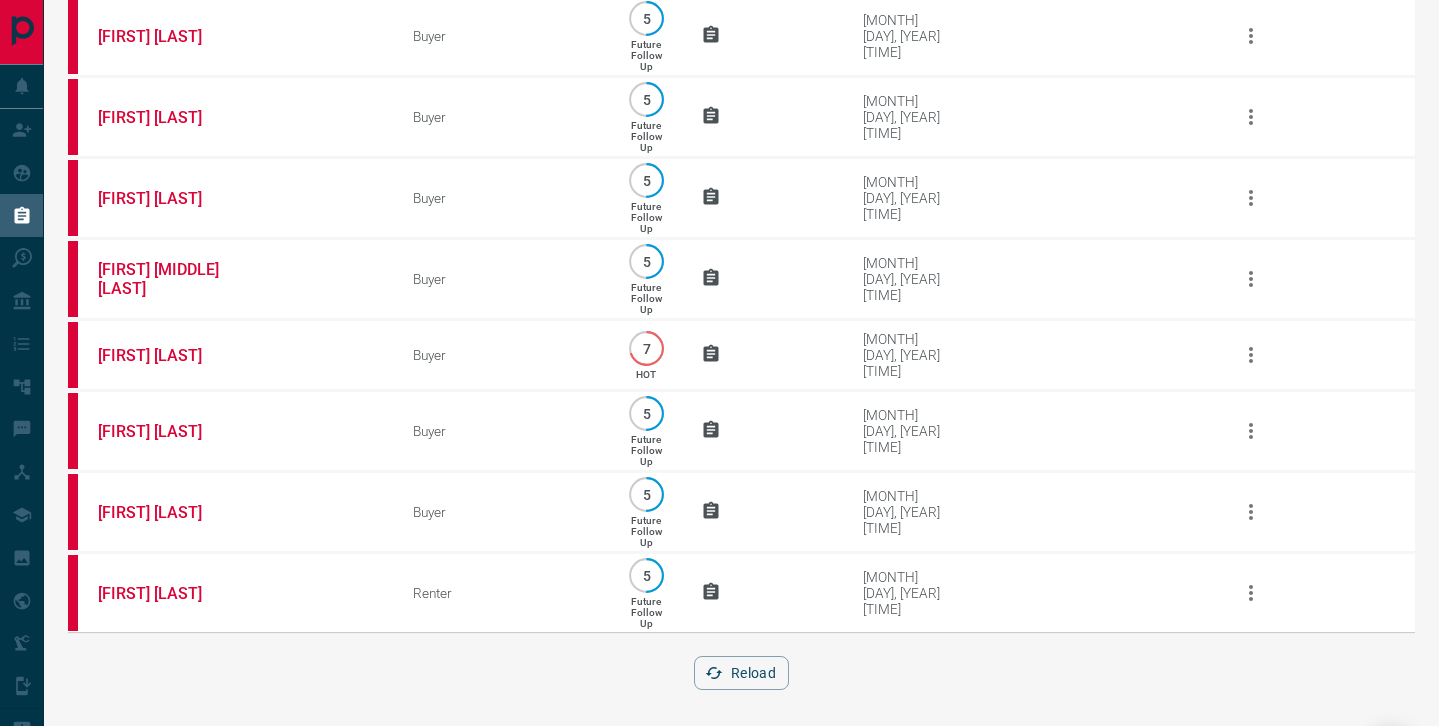scroll, scrollTop: 1570, scrollLeft: 0, axis: vertical 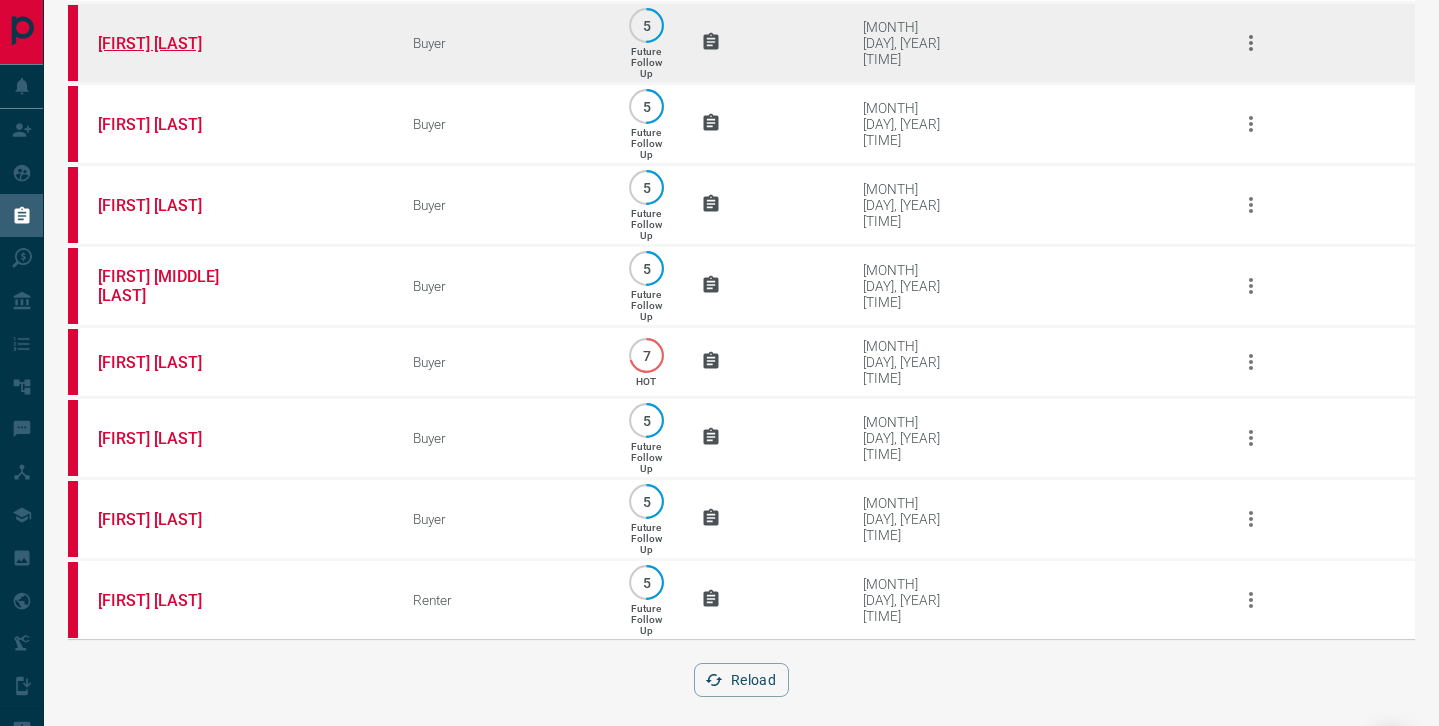 click on "[FIRST] [LAST]" at bounding box center (173, 43) 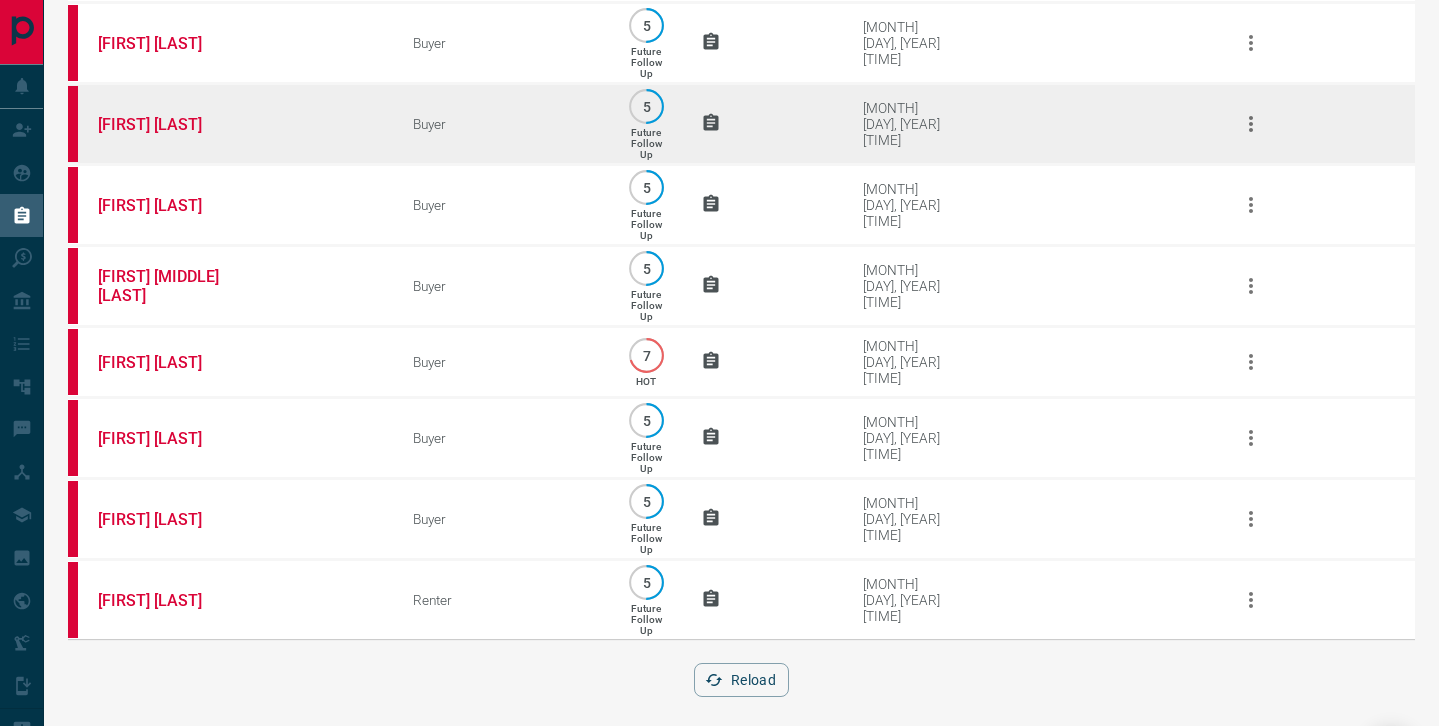 scroll, scrollTop: 1612, scrollLeft: 0, axis: vertical 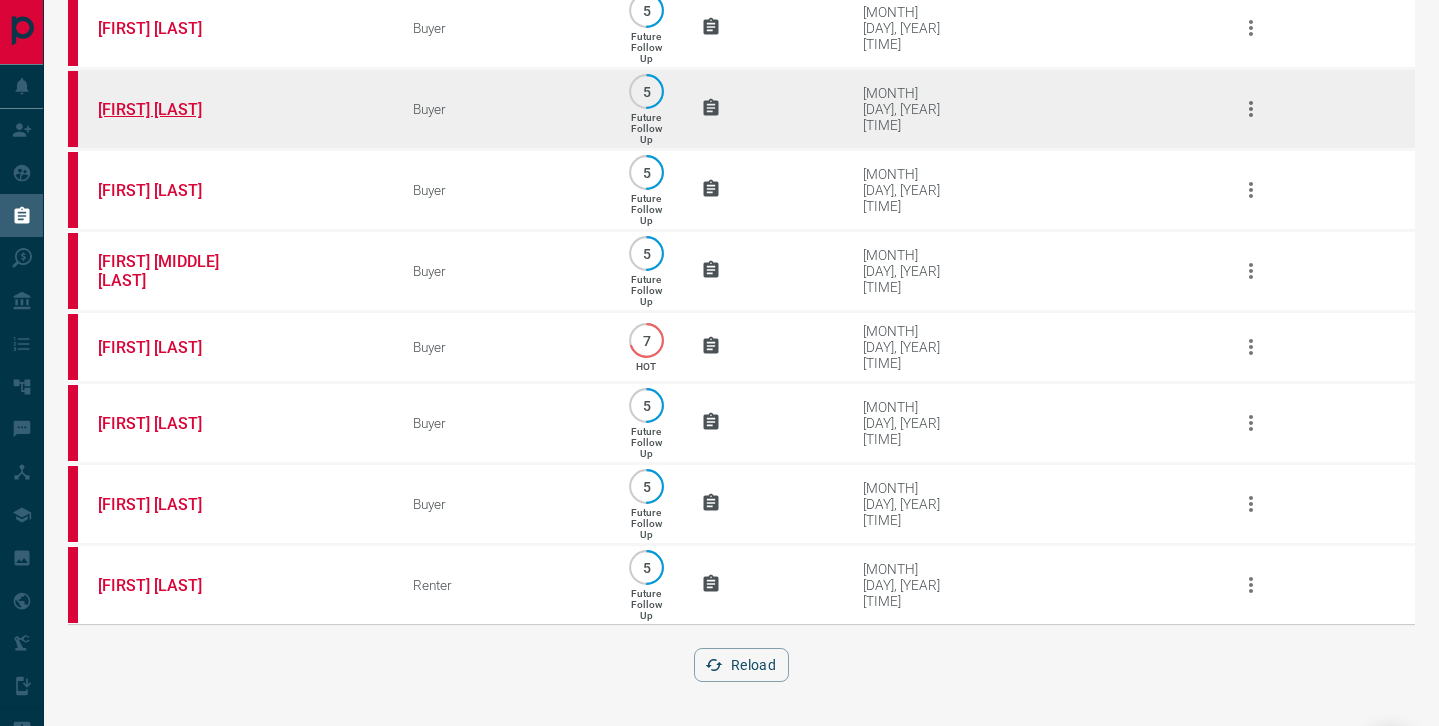 click on "[FIRST] [LAST]" at bounding box center (173, 109) 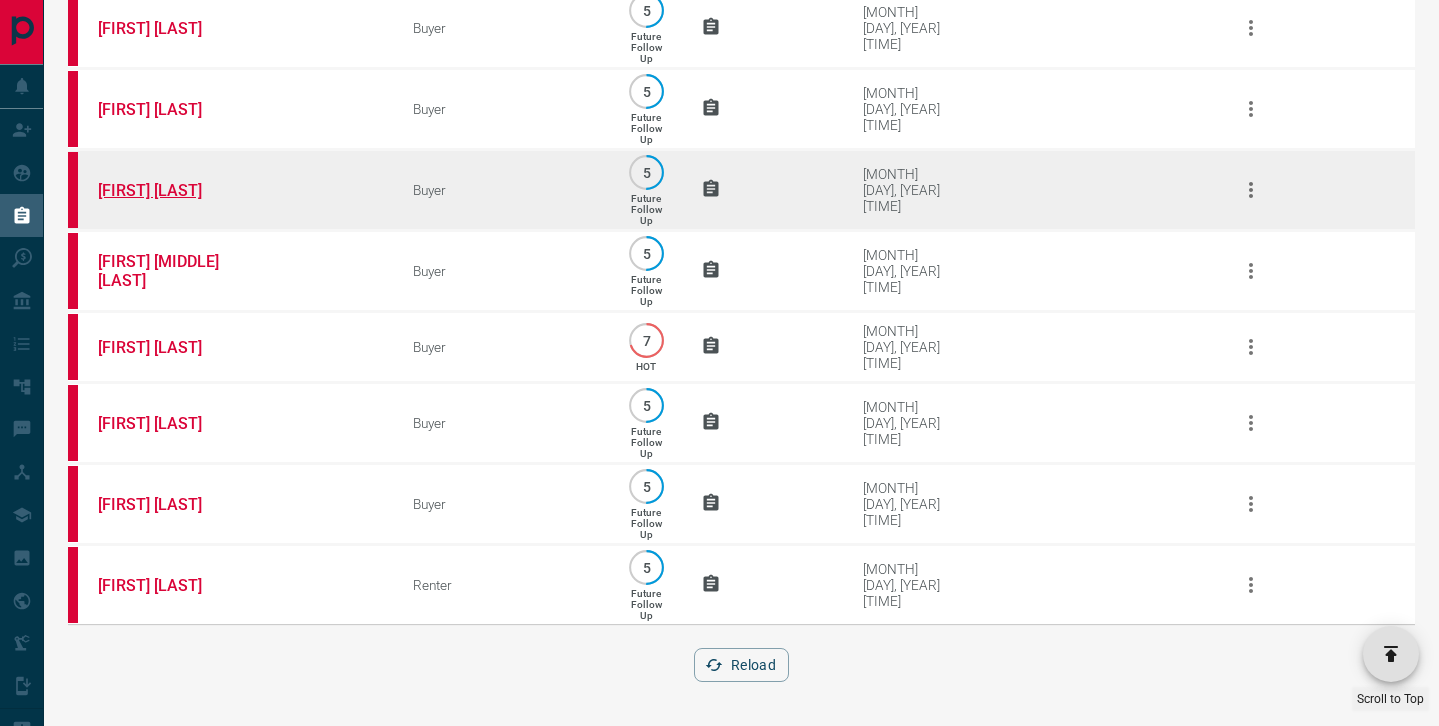 click on "[FIRST] [LAST]" at bounding box center (173, 190) 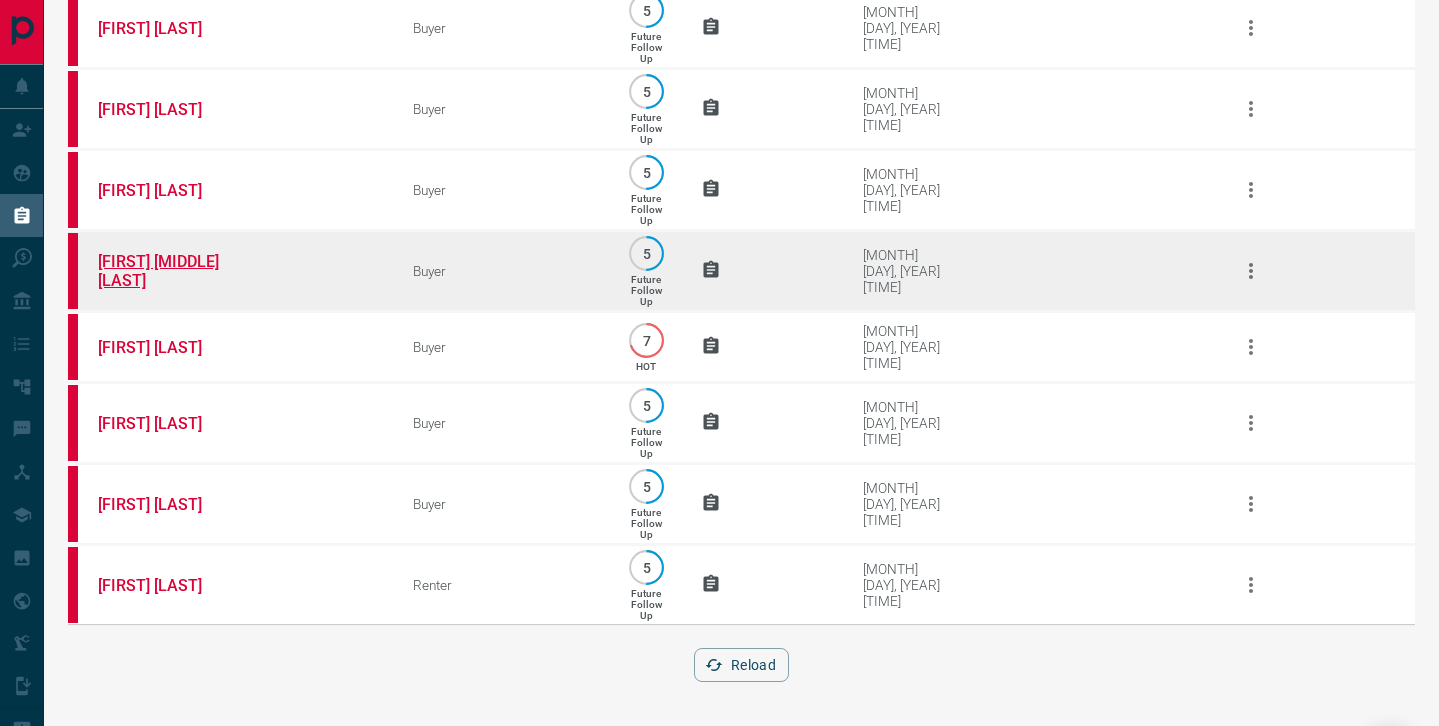 click on "[FIRST] [MIDDLE] [LAST]" at bounding box center (173, 271) 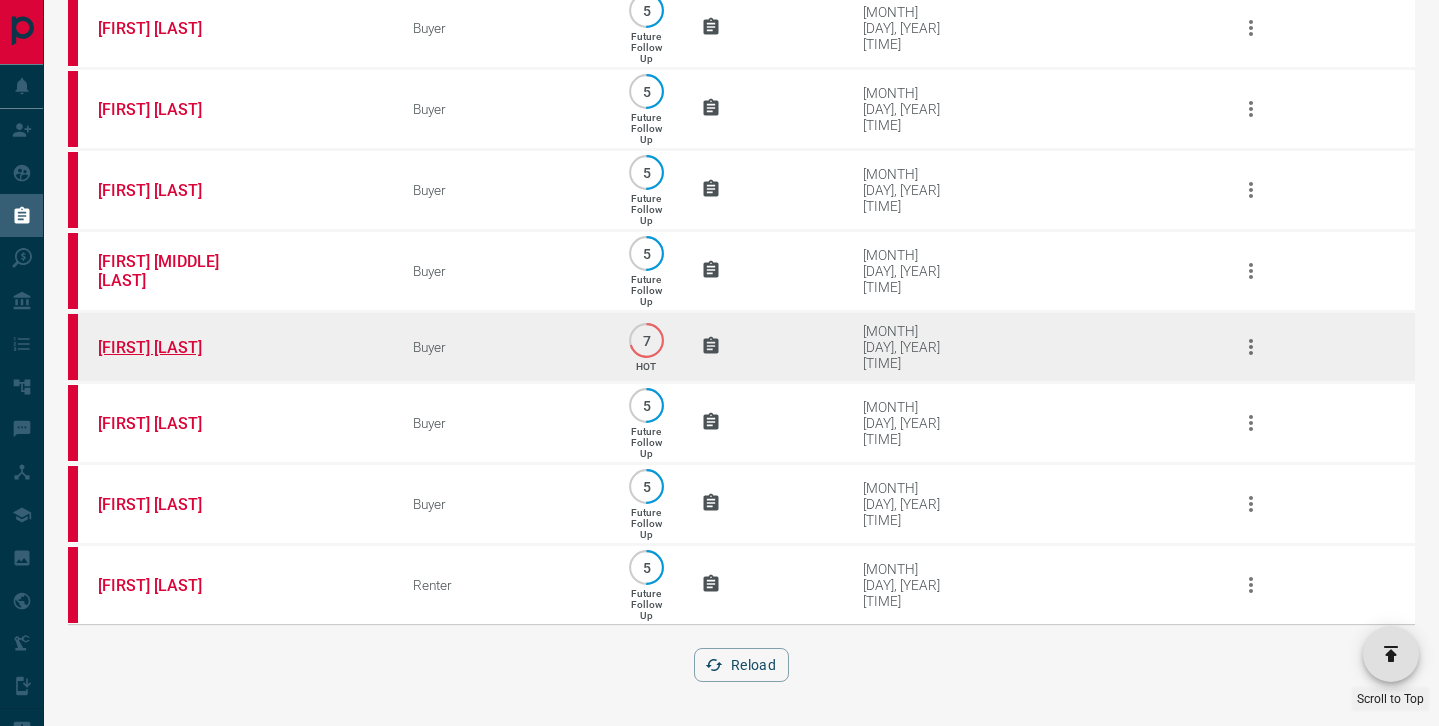 click on "[FIRST] [LAST]" at bounding box center [173, 347] 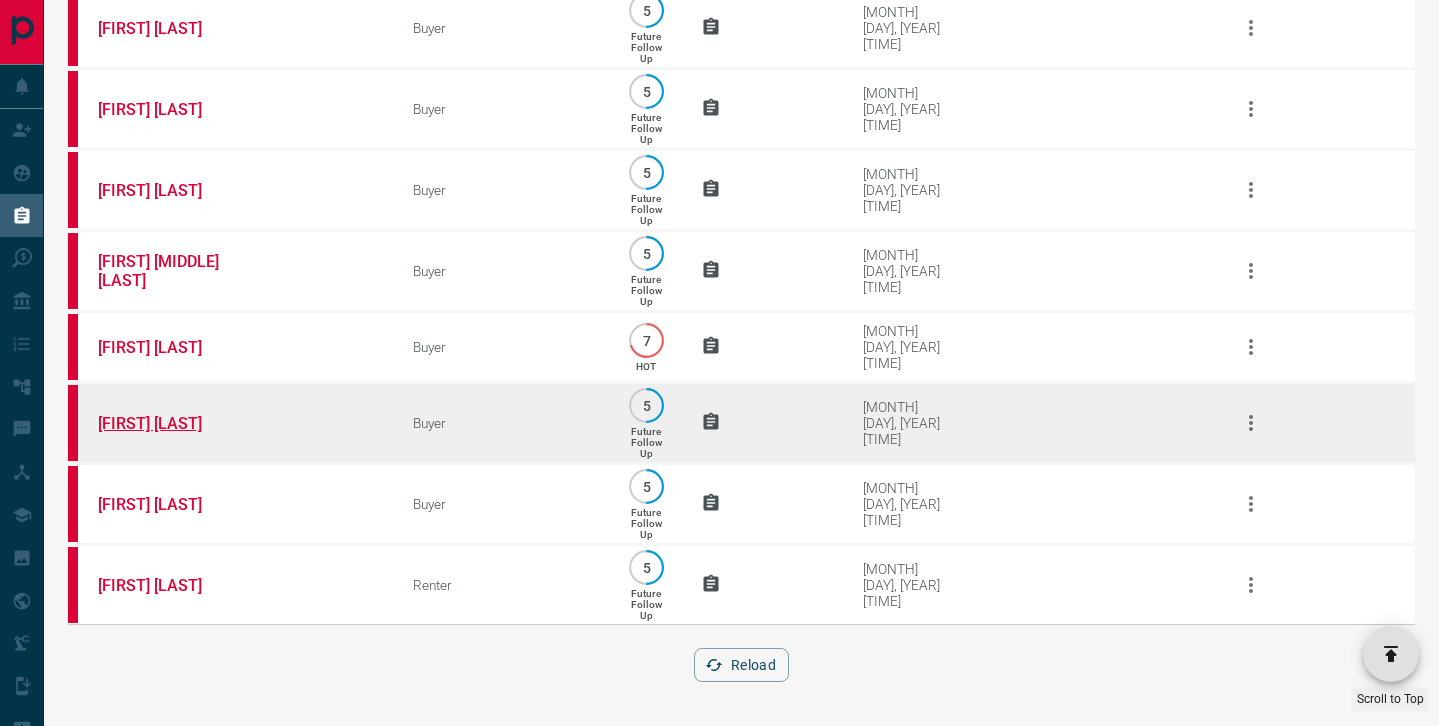 click on "[FIRST] [LAST]" at bounding box center [173, 423] 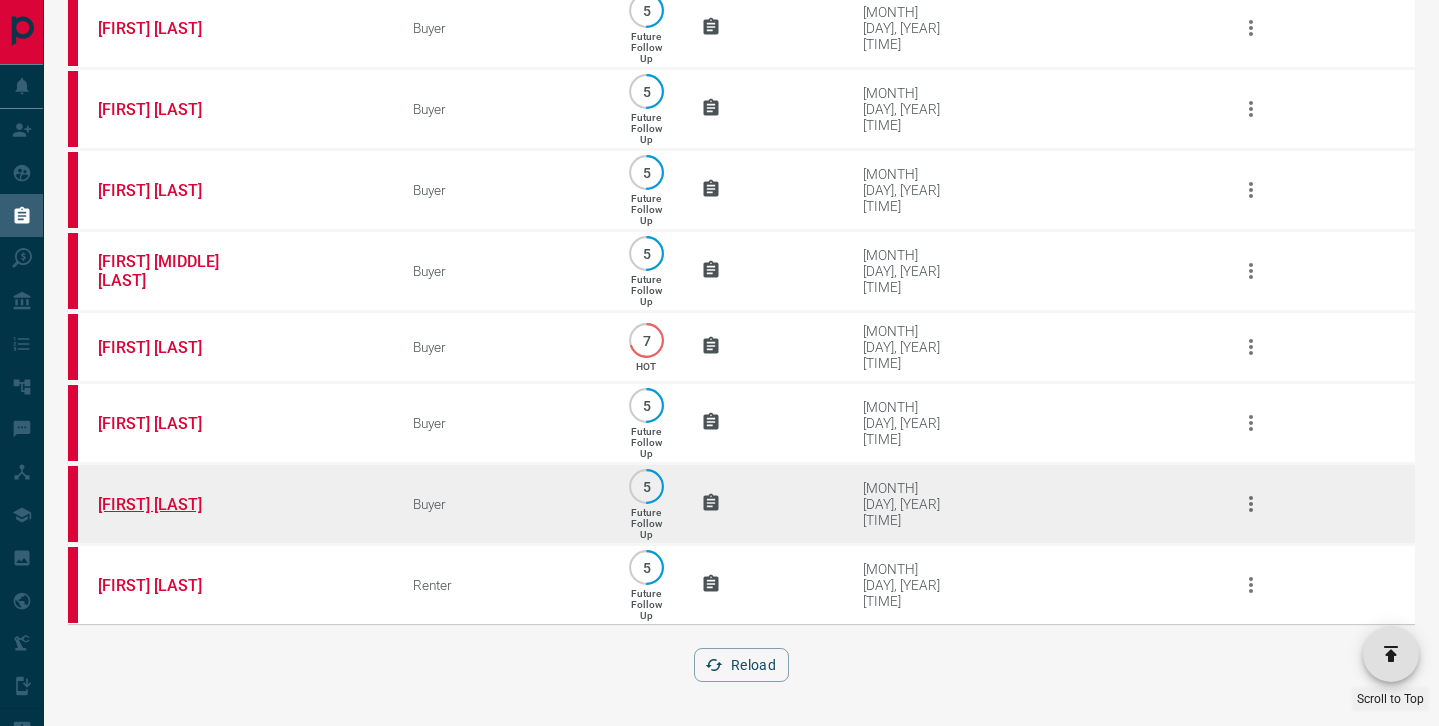 click on "[FIRST] [LAST]" at bounding box center (173, 504) 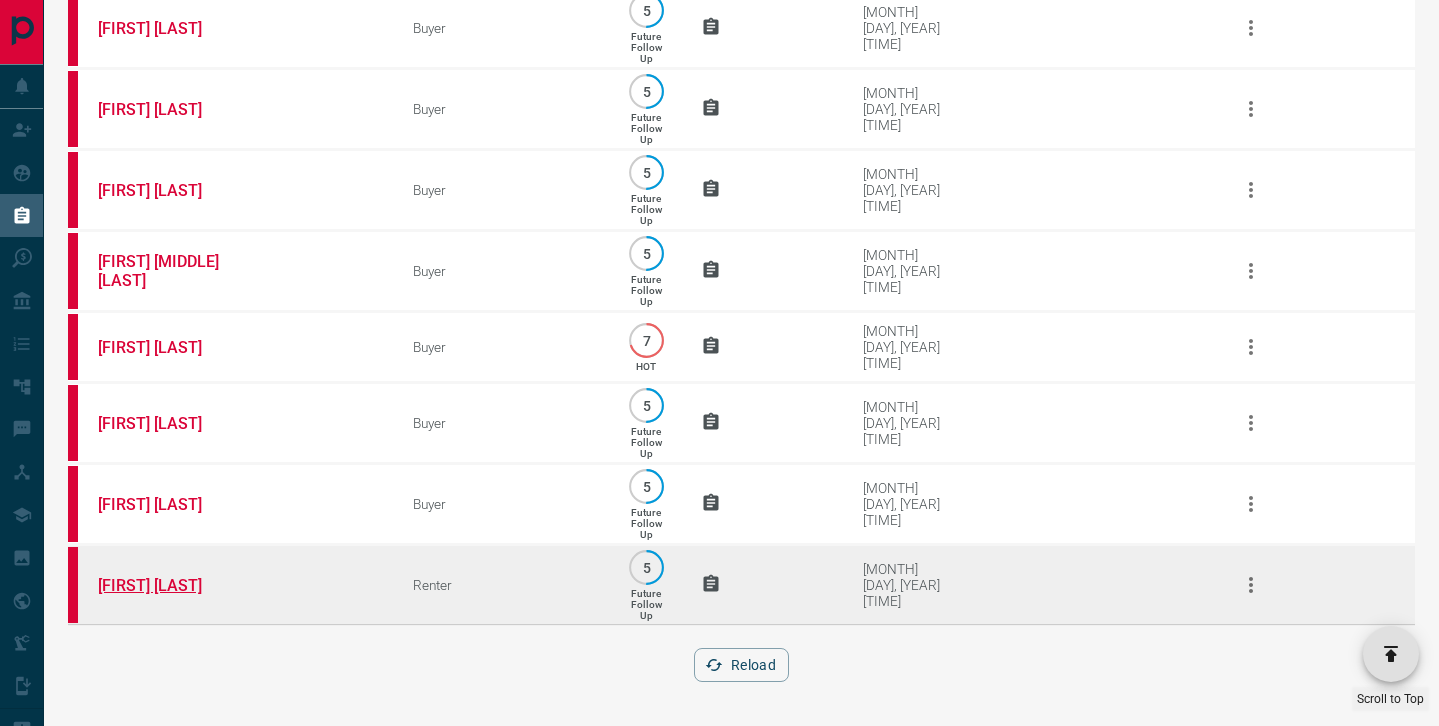 click on "[FIRST] [LAST]" at bounding box center (173, 585) 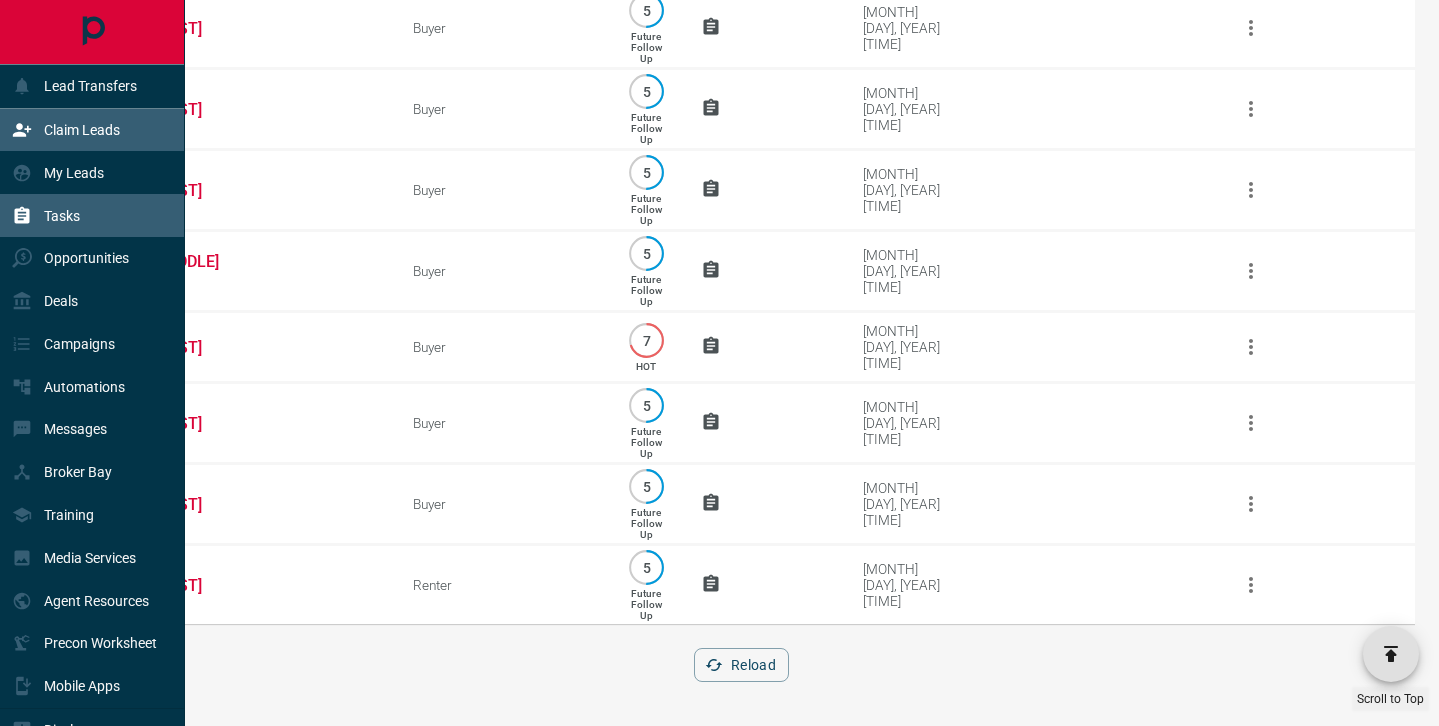 click on "Claim Leads" at bounding box center [82, 130] 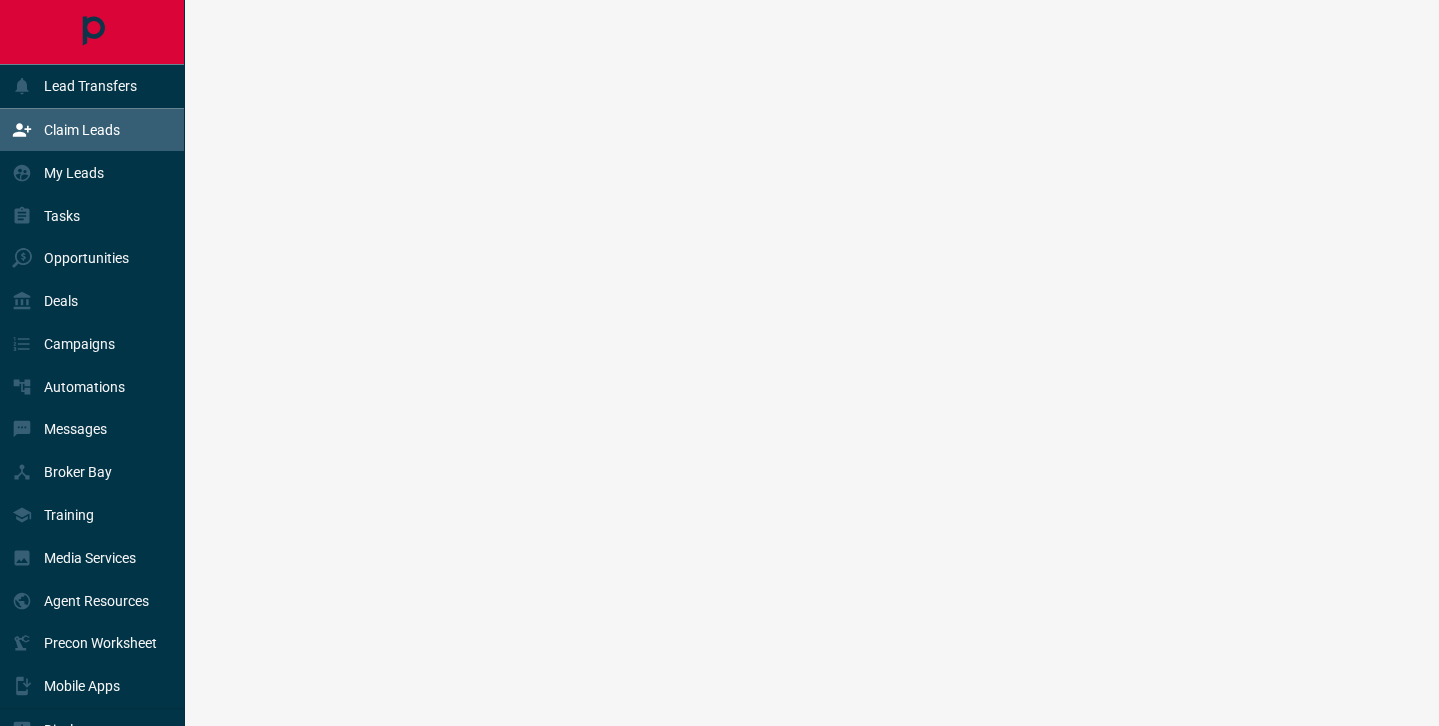 scroll, scrollTop: 0, scrollLeft: 0, axis: both 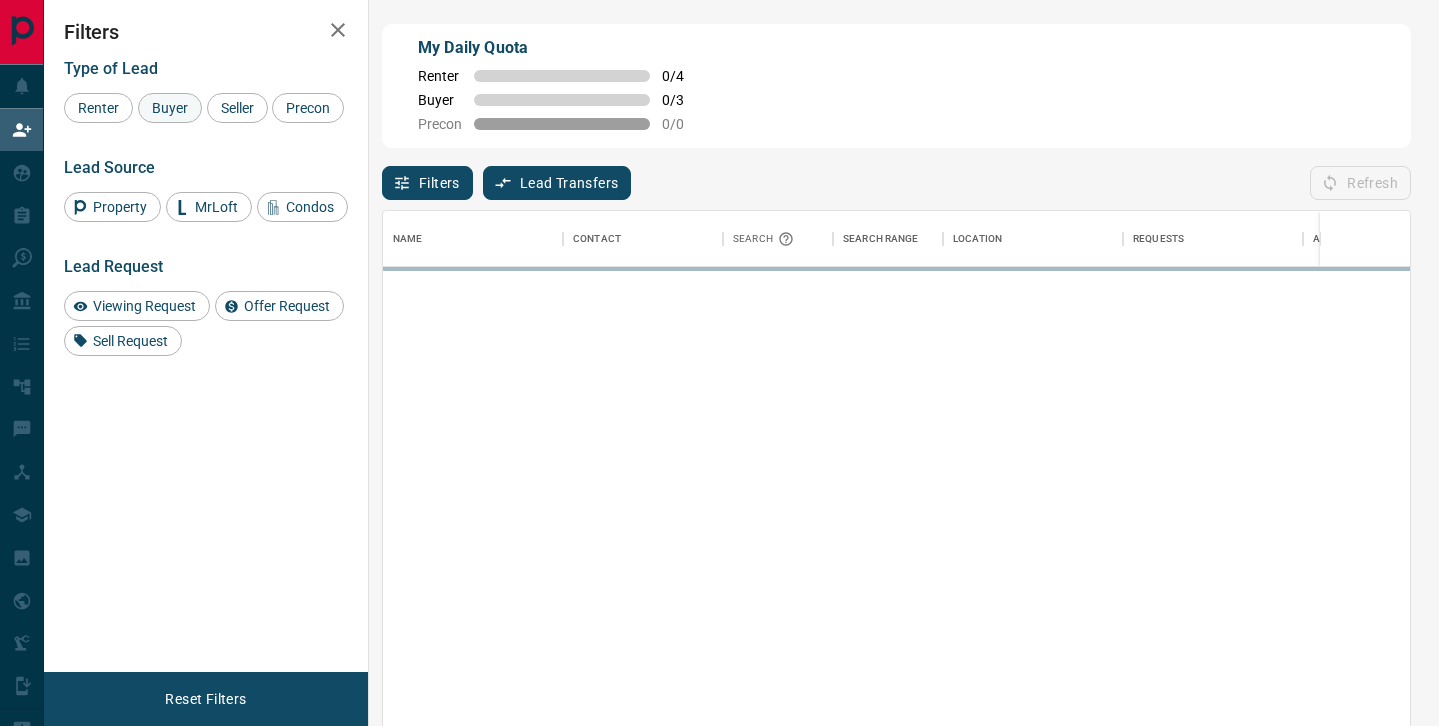 click on "Renter" at bounding box center [98, 108] 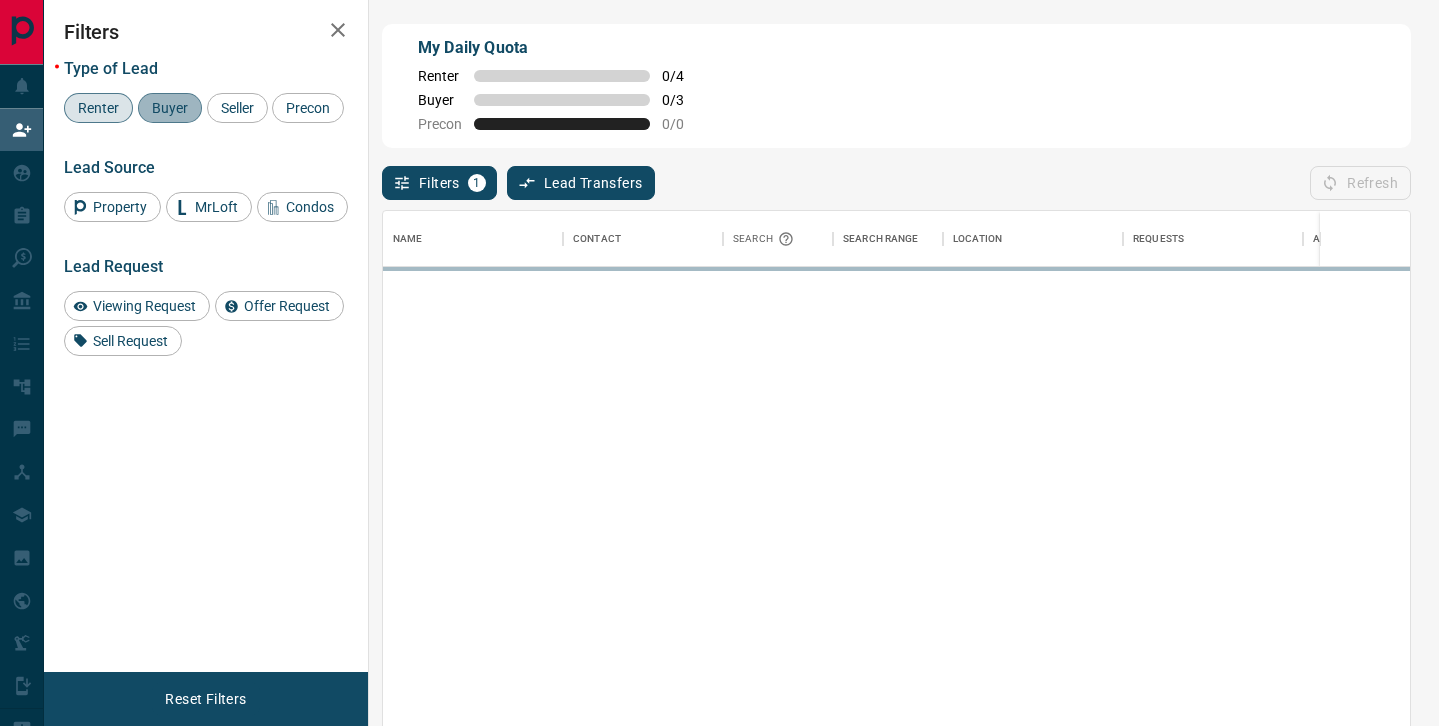 click on "Buyer" at bounding box center (170, 108) 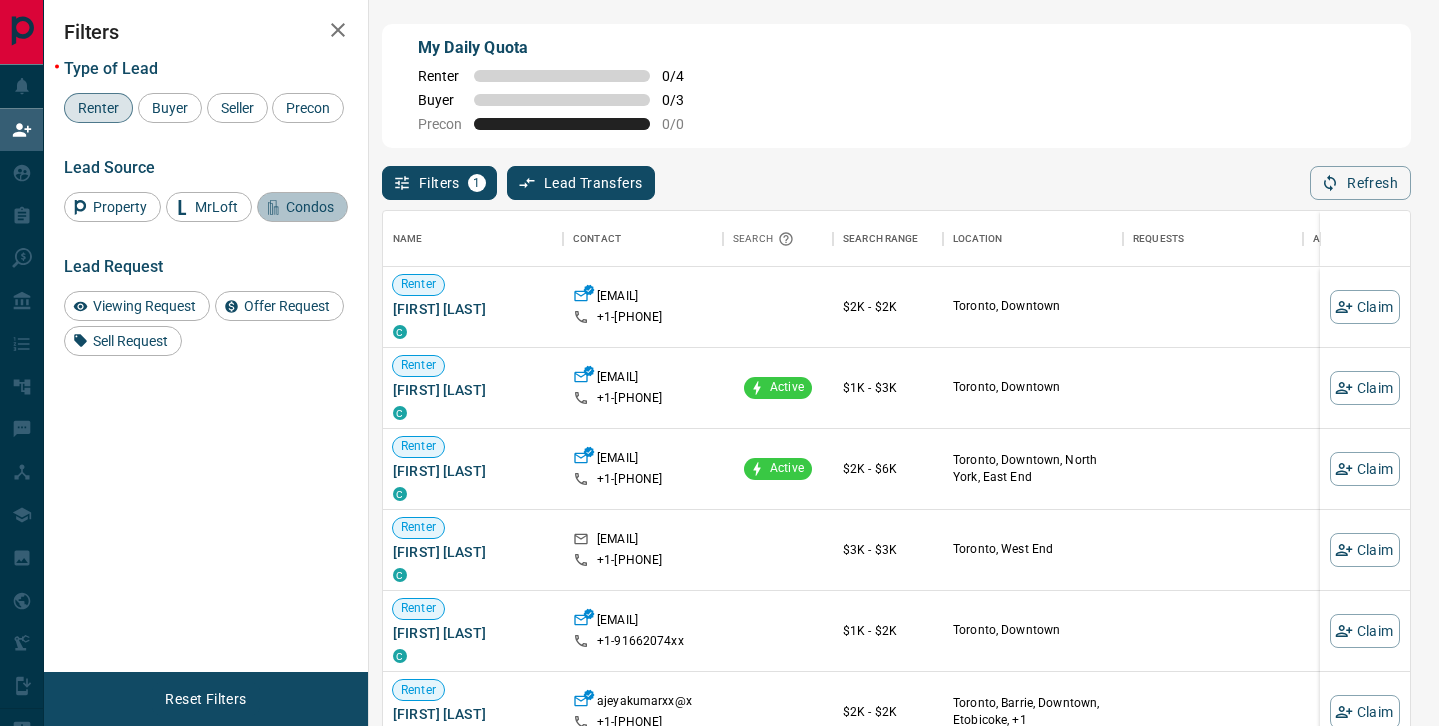 click on "Condos" at bounding box center [310, 207] 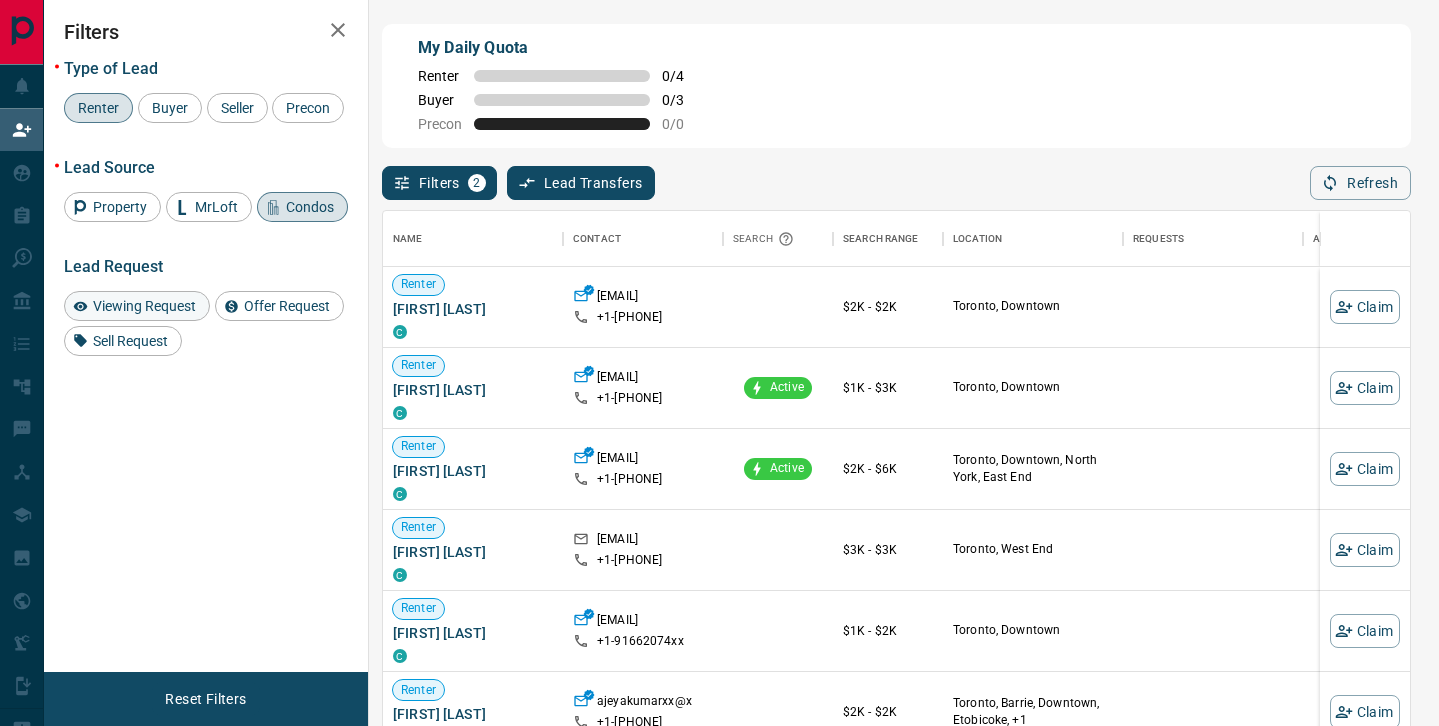 click on "Viewing Request" at bounding box center [144, 306] 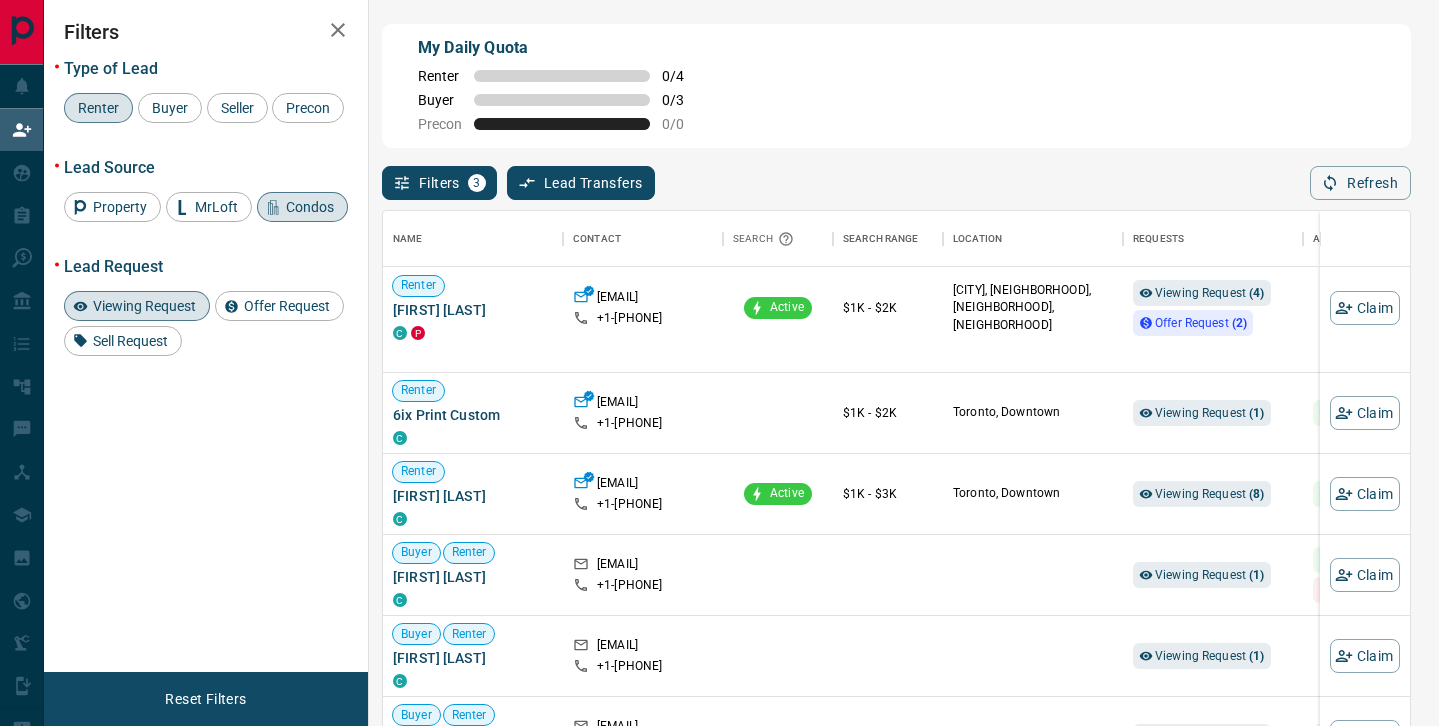 scroll, scrollTop: 311, scrollLeft: 0, axis: vertical 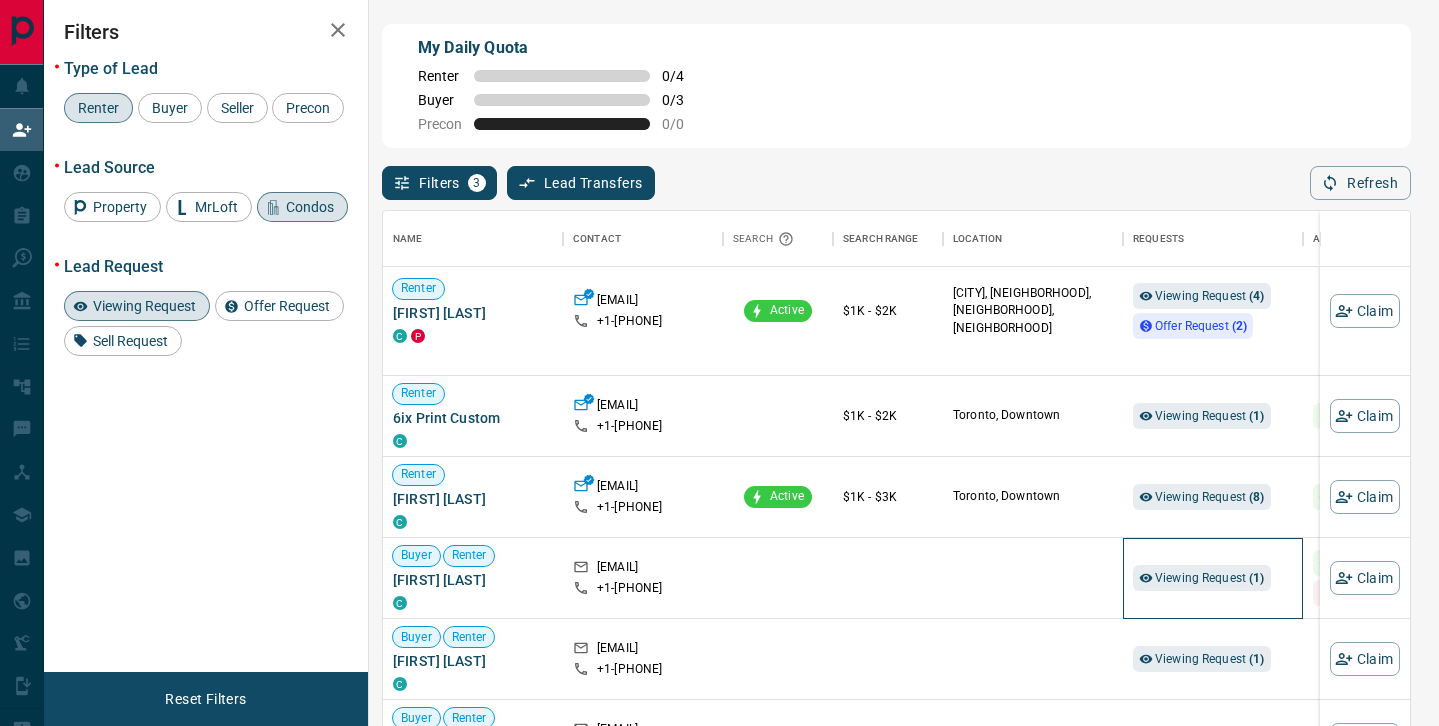 click on "Viewing Request   ( 1 )" at bounding box center [1213, 578] 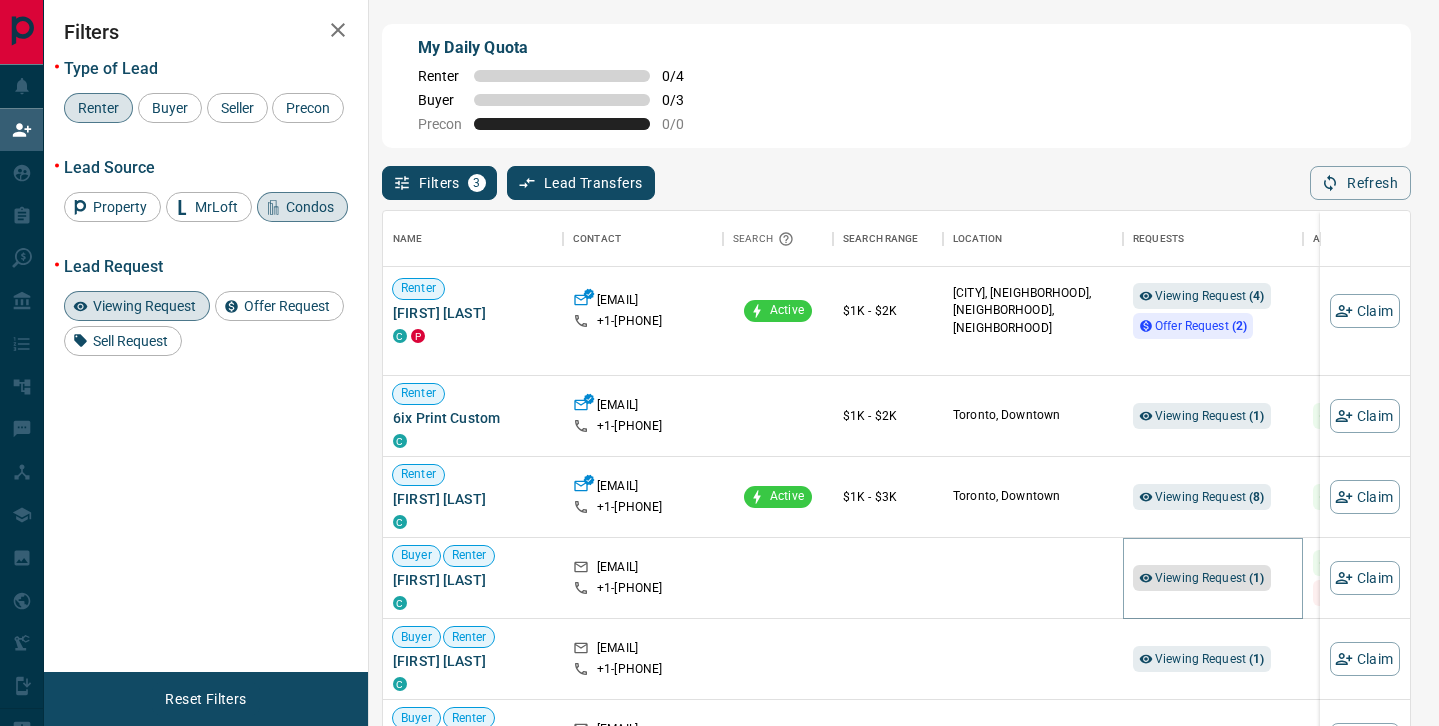 click on "Viewing Request   ( 1 )" at bounding box center [1210, 578] 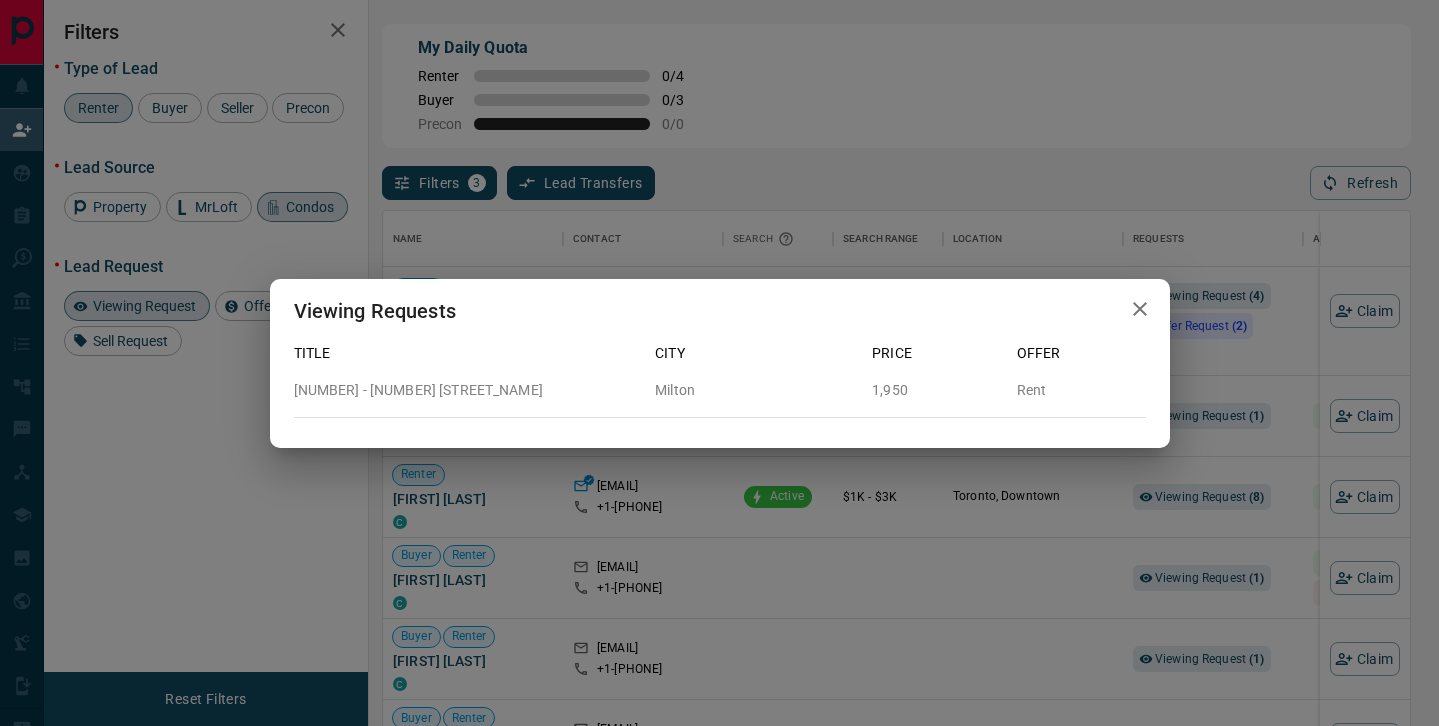 click 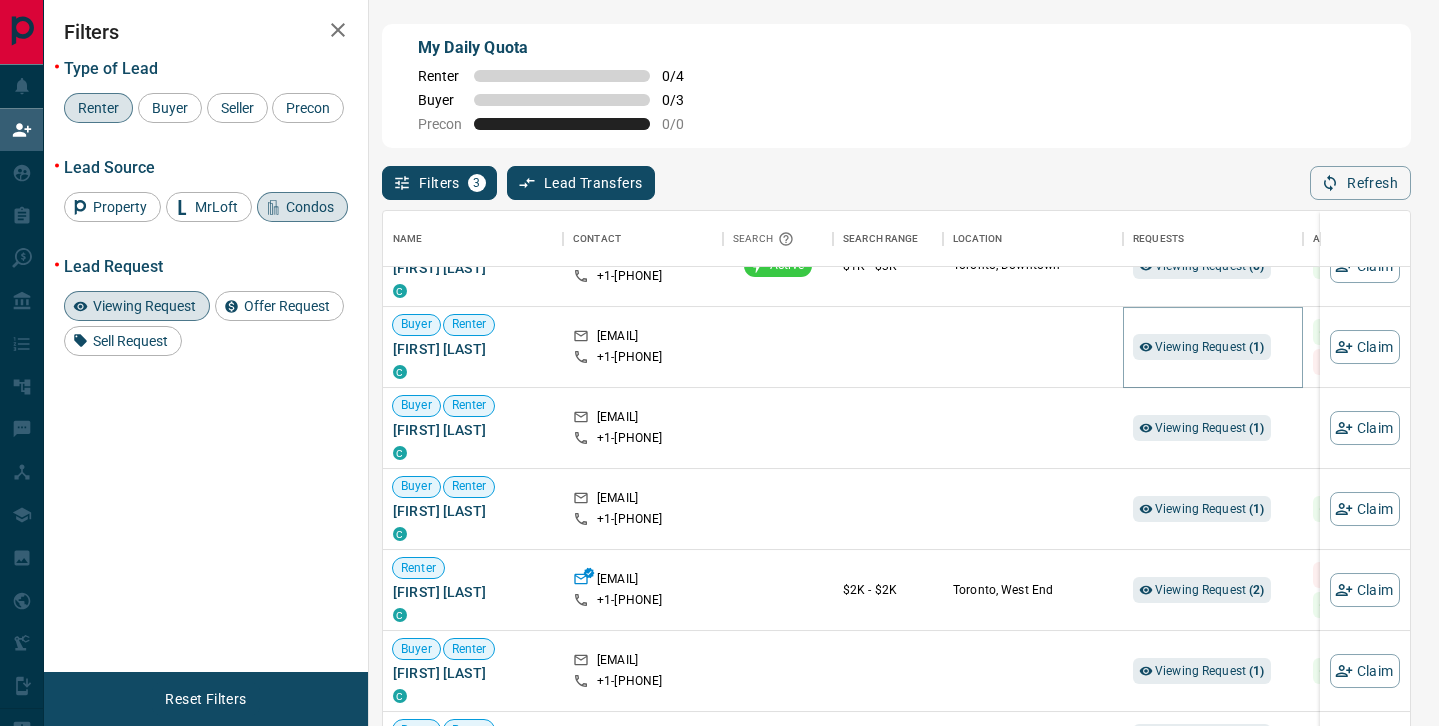 scroll, scrollTop: 0, scrollLeft: 0, axis: both 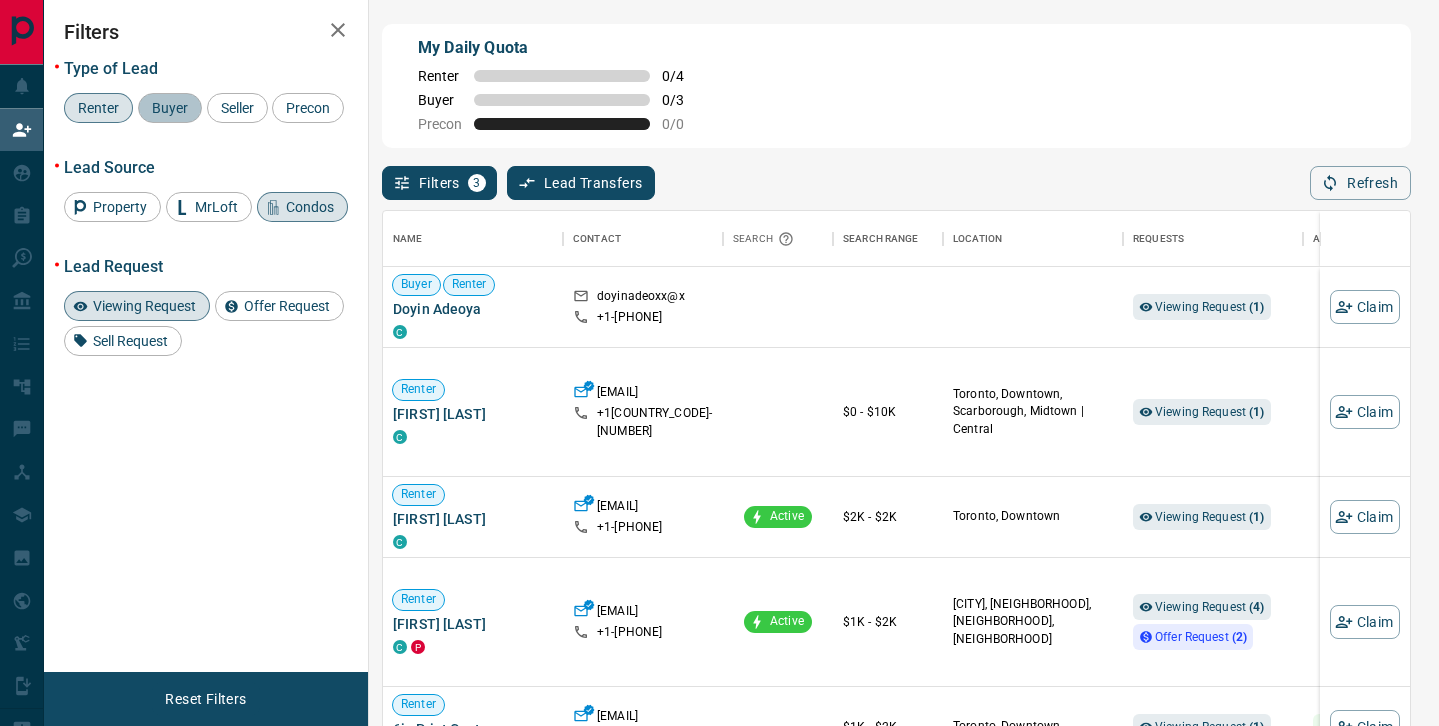 click on "Buyer" at bounding box center [170, 108] 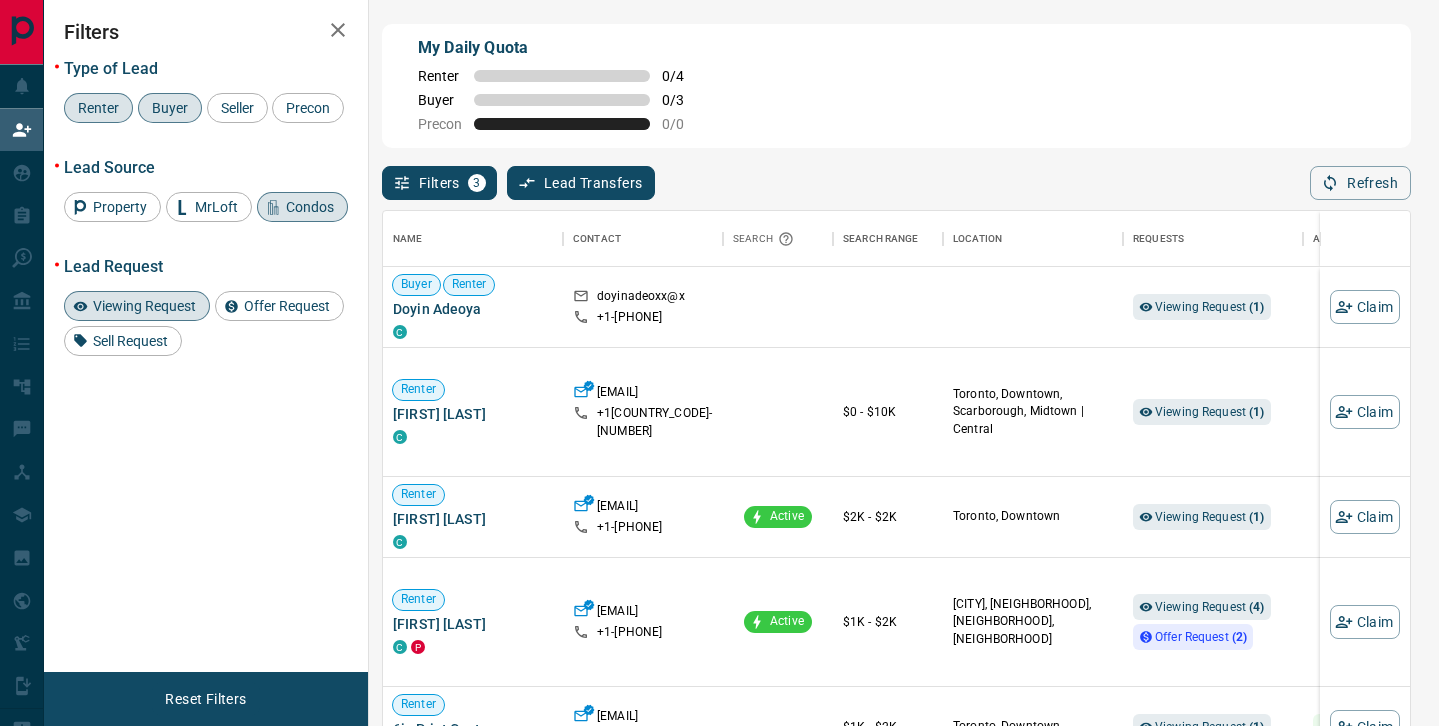click on "Condos" at bounding box center (310, 207) 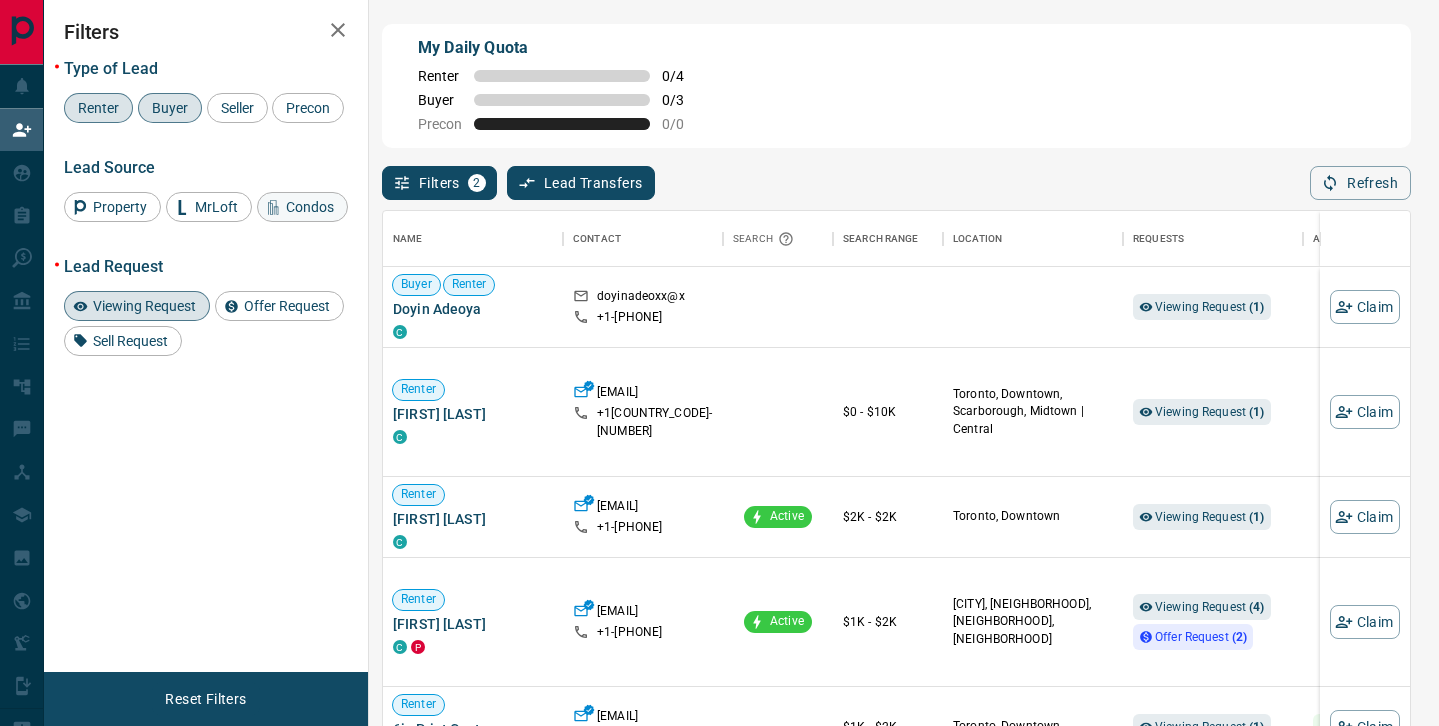 click on "Condos" at bounding box center (310, 207) 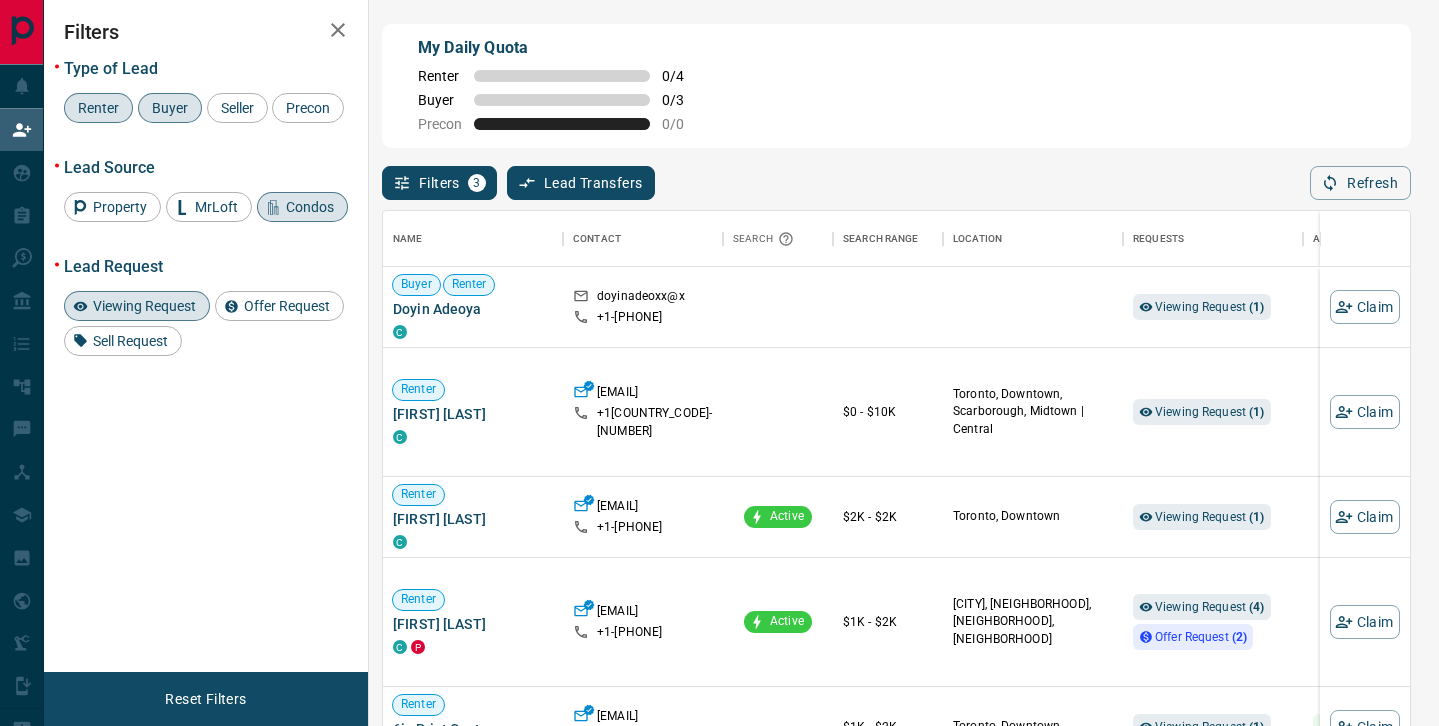click on "Viewing Request" at bounding box center [144, 306] 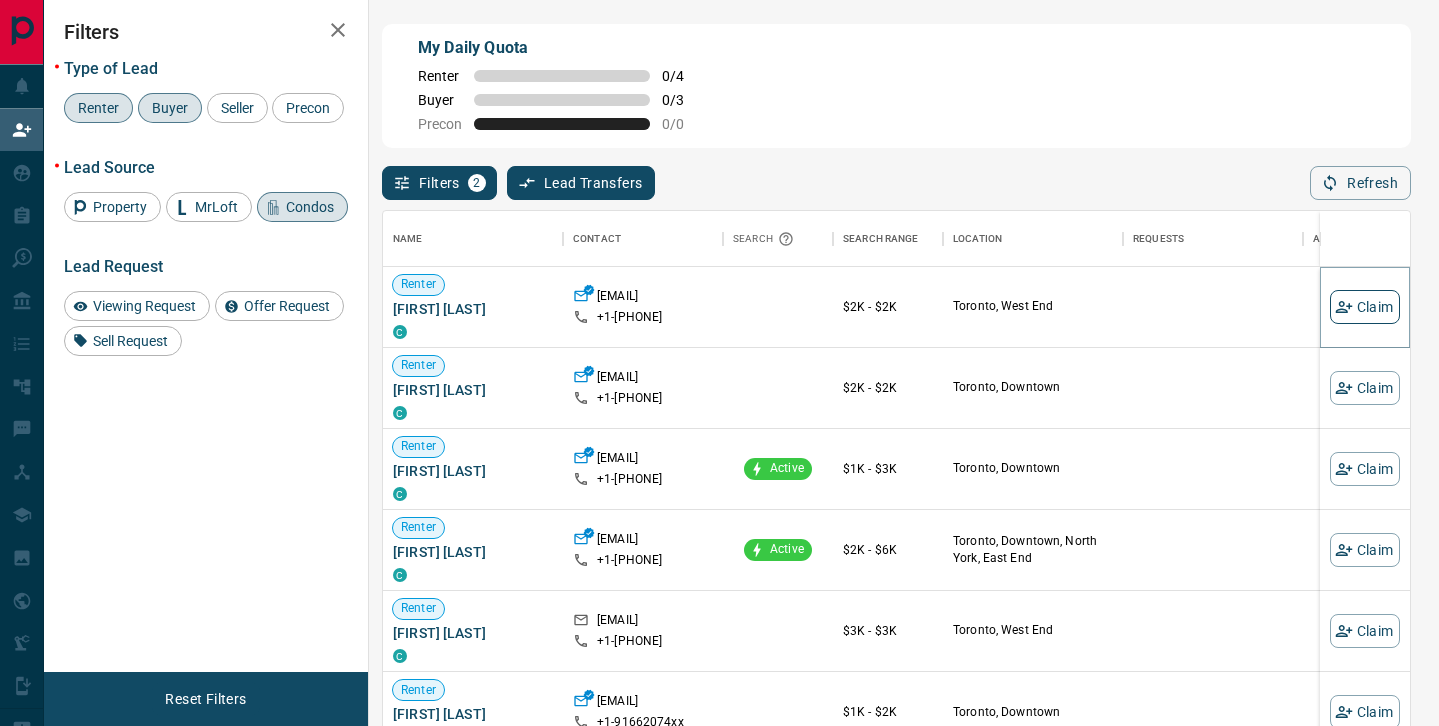 click on "Claim" at bounding box center [1365, 307] 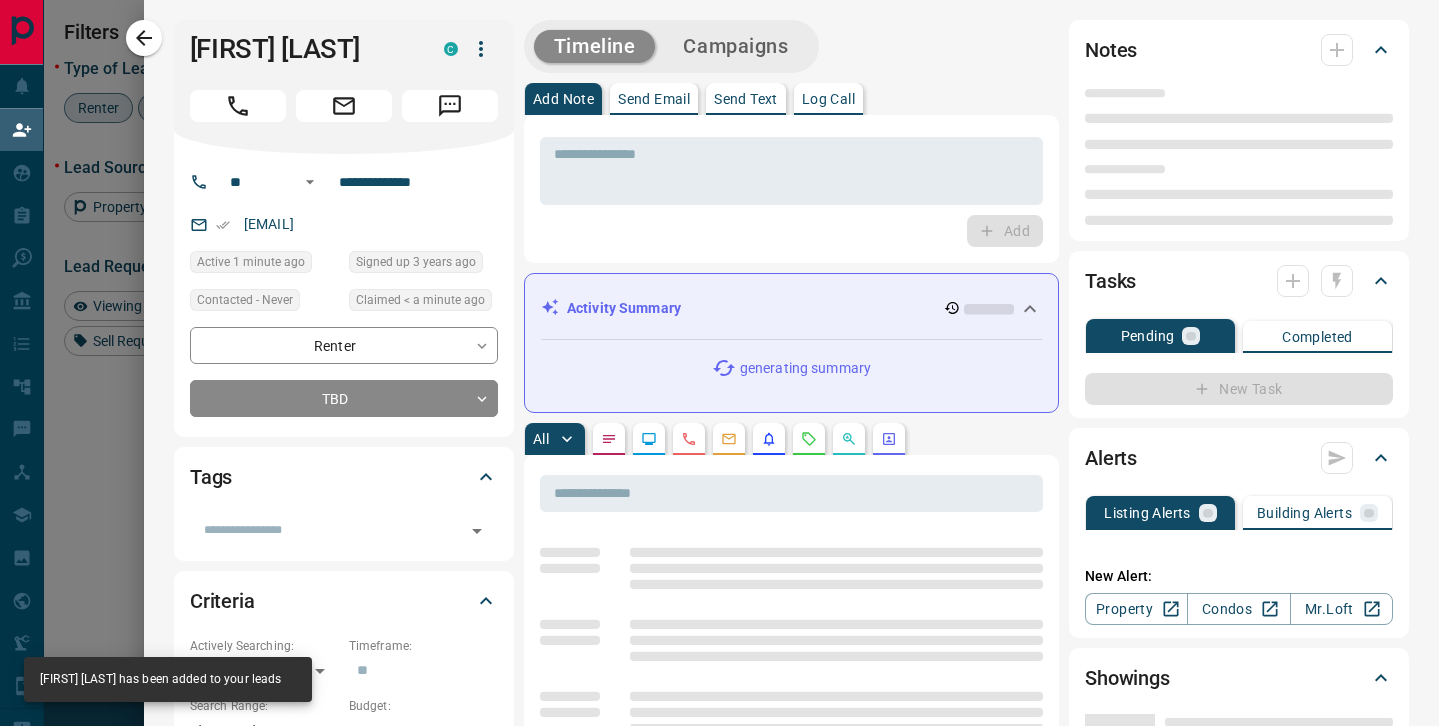 type on "**" 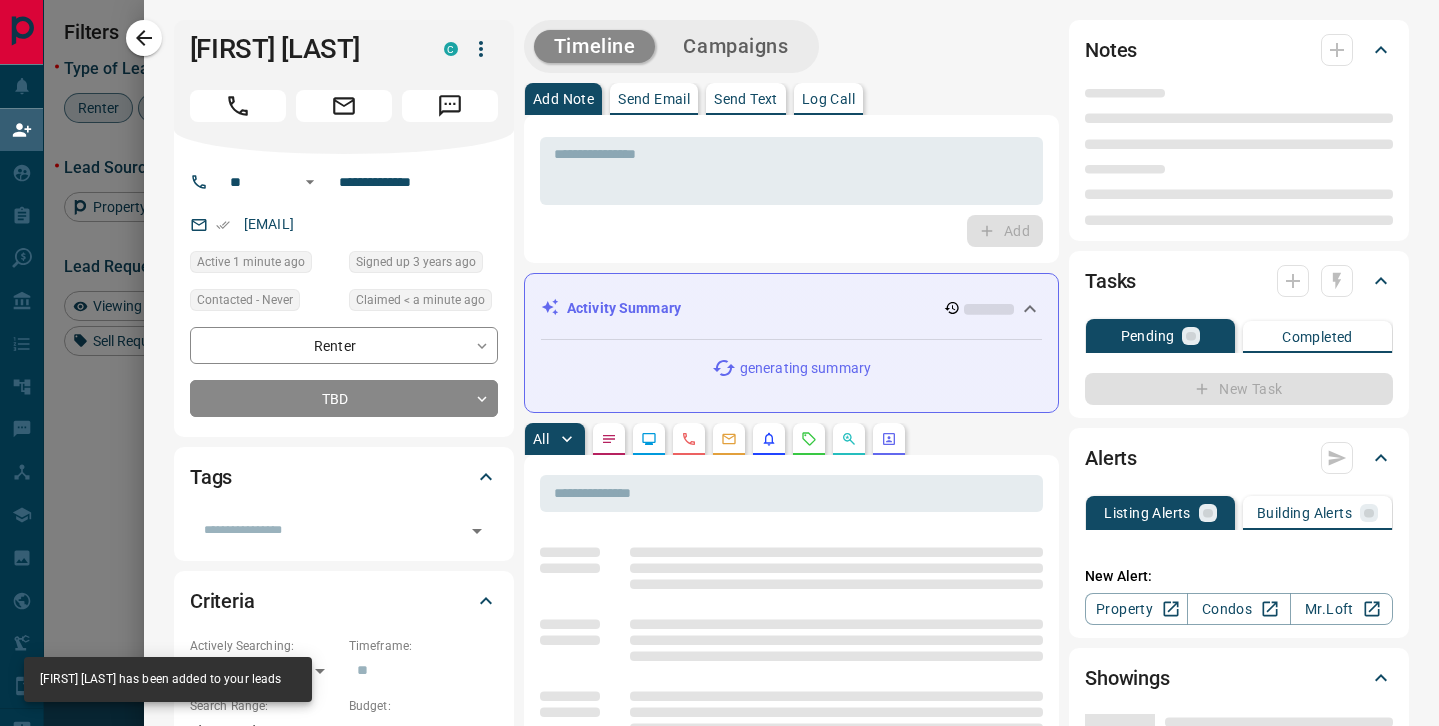 type on "**********" 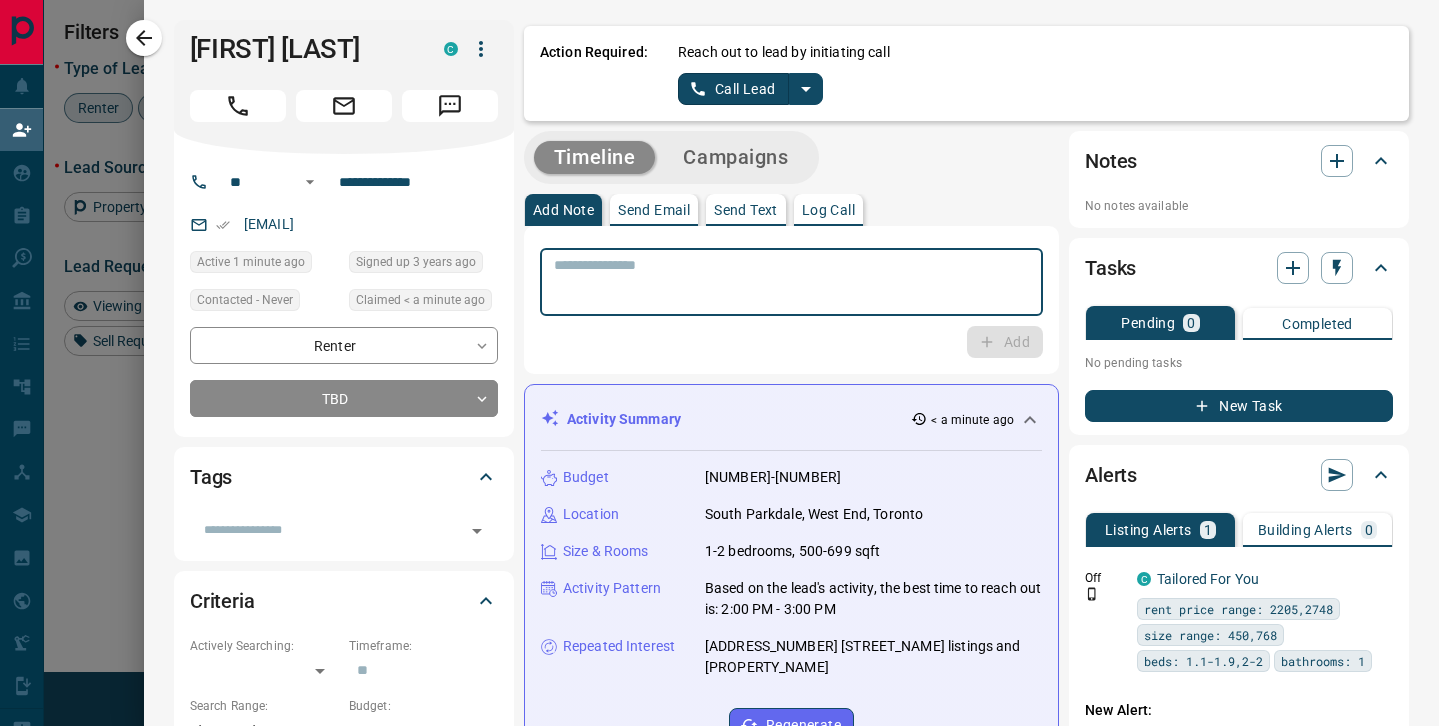 click at bounding box center (791, 282) 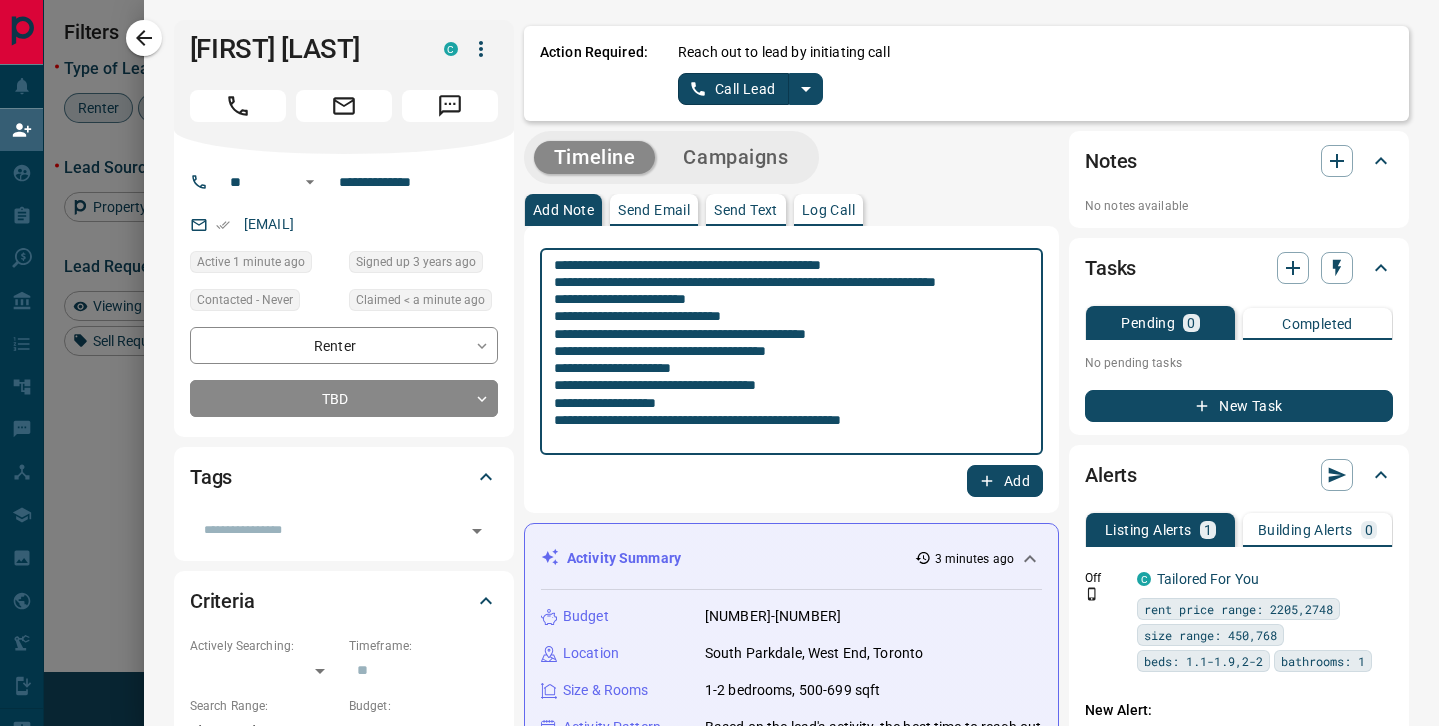 type on "**********" 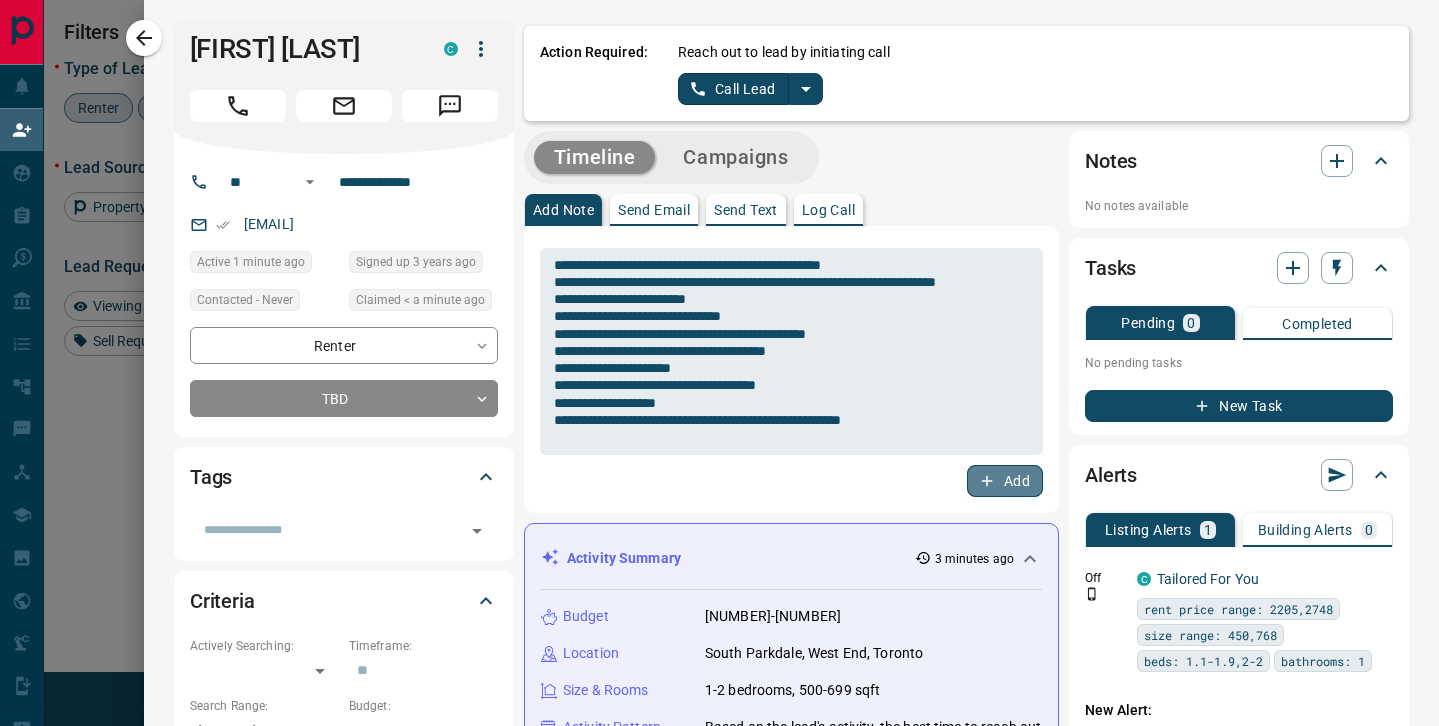 click on "Add" at bounding box center [1005, 481] 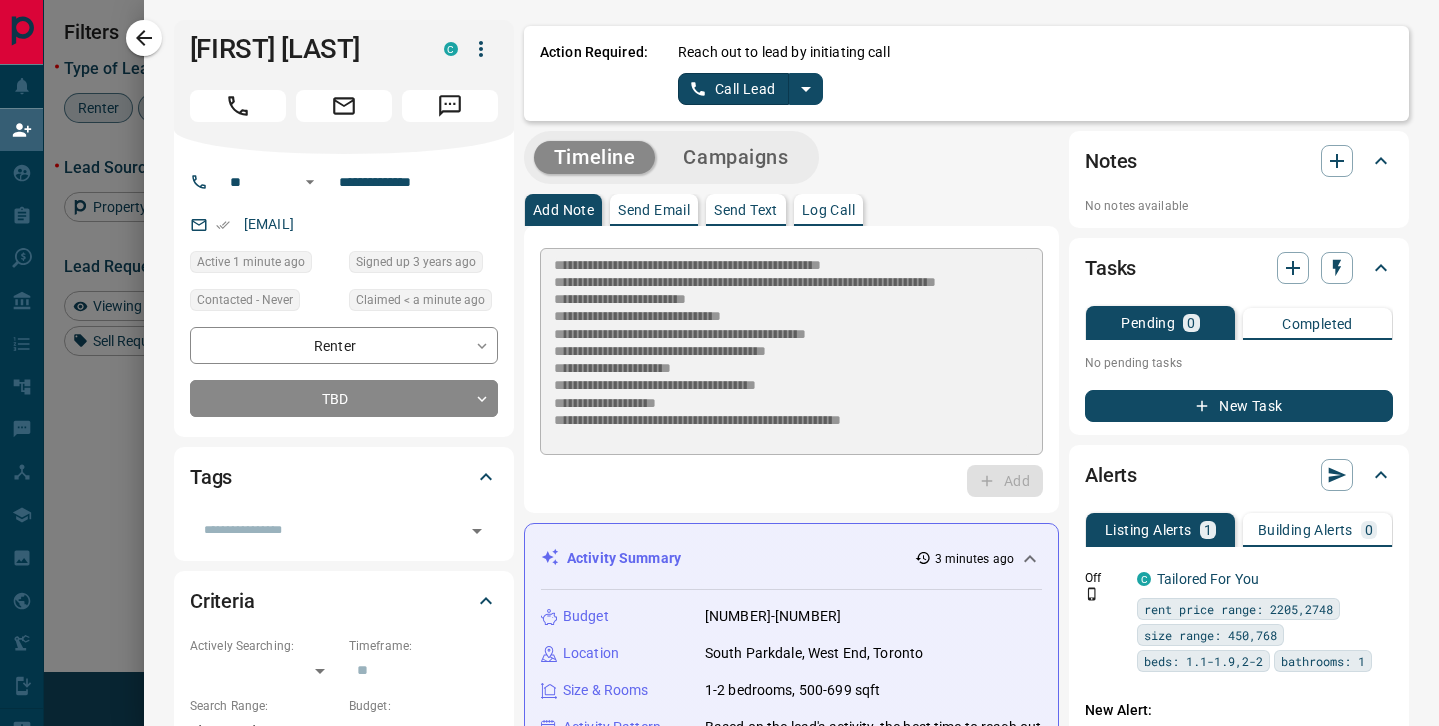 type 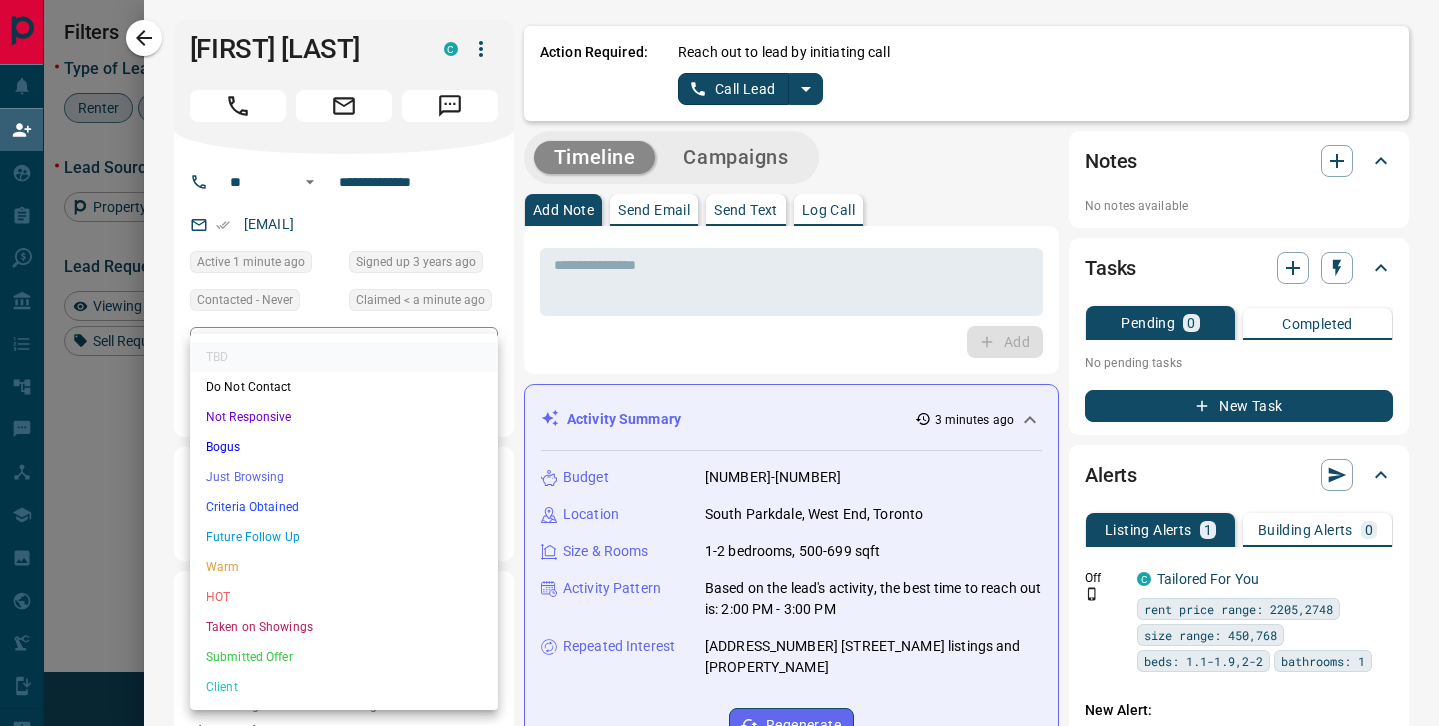 click on "Lead Transfers Claim Leads My Leads Tasks Opportunities Deals Campaigns Automations Messages Broker Bay Training Media Services Agent Resources Precon Worksheet Mobile Apps Disclosure Logout My Daily Quota Renter [FIRST] [LAST] C [EMAIL] +1- [PHONE] $2K - $2K [CITY], [NEIGHBORHOOD] Renter [FIRST] [LAST] C [EMAIL] +1- [PHONE] $2K - $2K [CITY], [NEIGHBORHOOD] High Interest Renter [FIRST] [LAST] C [EMAIL] +1- [PHONE] Active $1K - $3K [CITY], [NEIGHBORHOOD] Favourite Renter [FIRST] [LAST] C [EMAIL] +1- [PHONE] Active $2K - $6K [CITY], [NEIGHBORHOOD], [NEIGHBORHOOD], [NEIGHBORHOOD] High Interest Renter [FIRST] [LAST] C [EMAIL] +1- [PHONE] $3K - $3K [CITY], [NEIGHBORHOOD] Renter [FIRST] [LAST] C [EMAIL] +1- [PHONE] $1K - $2K [CITY], [NEIGHBORHOOD] High Interest Favourite Renter [FIRST] [LAST] C [EMAIL] +1- [PHONE] $2K - $2K Renter C C" at bounding box center (719, 310) 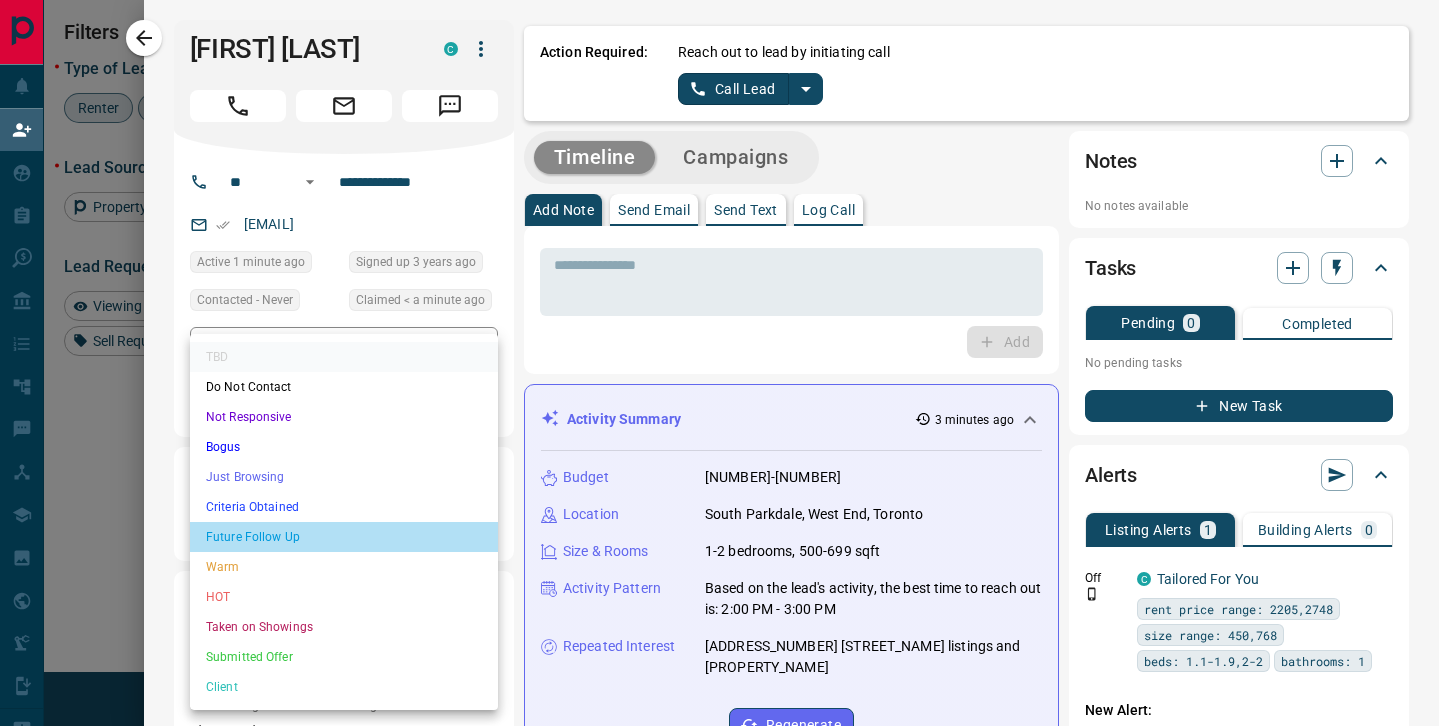 click on "Future Follow Up" at bounding box center (344, 537) 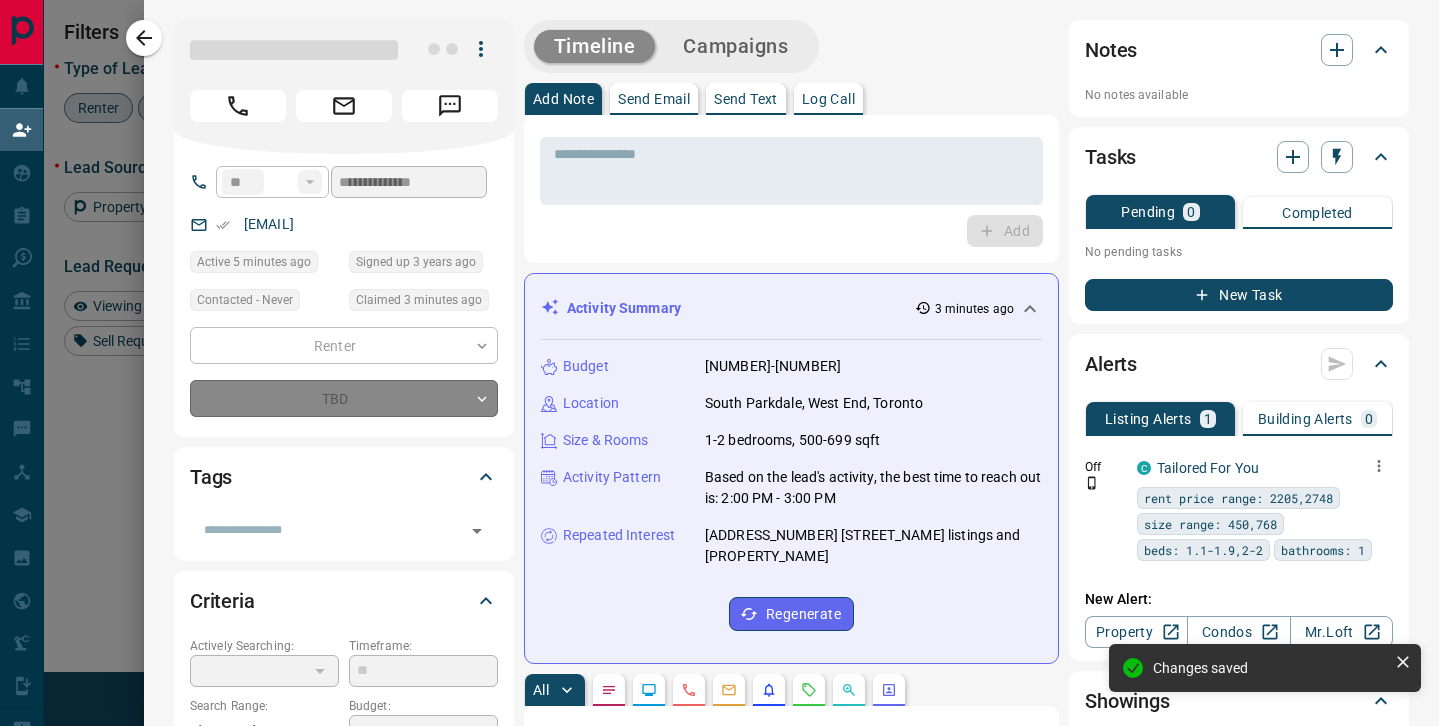 type on "*" 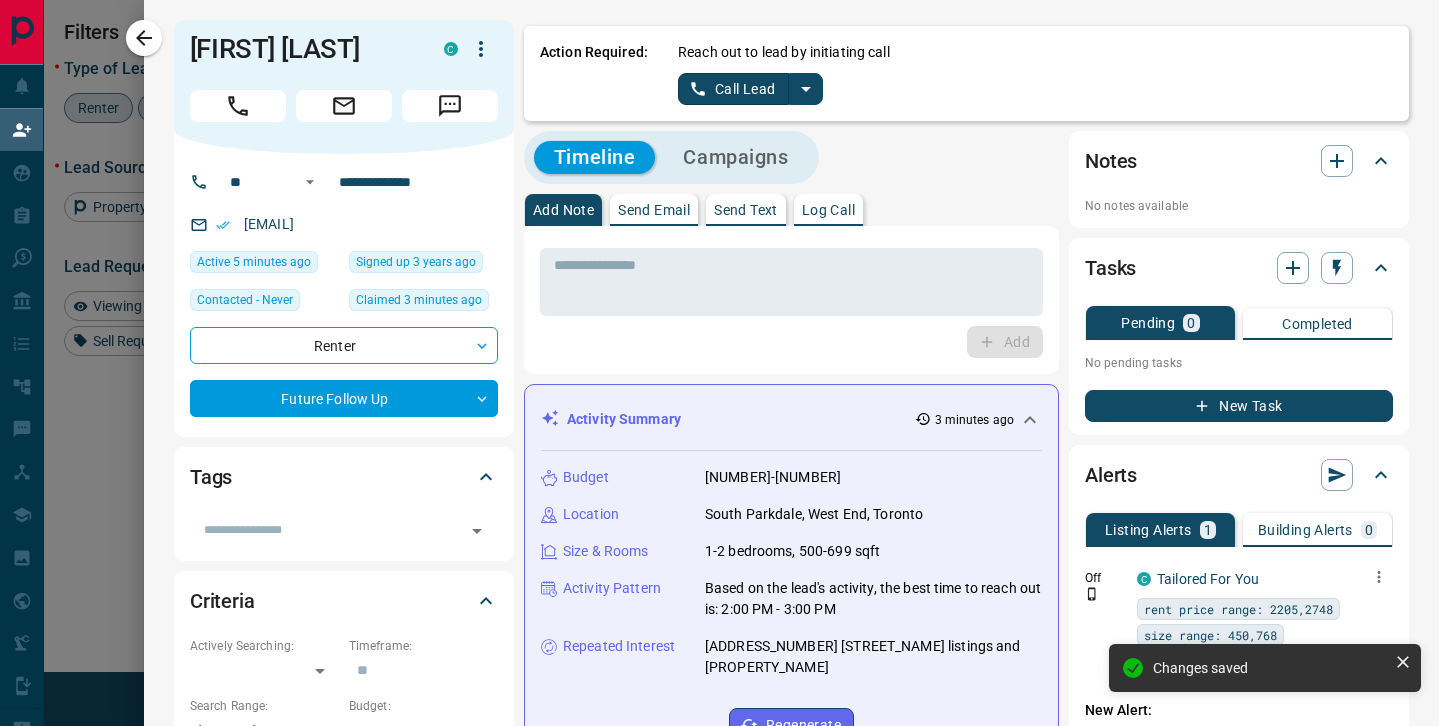 scroll, scrollTop: 237, scrollLeft: 0, axis: vertical 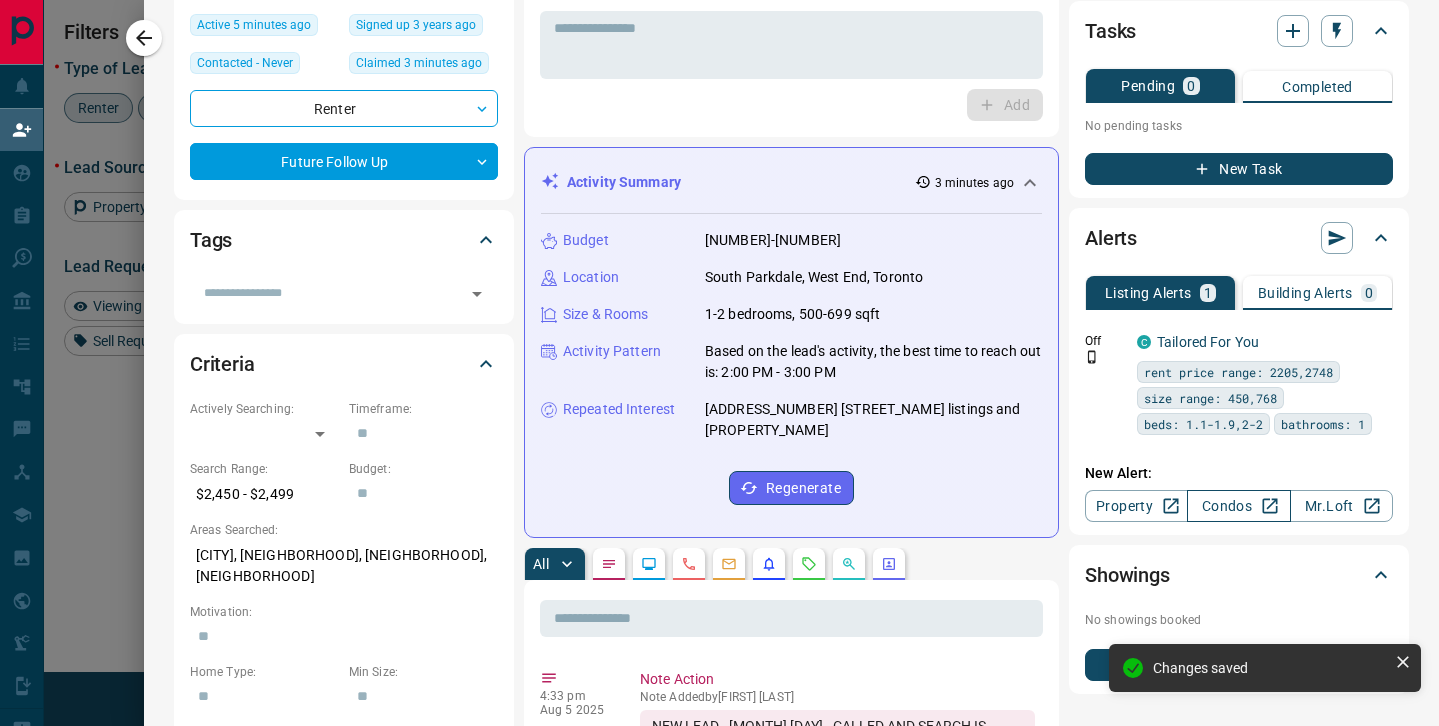 click on "Condos" at bounding box center (1238, 506) 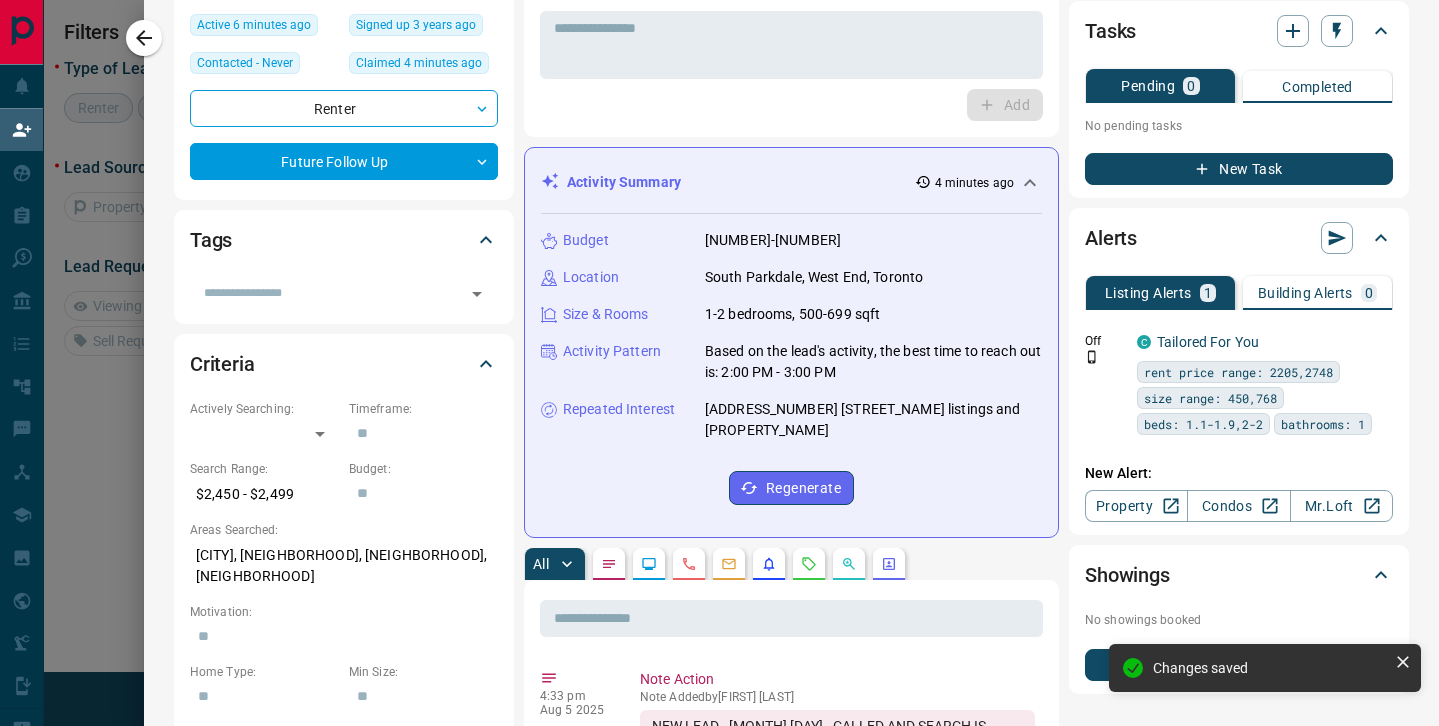scroll, scrollTop: 1, scrollLeft: 1, axis: both 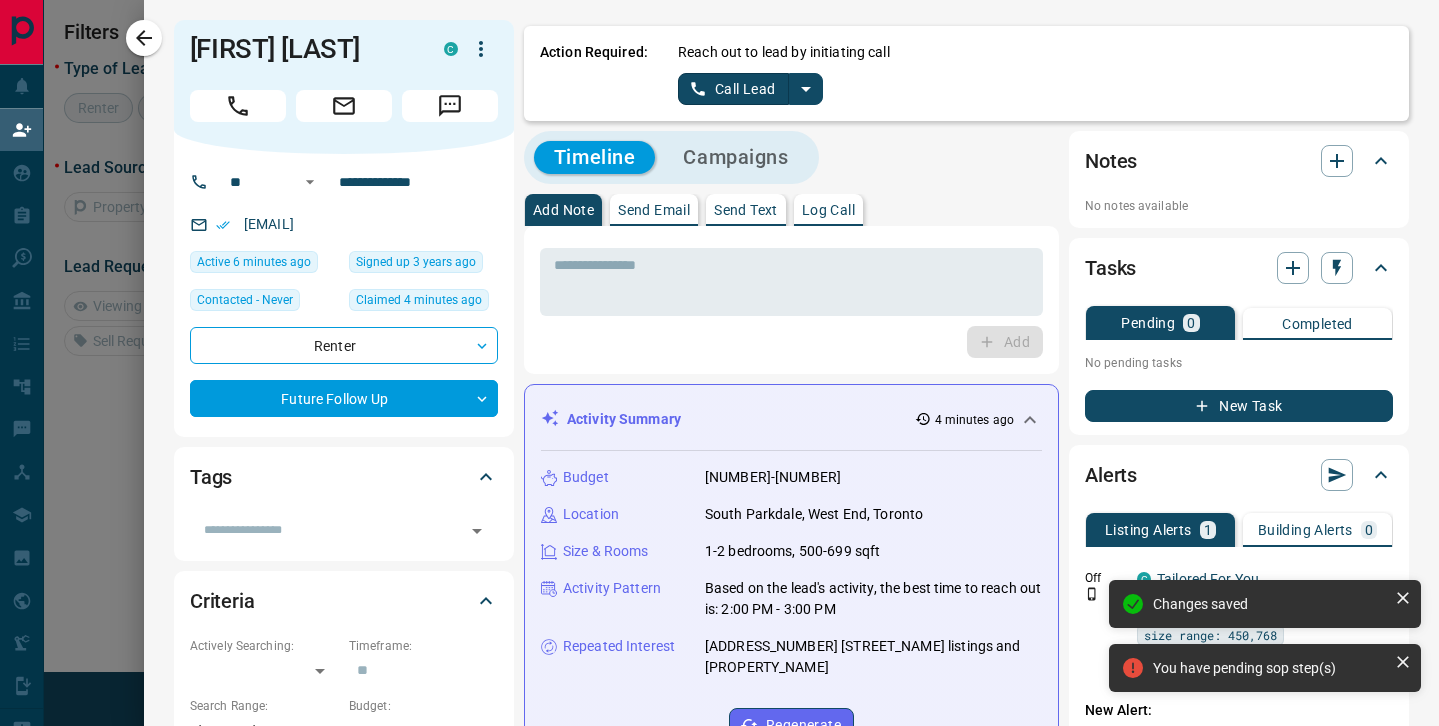 click 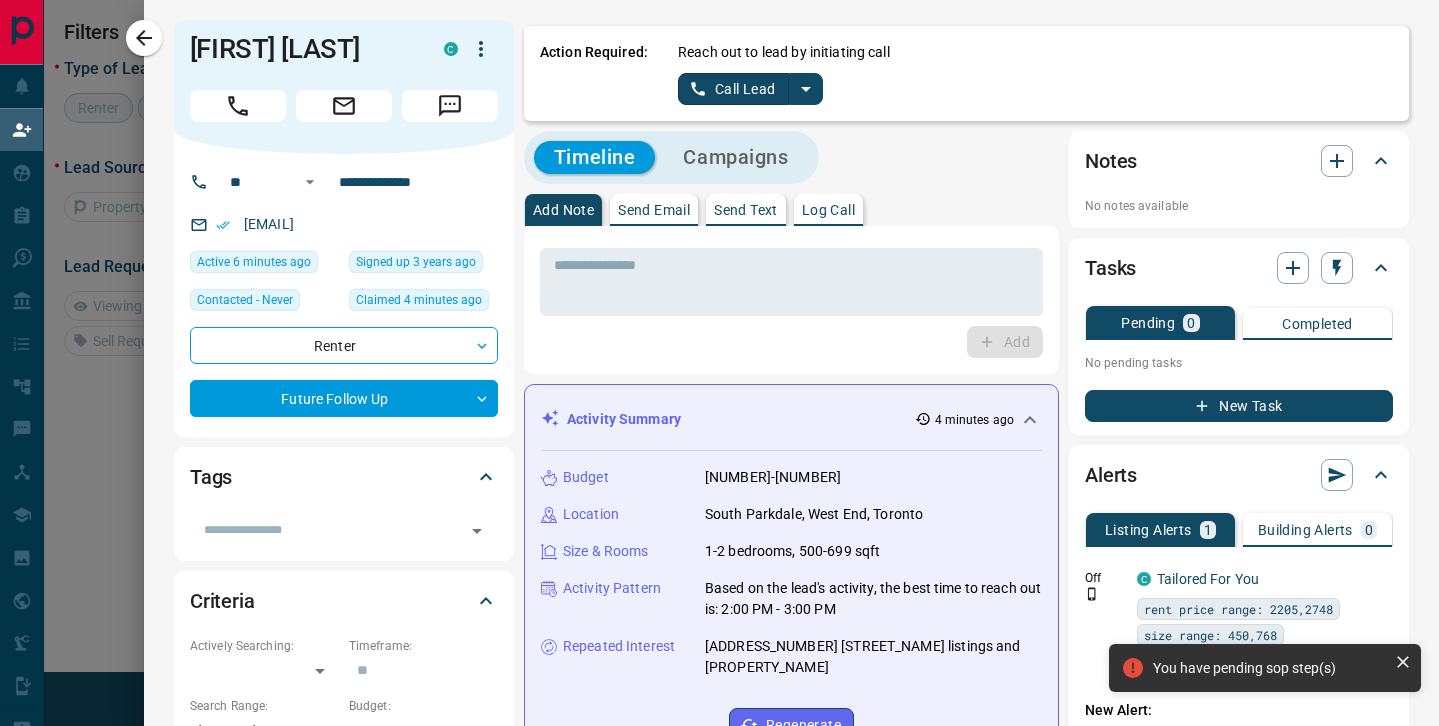 click 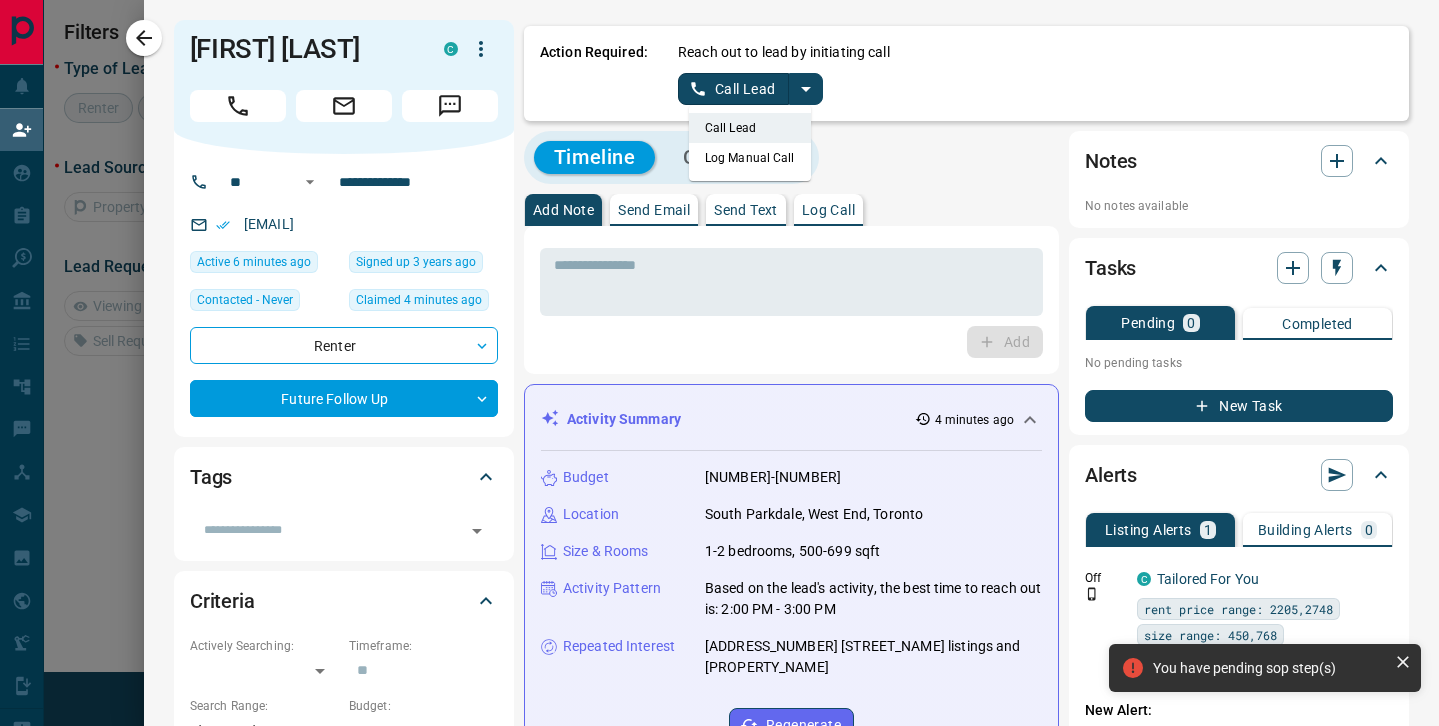click on "Log Manual Call" at bounding box center [750, 158] 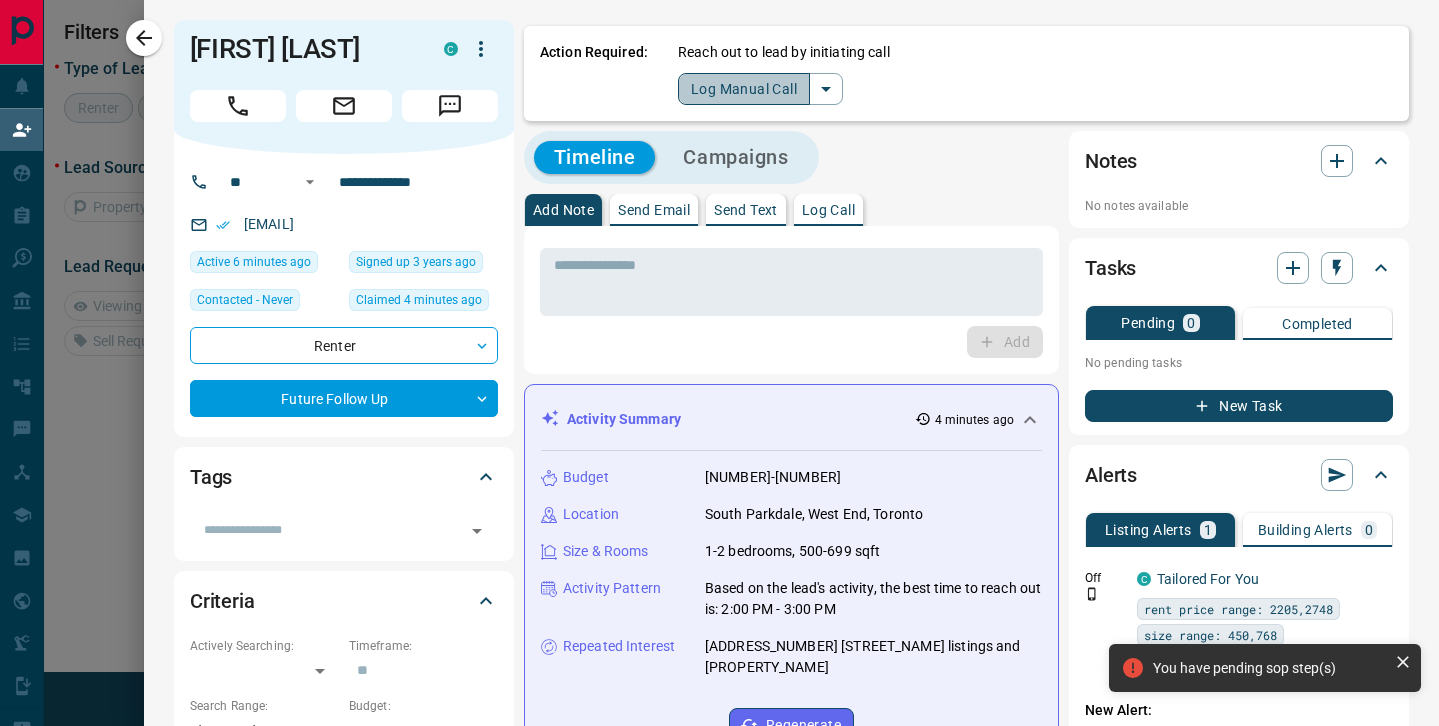 click on "Log Manual Call" at bounding box center (744, 89) 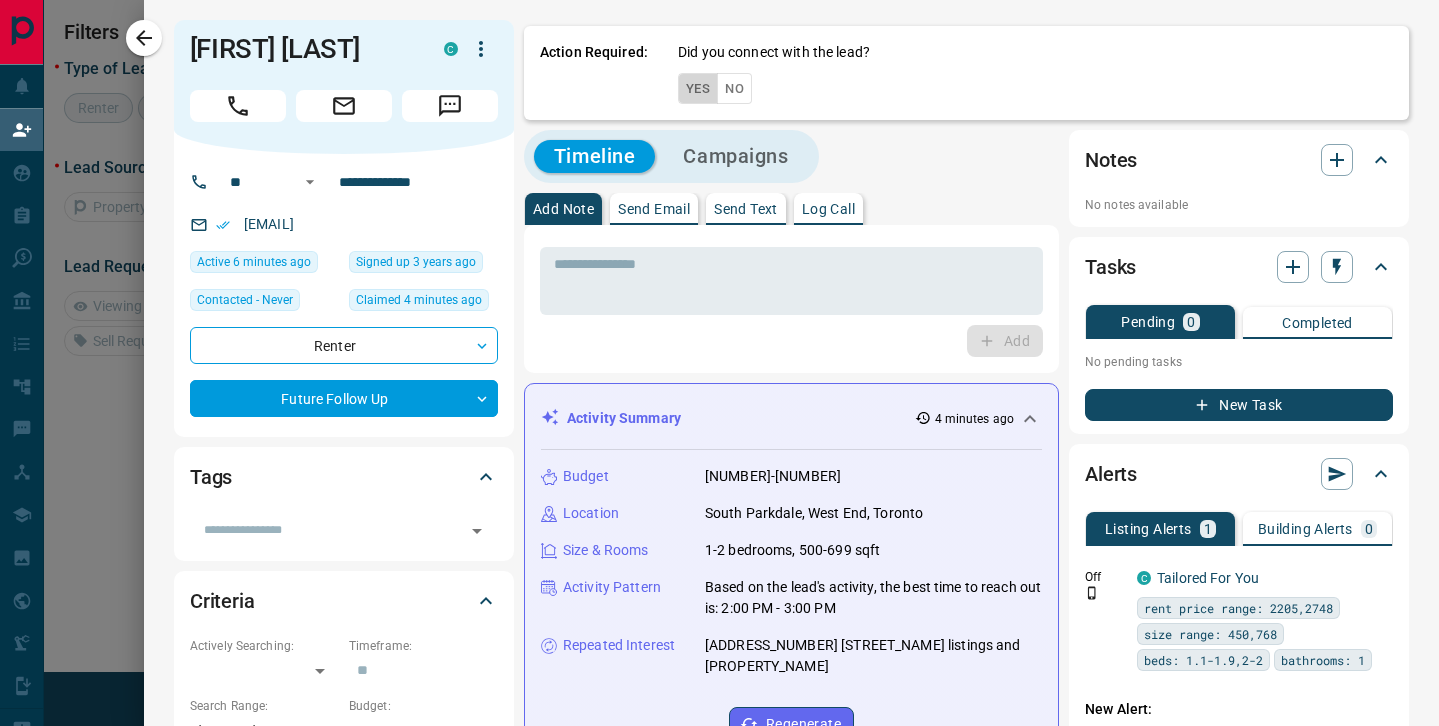 click on "Yes" at bounding box center (698, 88) 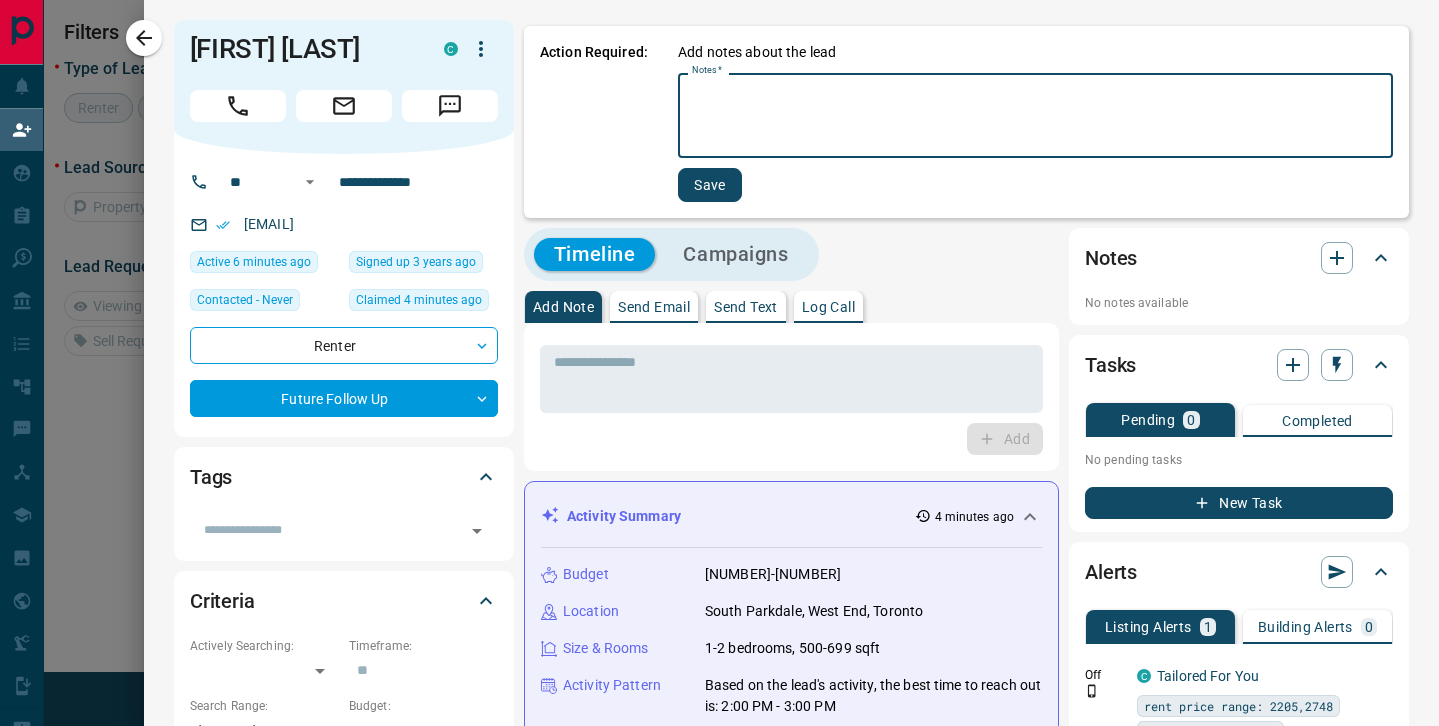 click on "Notes   *" at bounding box center (1035, 116) 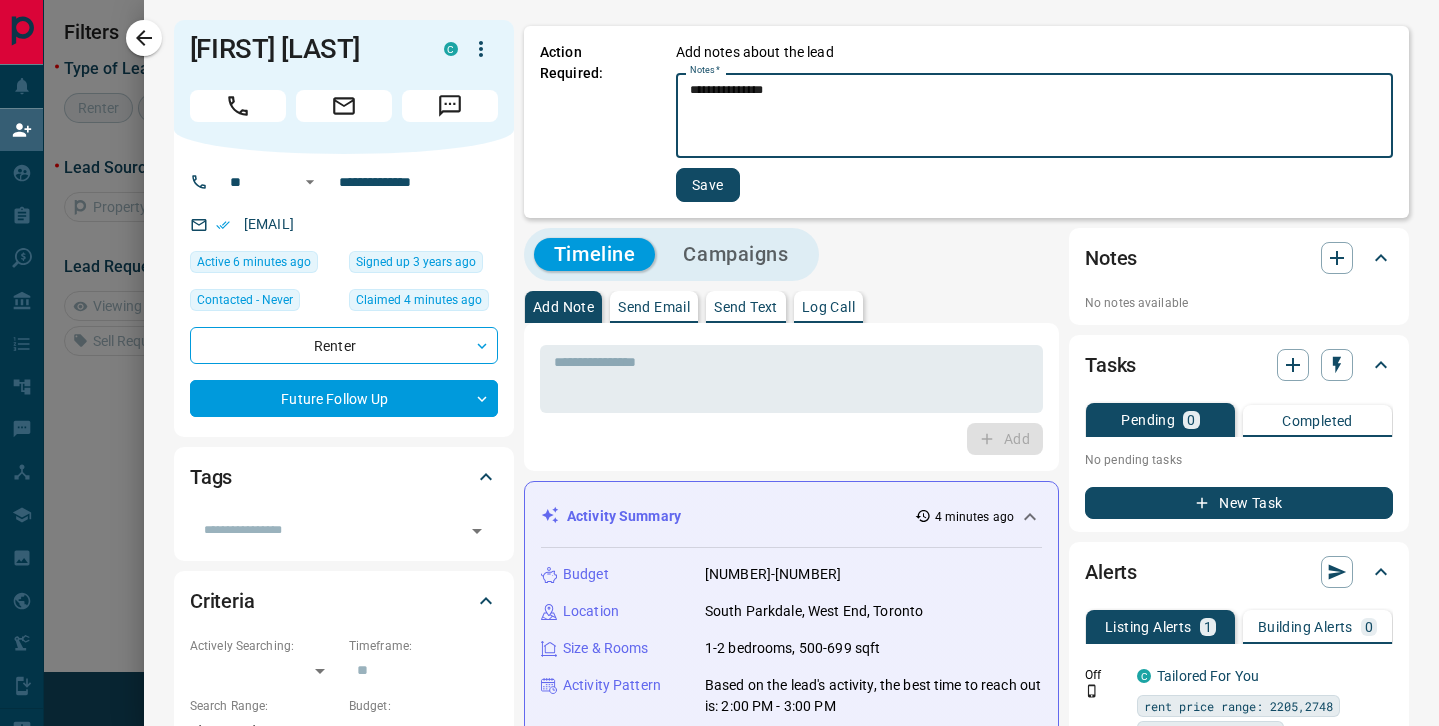 type on "**********" 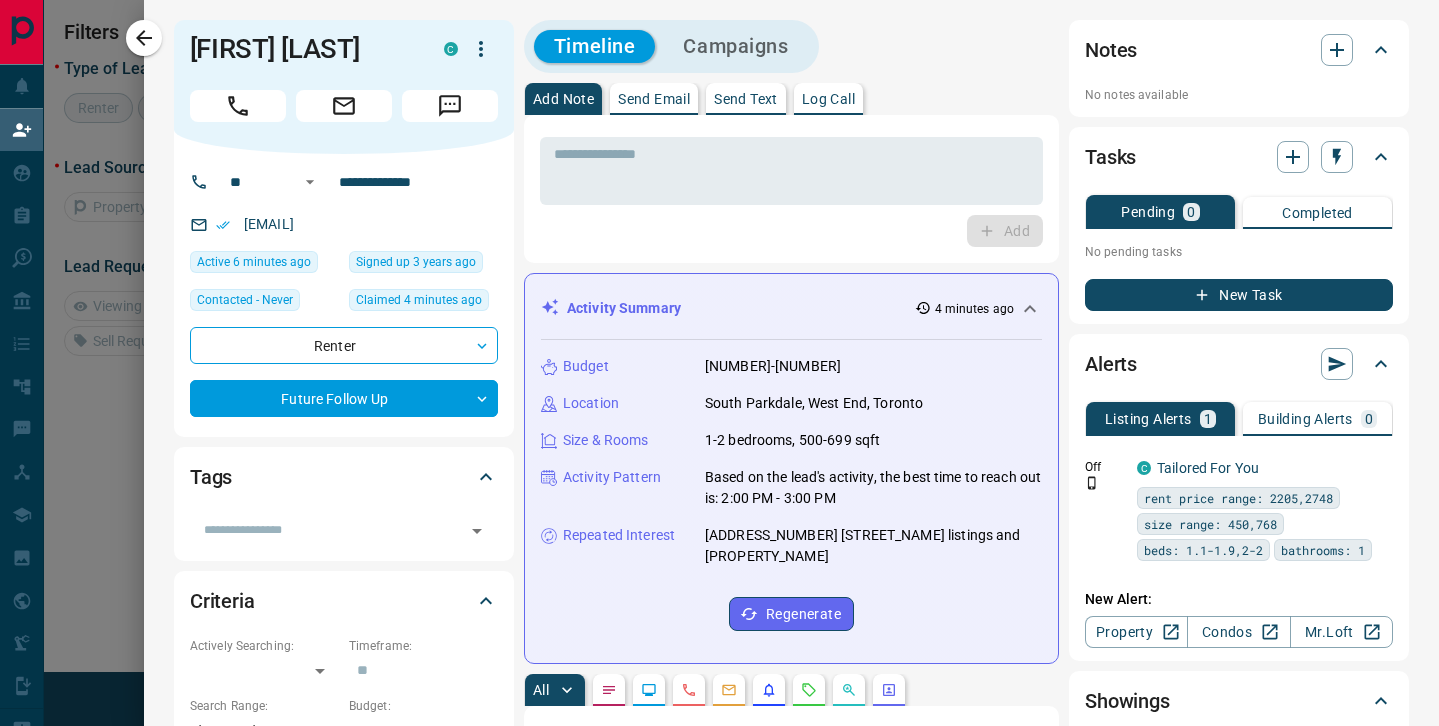 click on "New Task" at bounding box center [1239, 295] 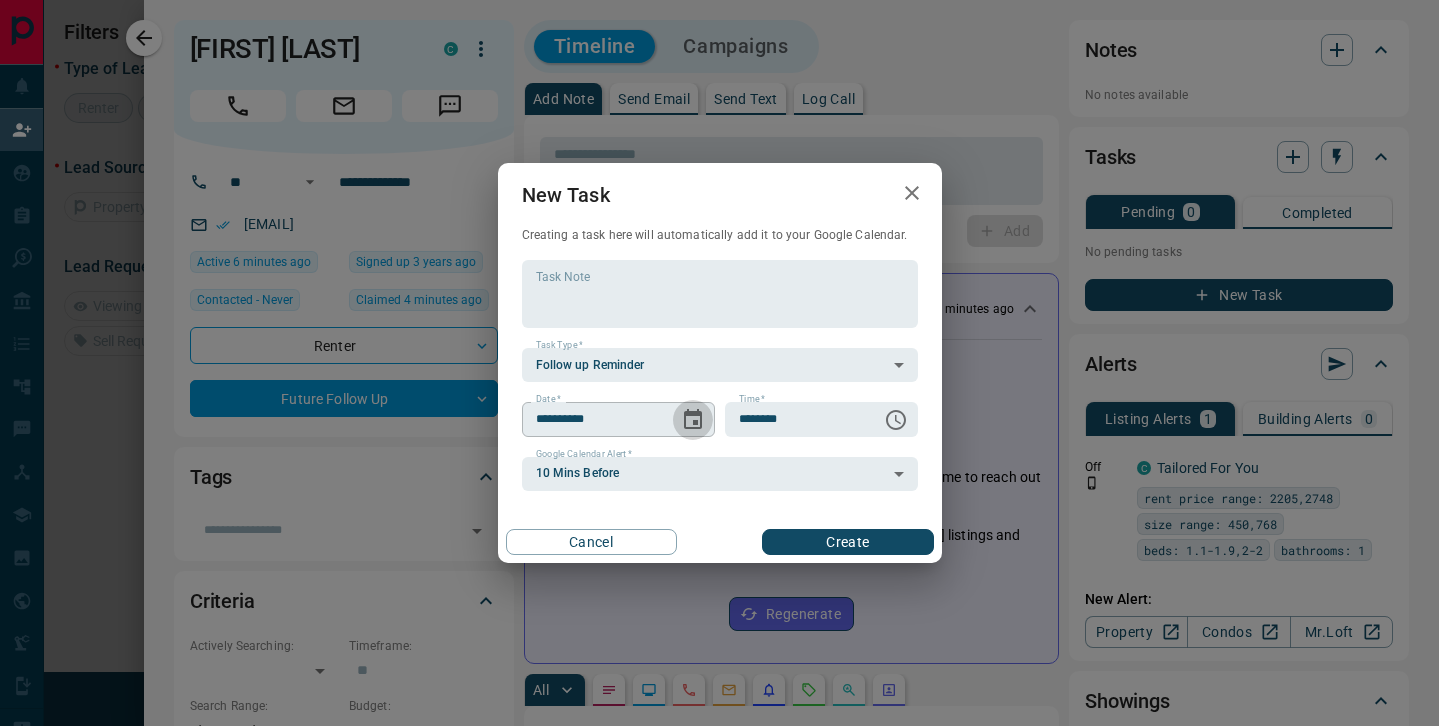 click 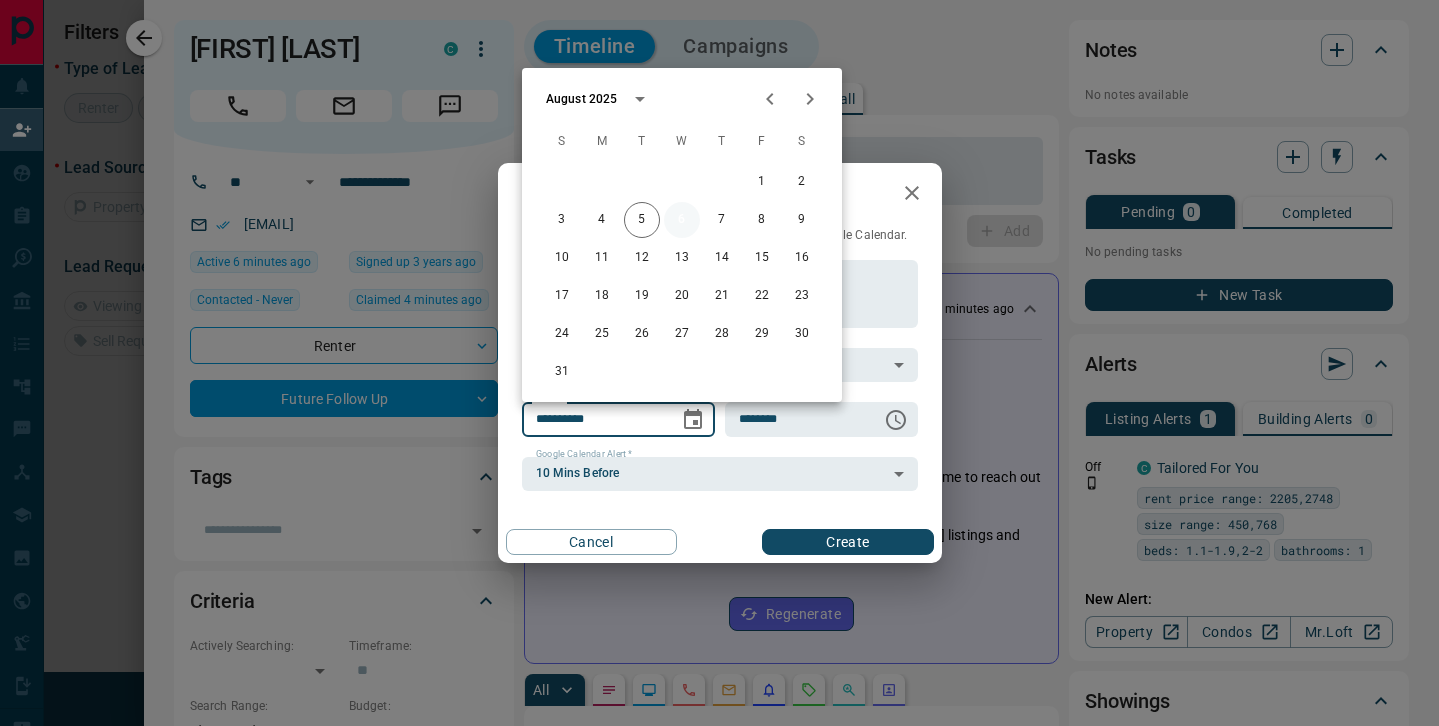 click on "6" at bounding box center [682, 220] 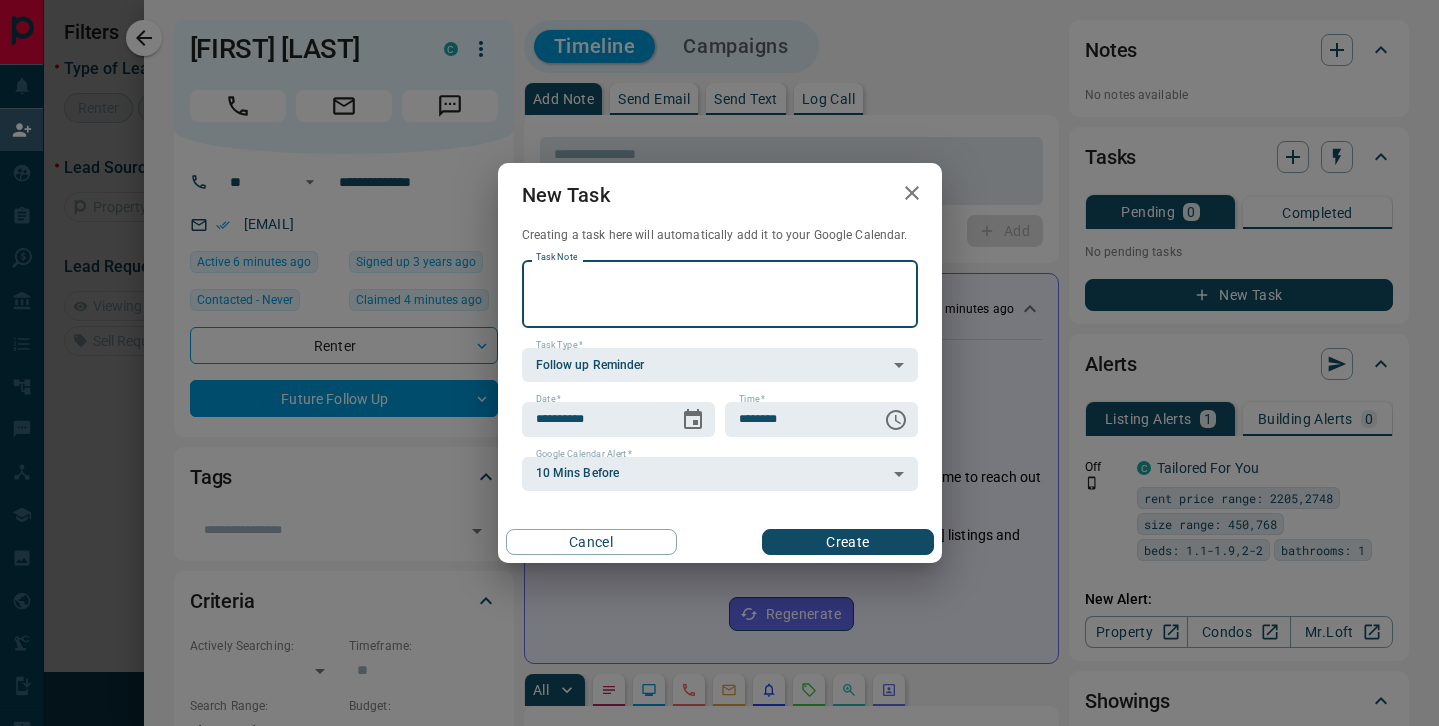 click on "Task Note" at bounding box center [720, 294] 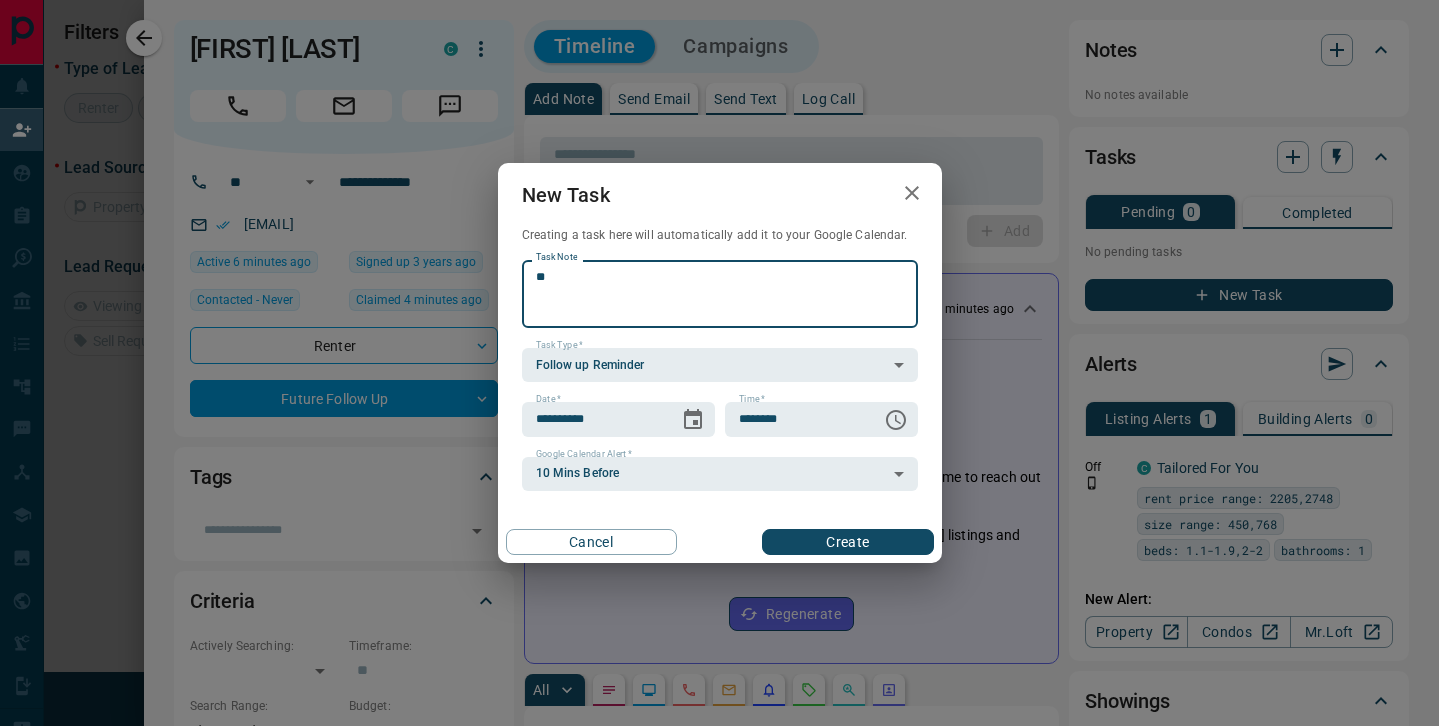 type on "*" 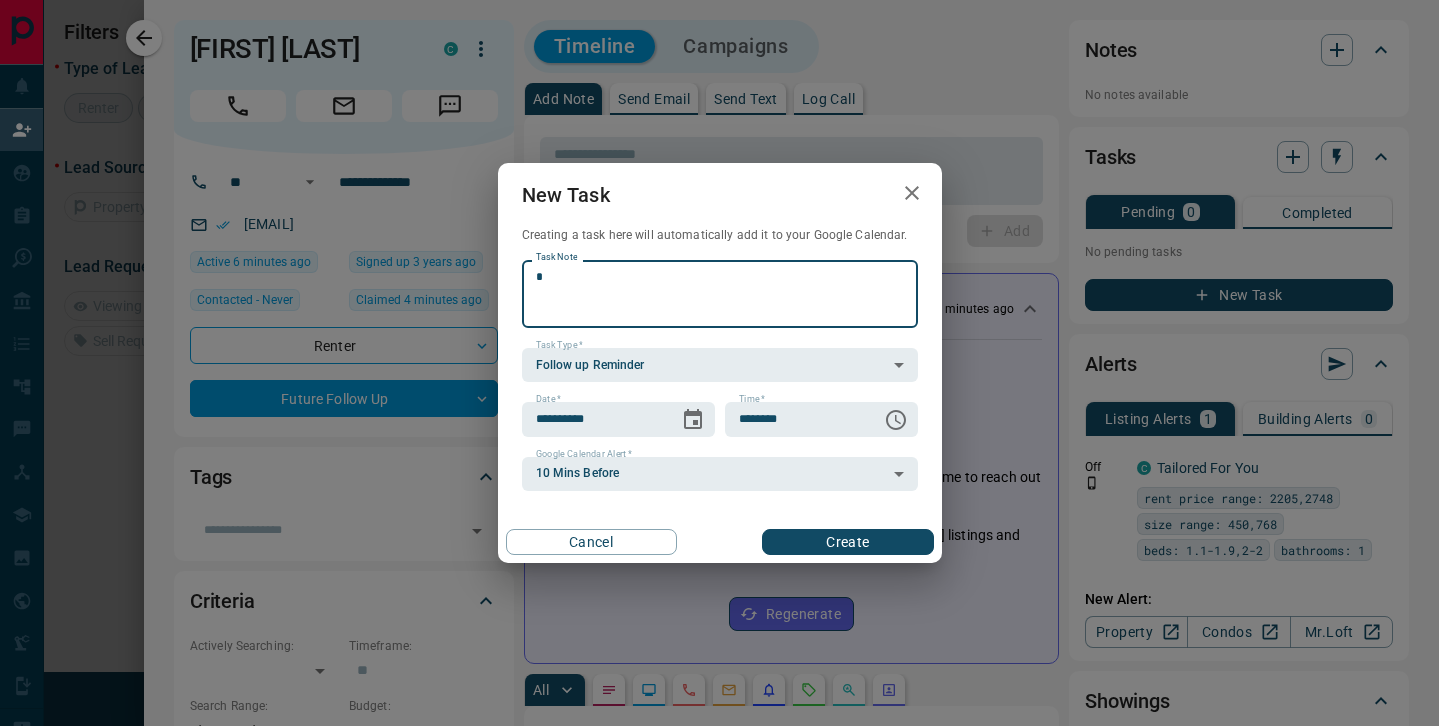 type 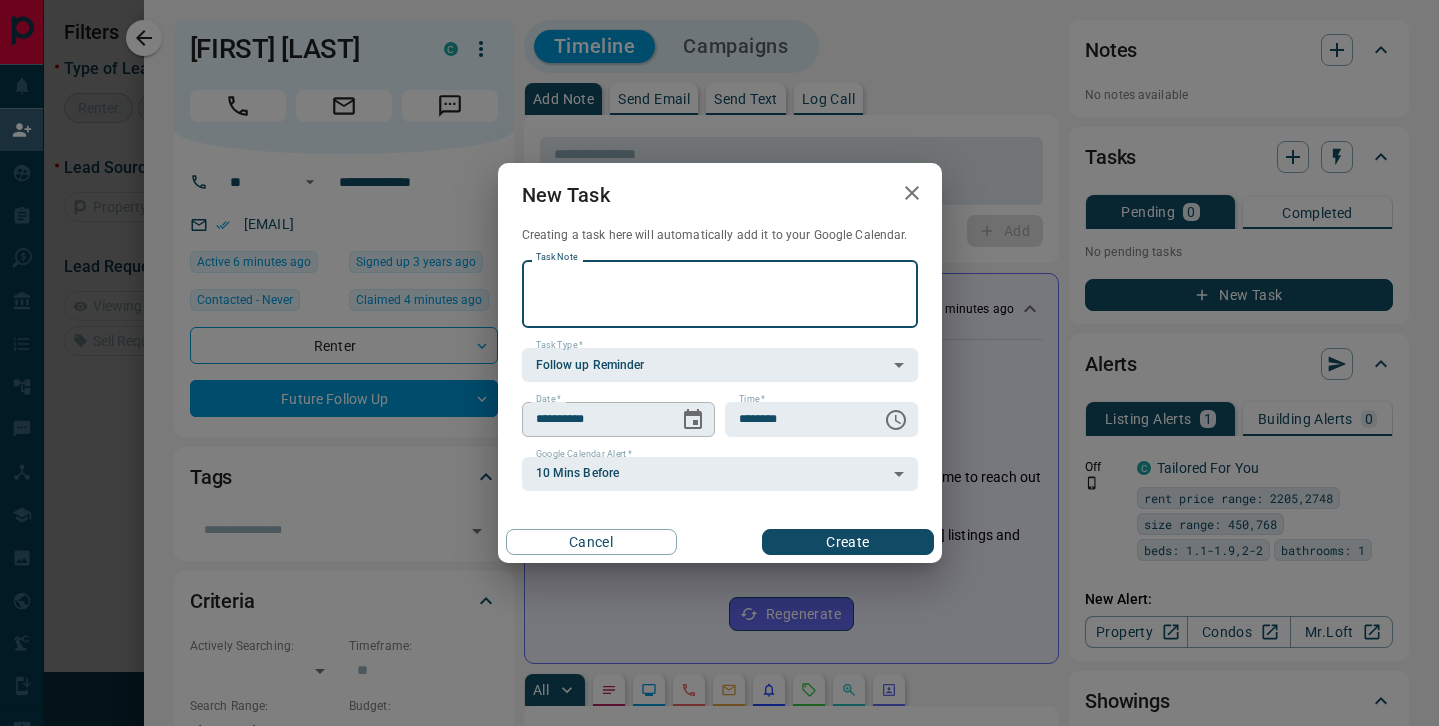 click 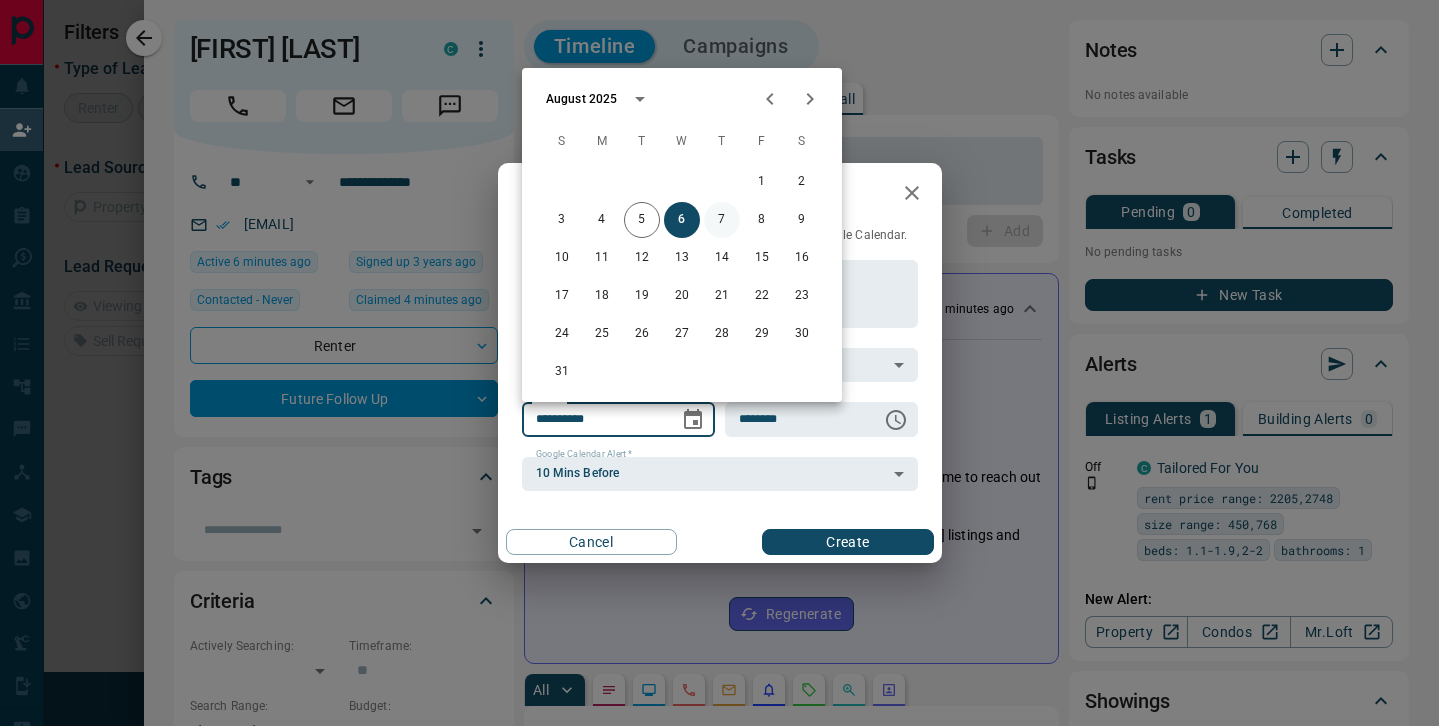 click on "7" at bounding box center [722, 220] 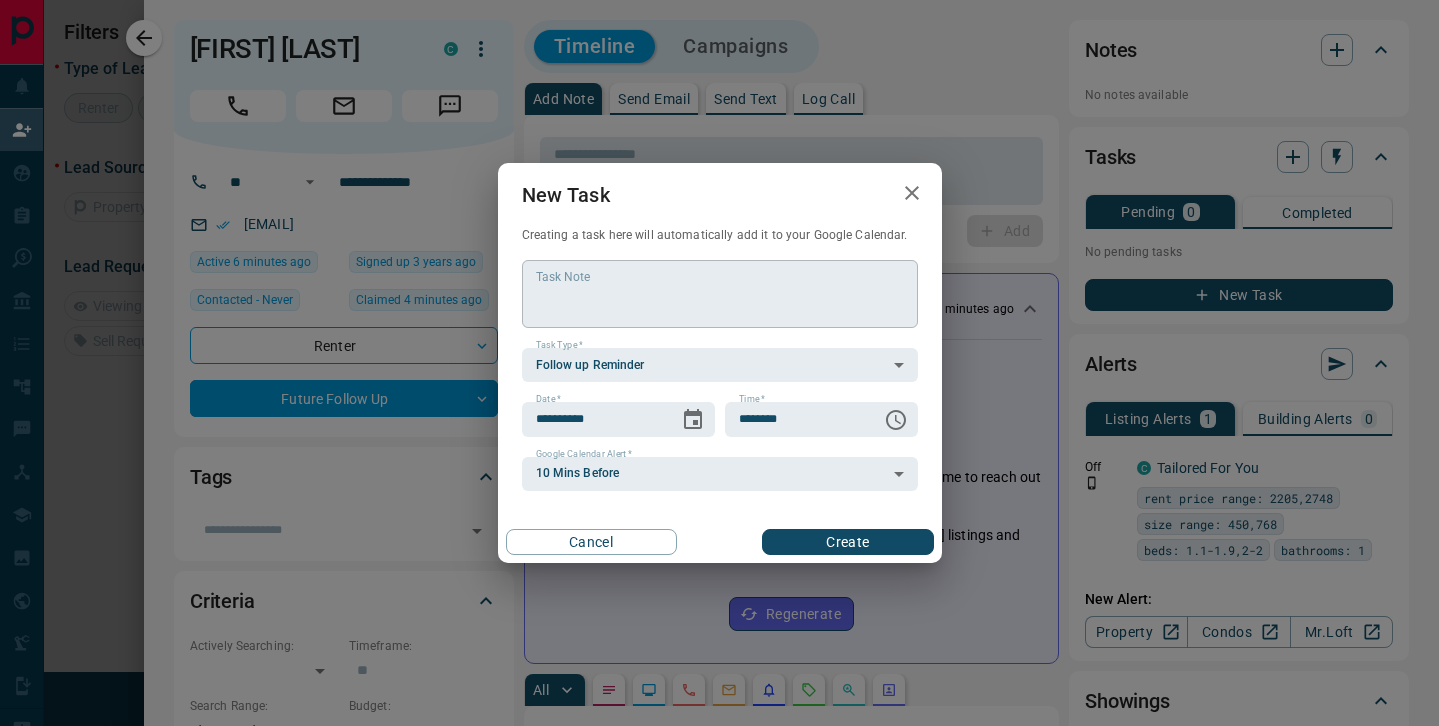 click on "Task Note" at bounding box center [720, 294] 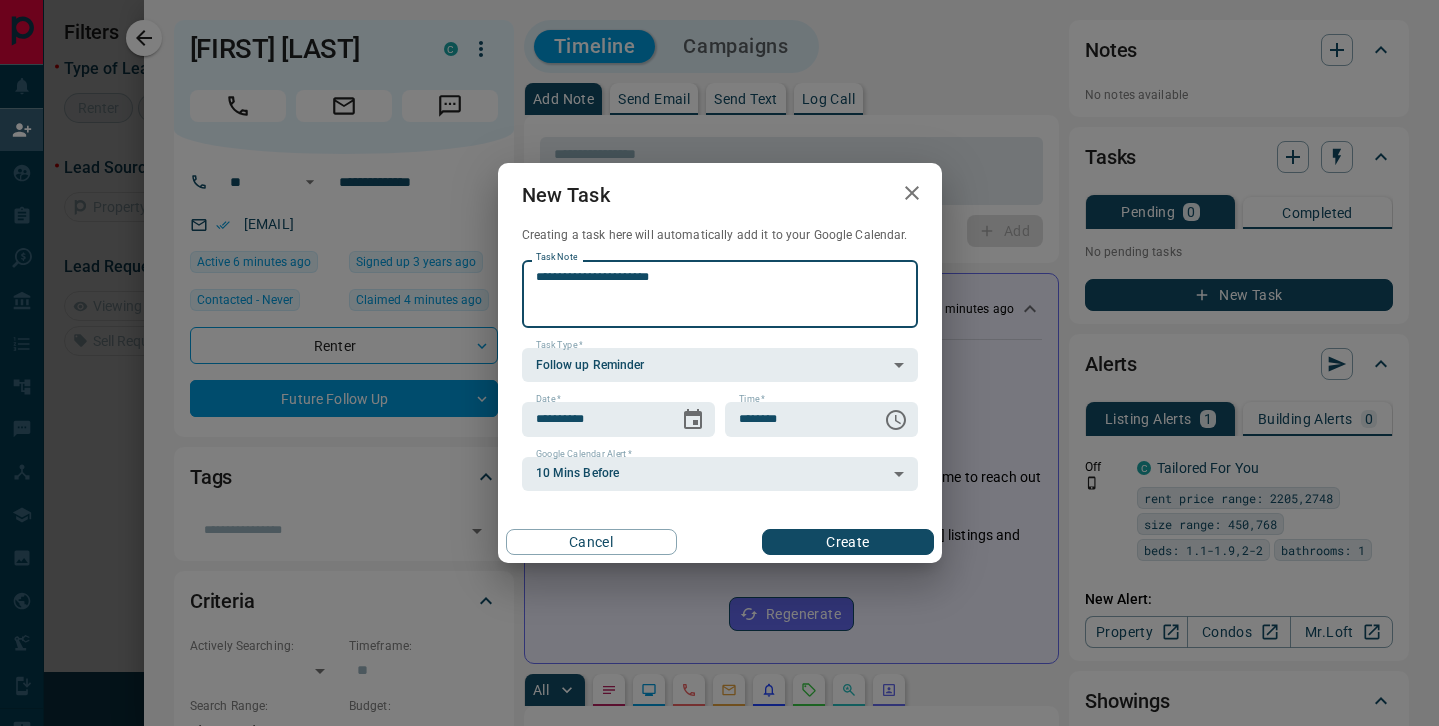 type on "**********" 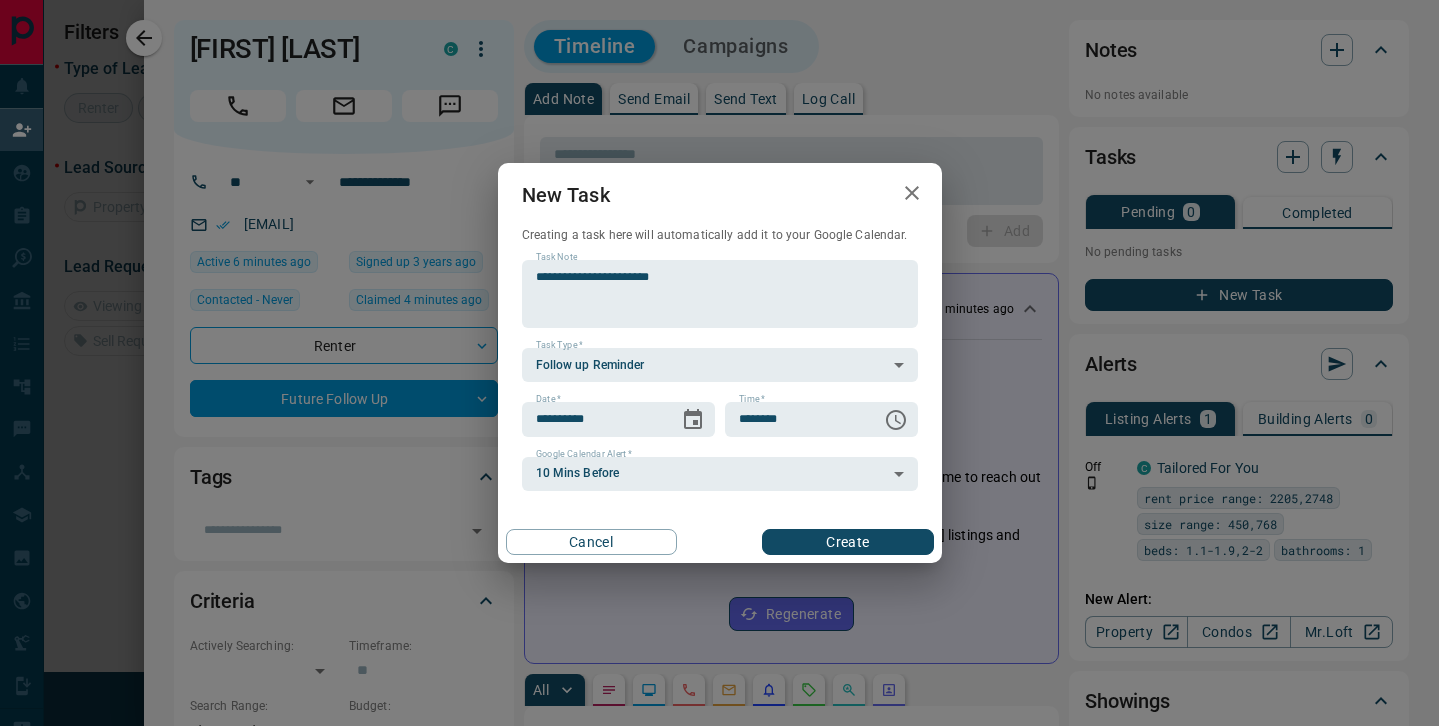 click on "Cancel Create" at bounding box center [720, 542] 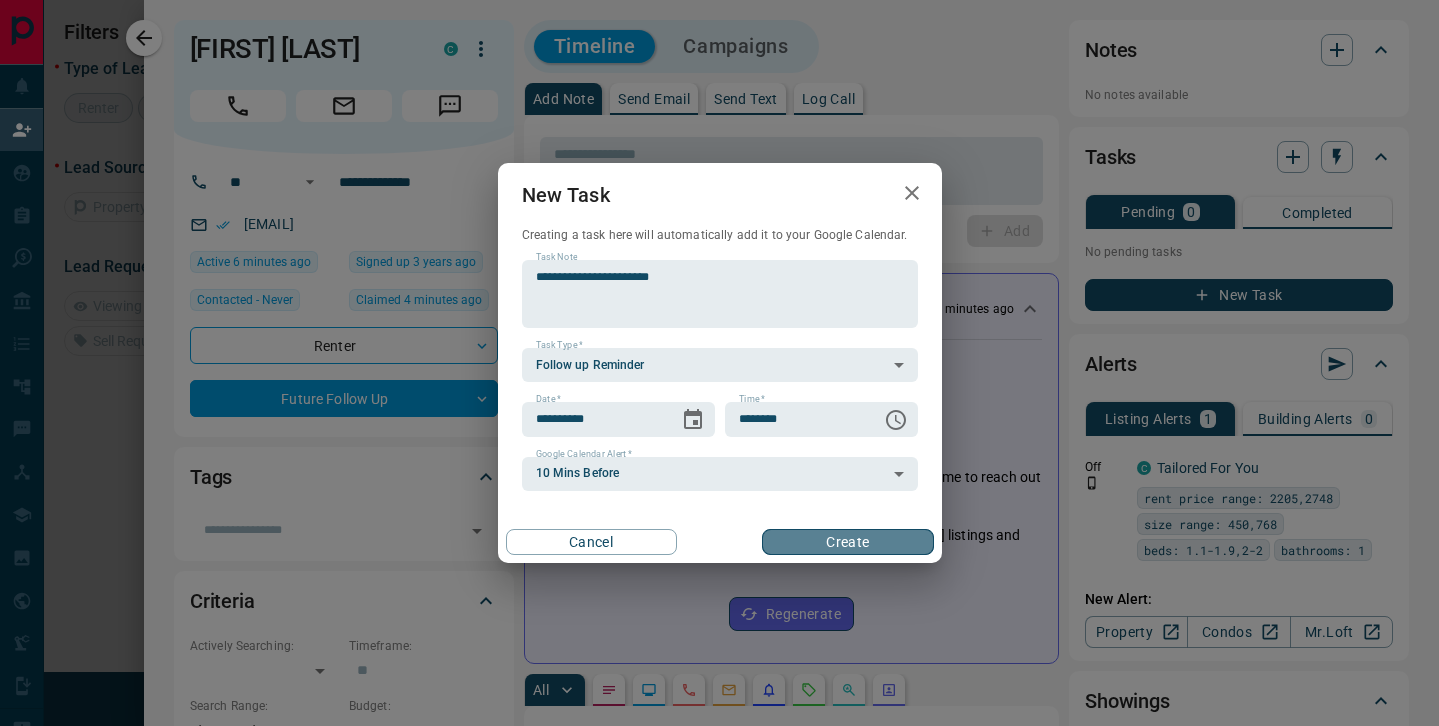 click on "Create" at bounding box center (847, 542) 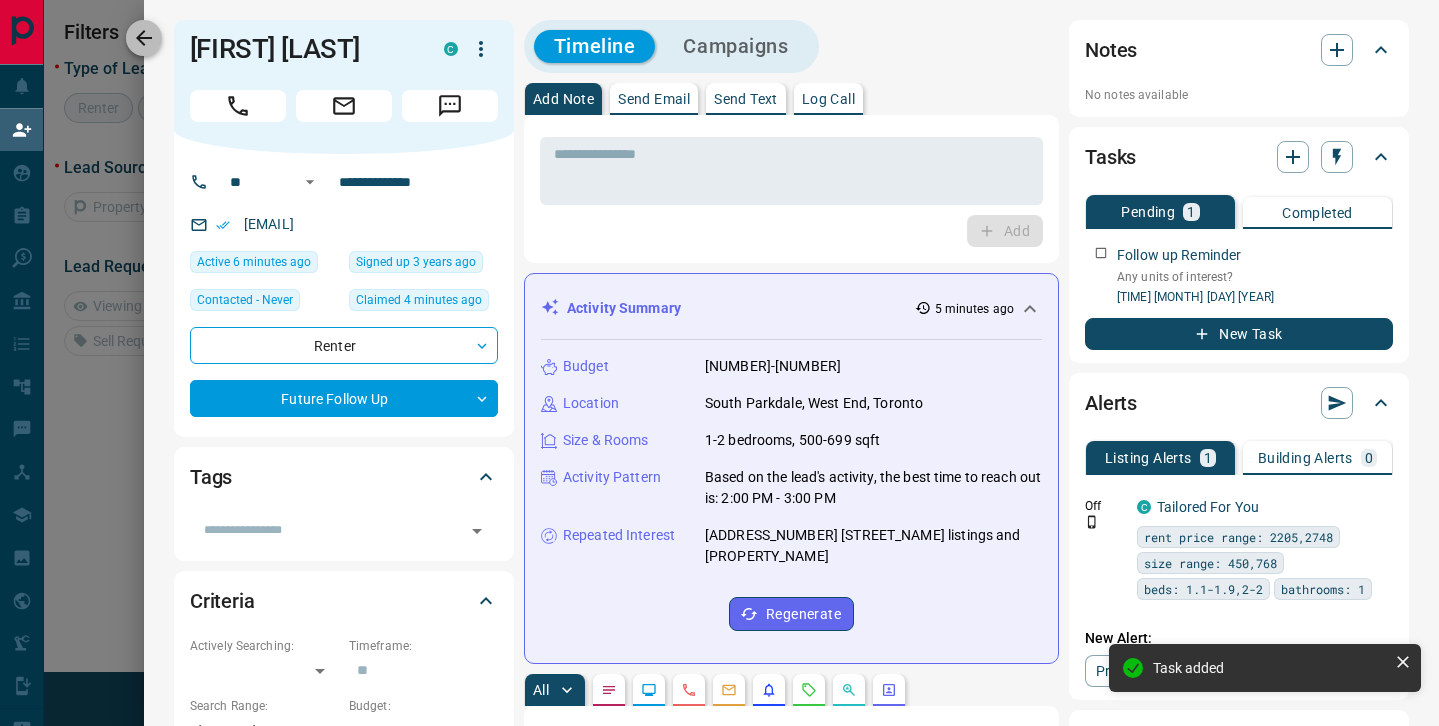 click 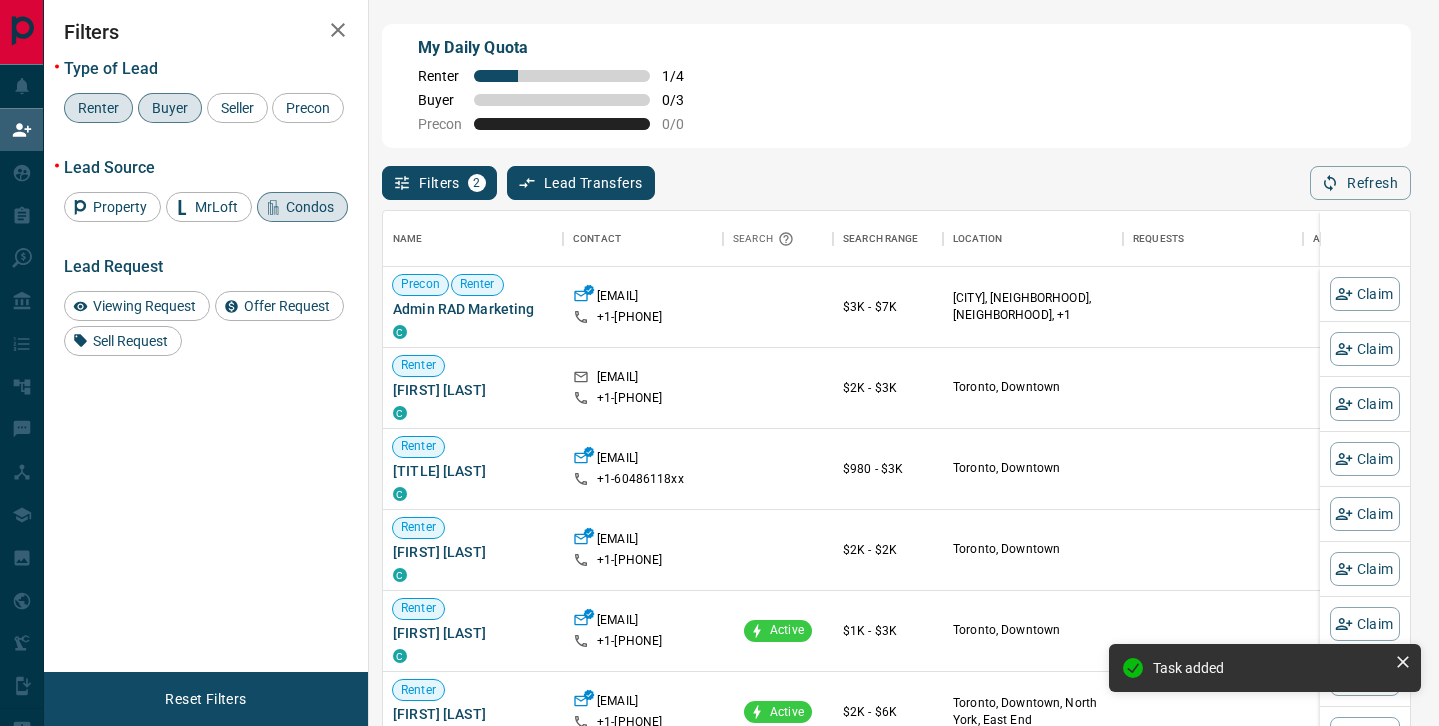 scroll, scrollTop: 1, scrollLeft: 1, axis: both 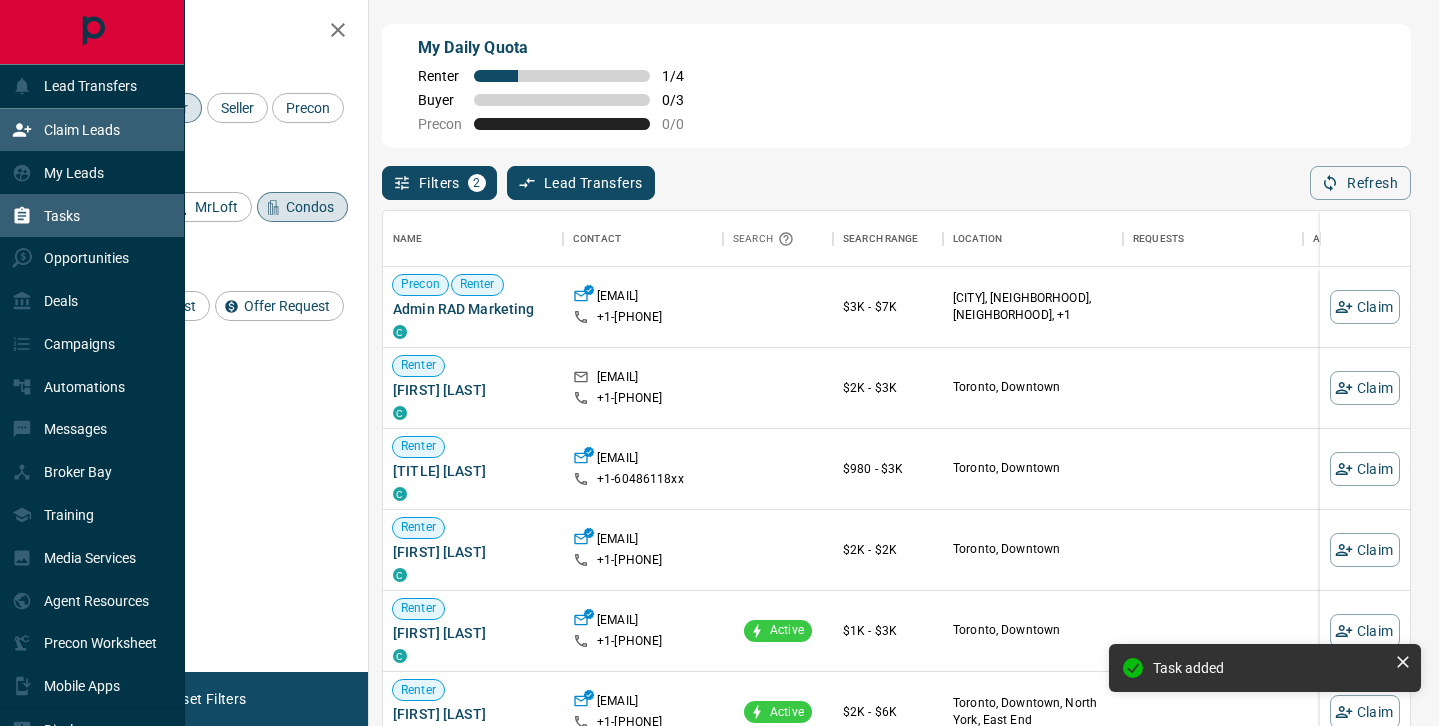 click on "Tasks" at bounding box center (62, 216) 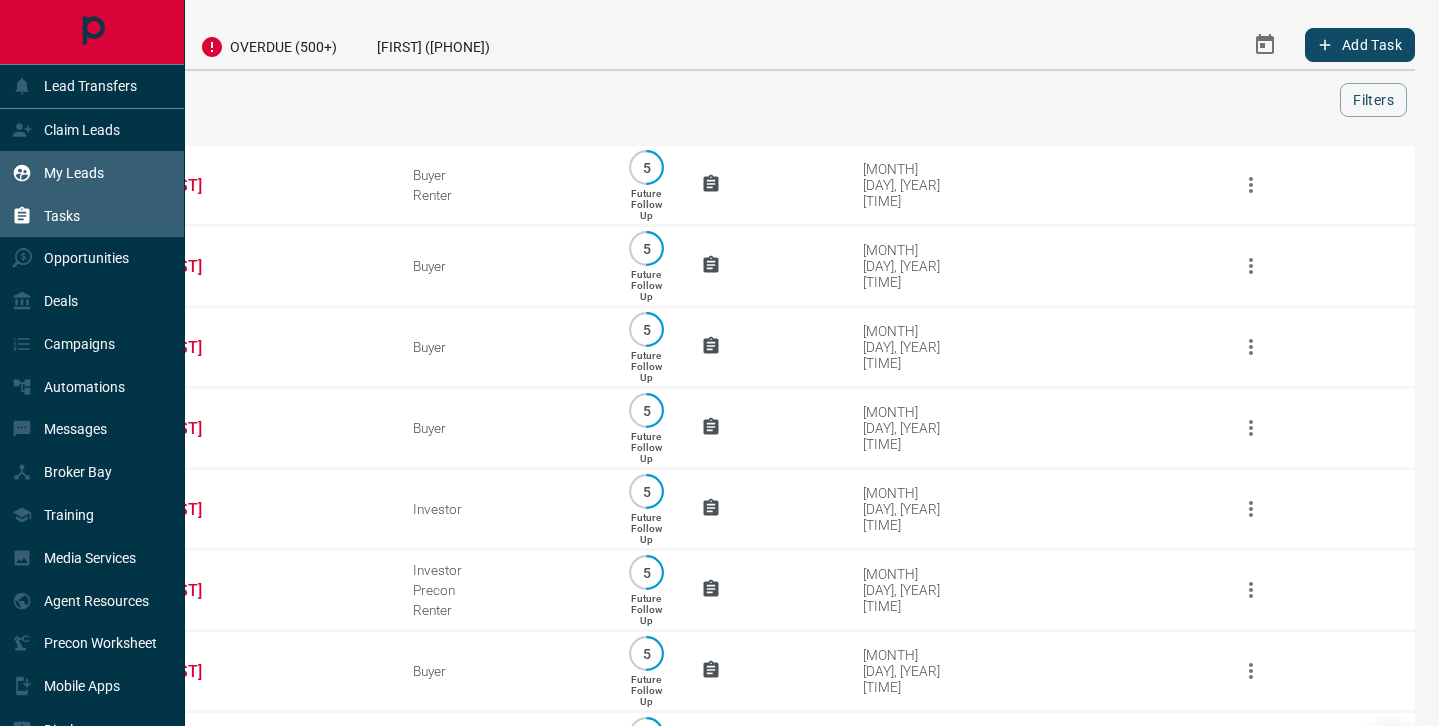 click on "My Leads" at bounding box center [74, 173] 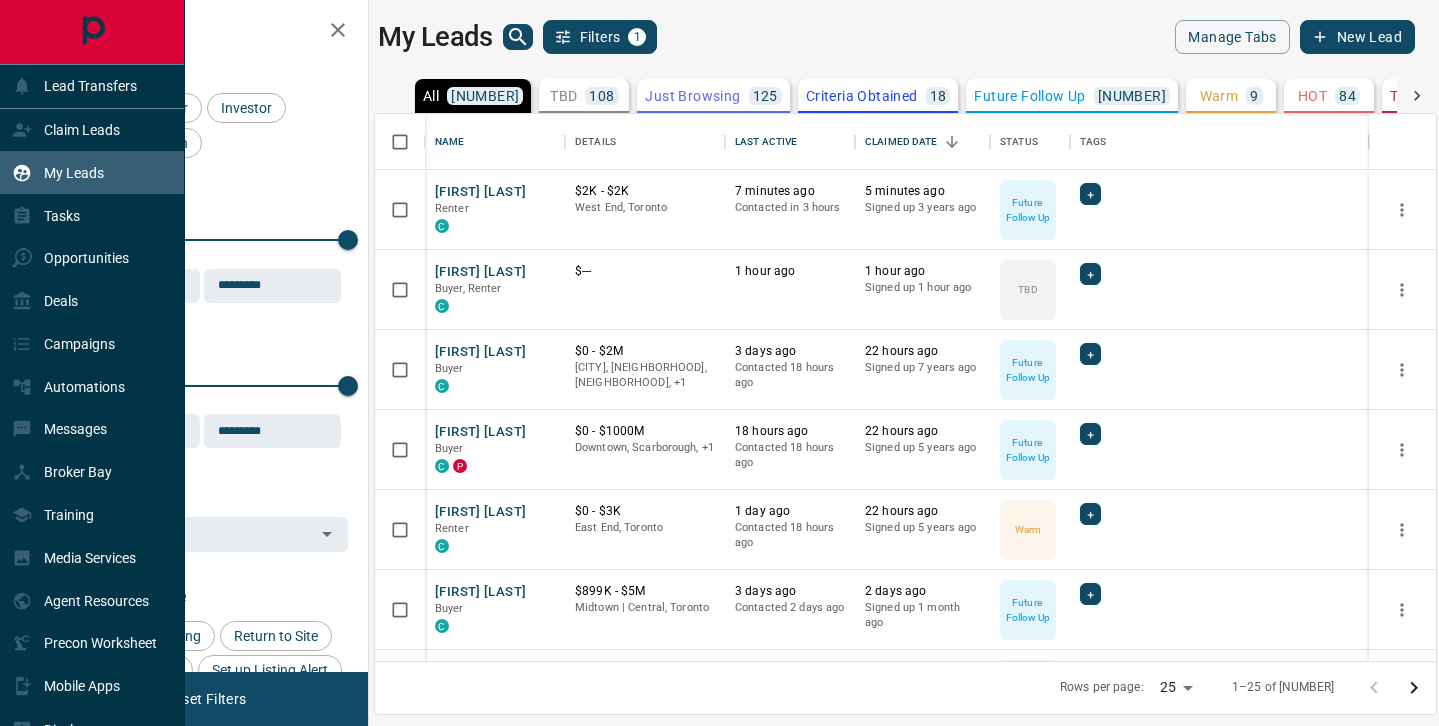 scroll, scrollTop: 1, scrollLeft: 1, axis: both 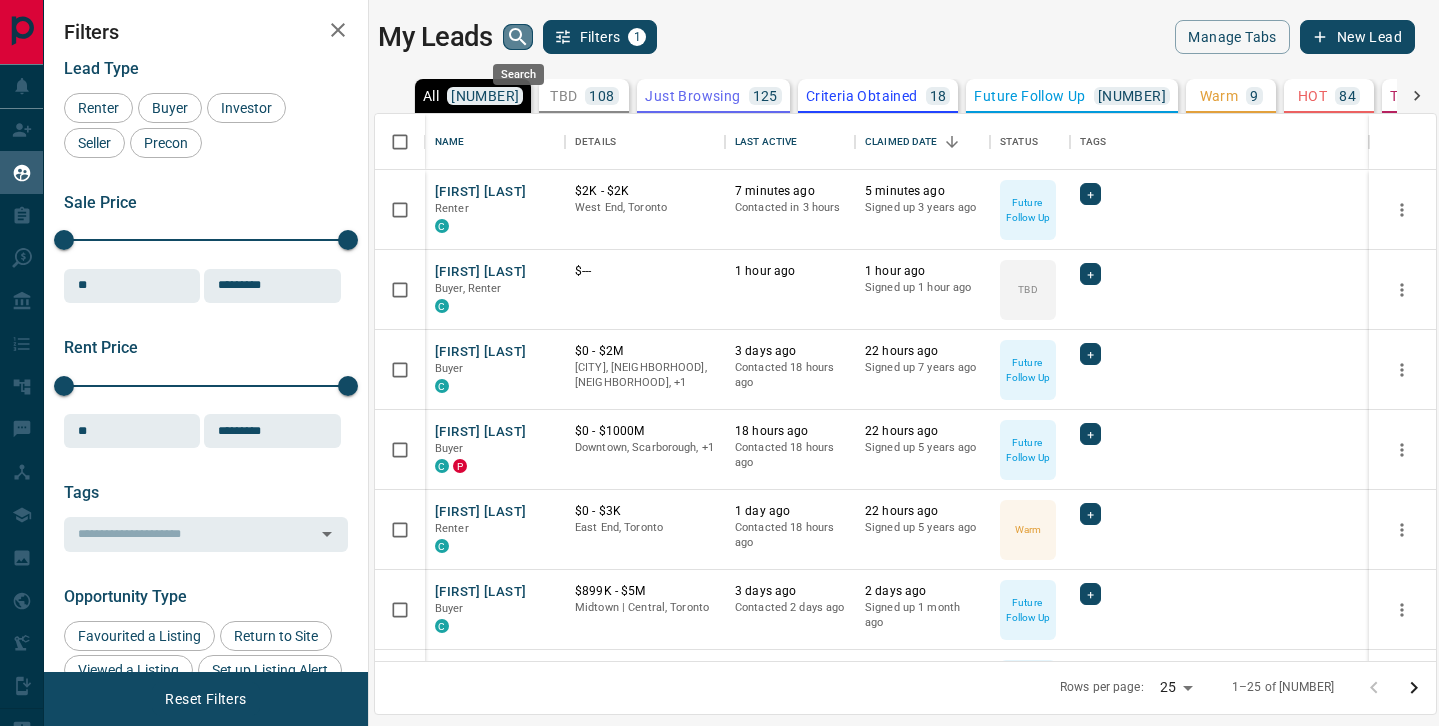 click 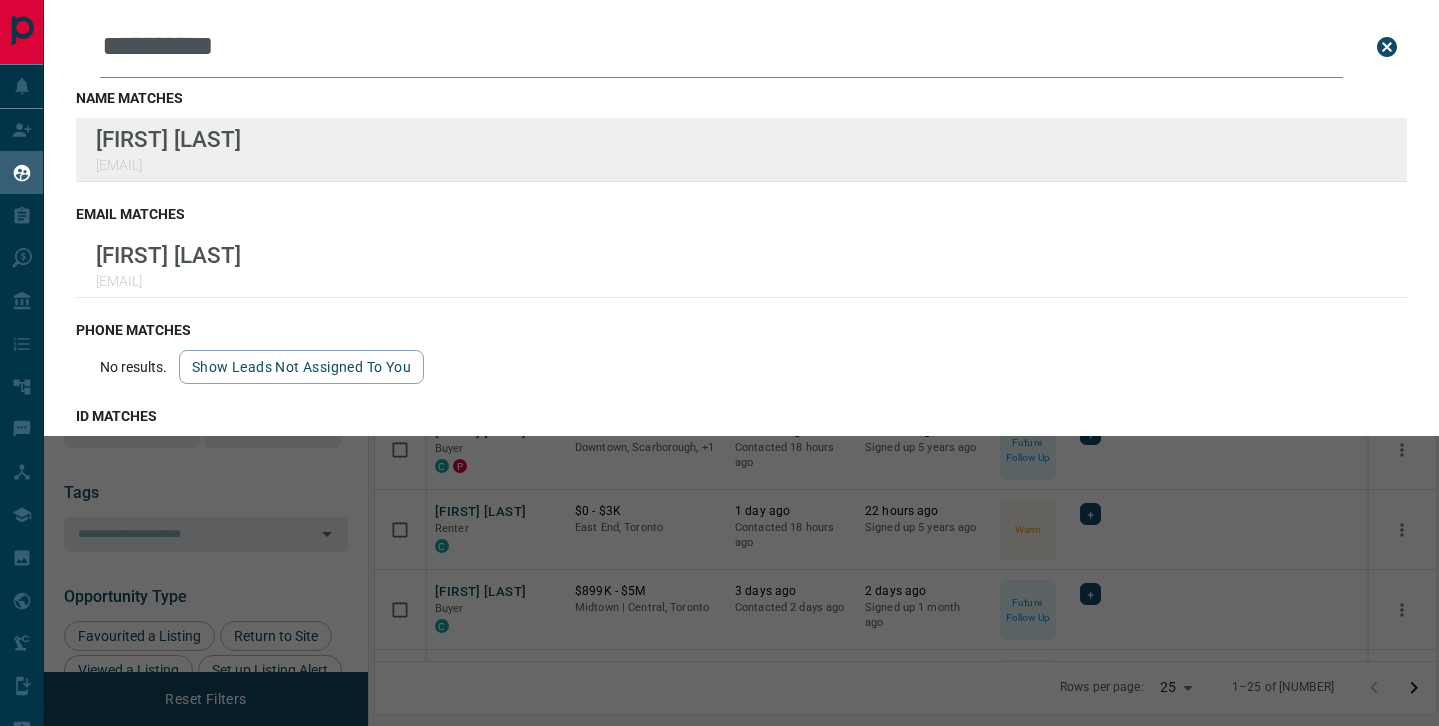 type on "**********" 